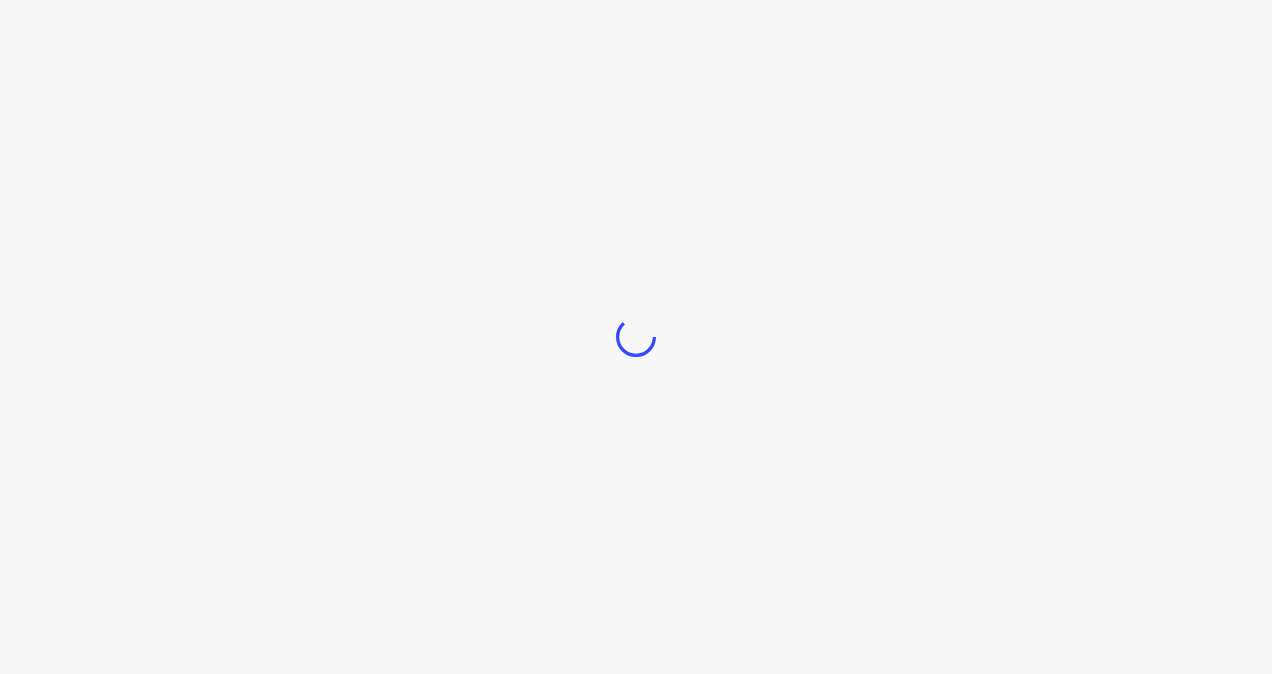 scroll, scrollTop: 0, scrollLeft: 0, axis: both 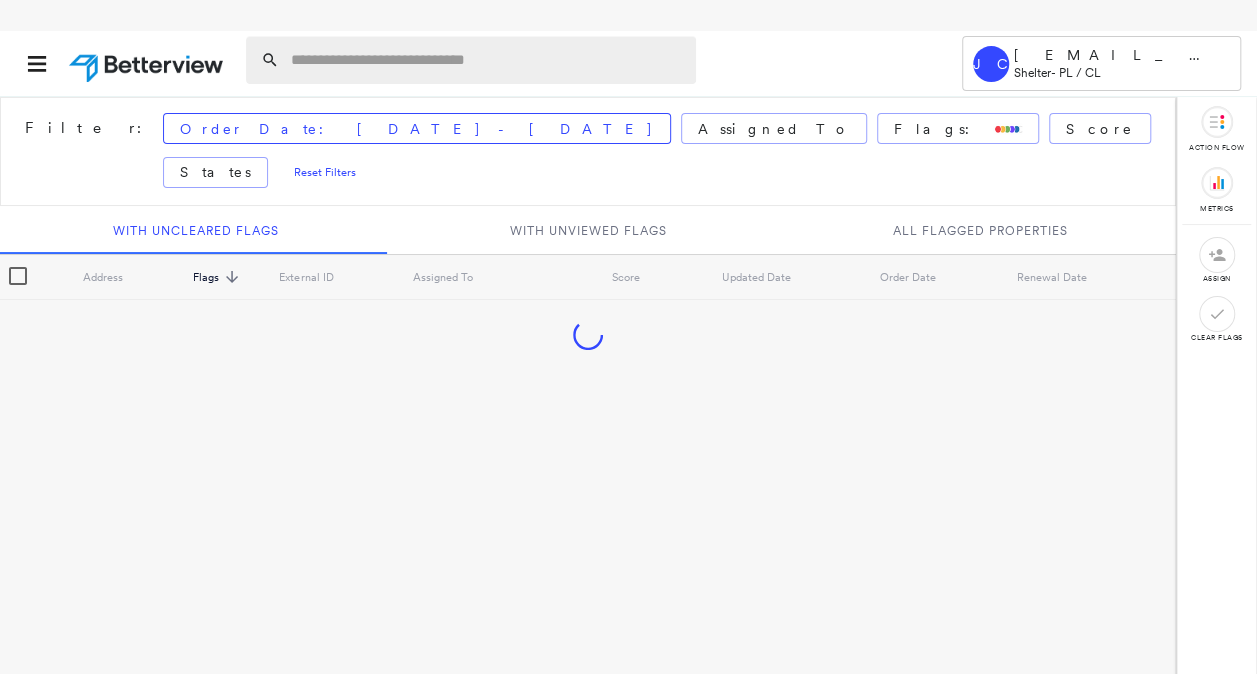 click at bounding box center (487, 60) 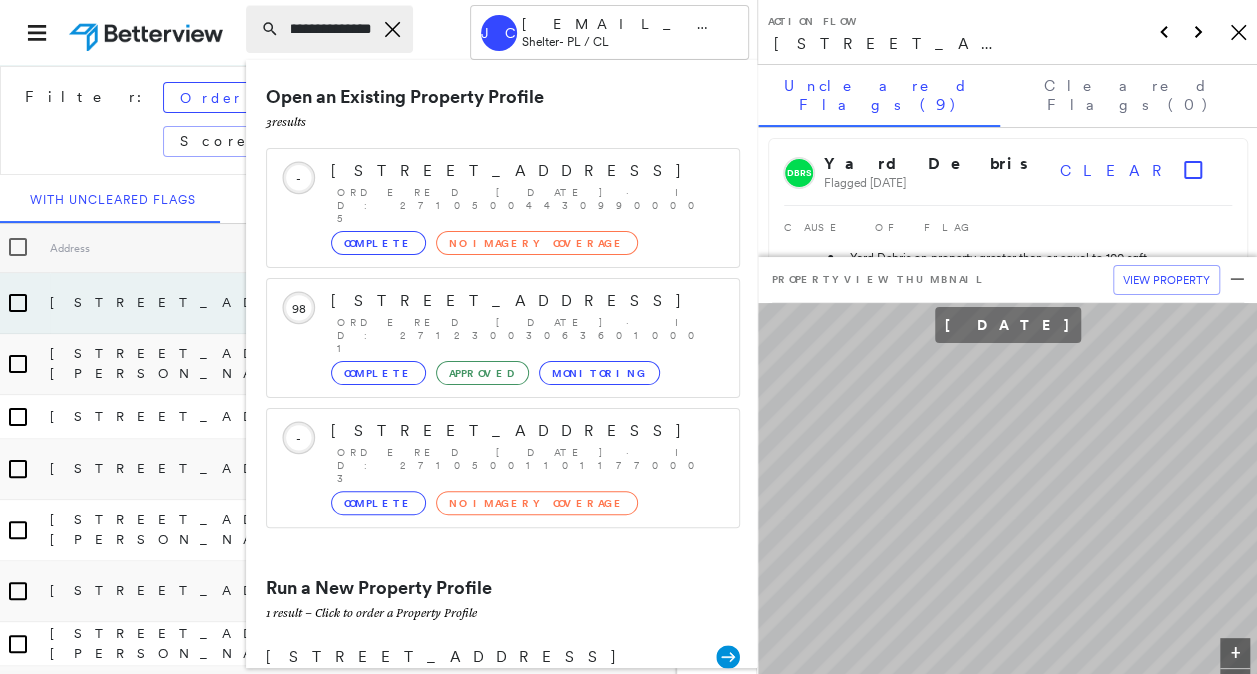 scroll, scrollTop: 0, scrollLeft: 81, axis: horizontal 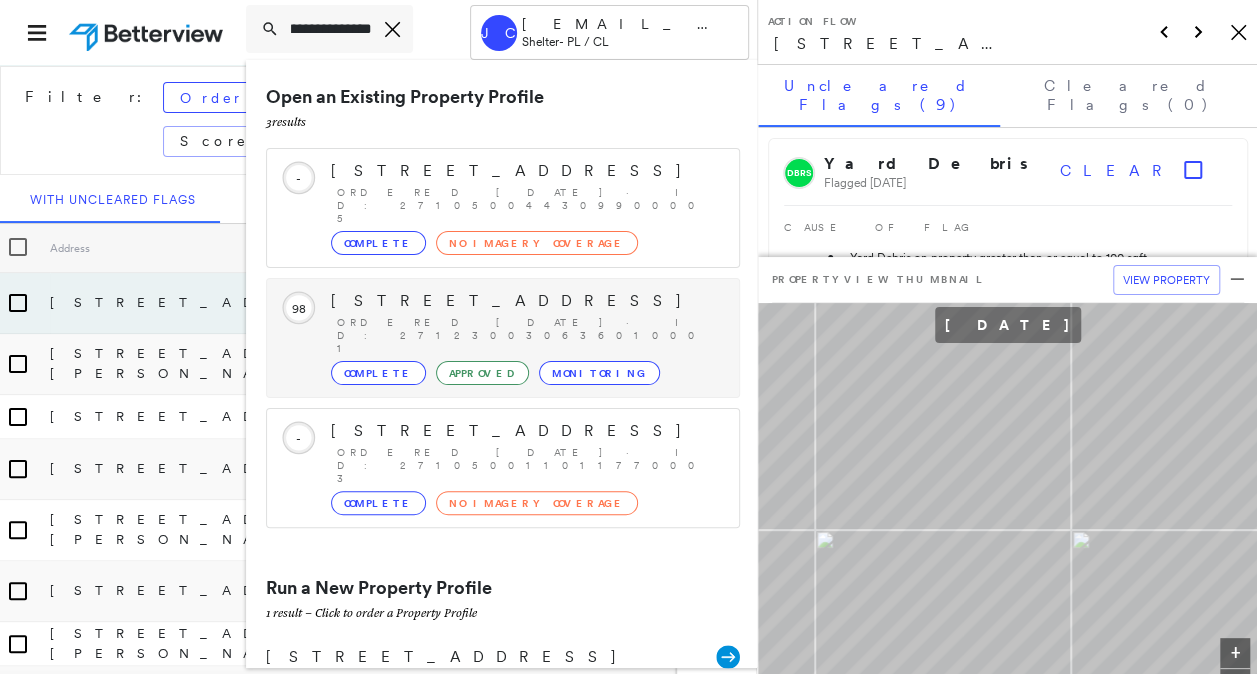 type on "**********" 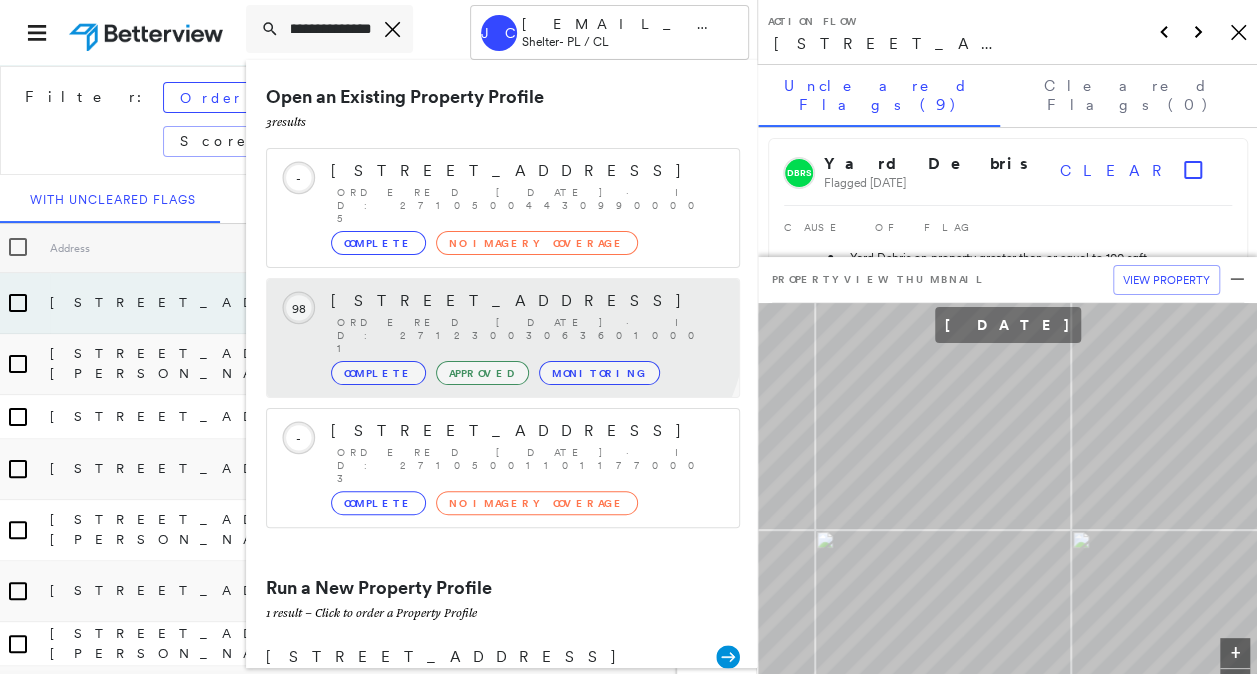 click on "1427 OAK ST, FLOWOOD, MS 39232" at bounding box center [525, 301] 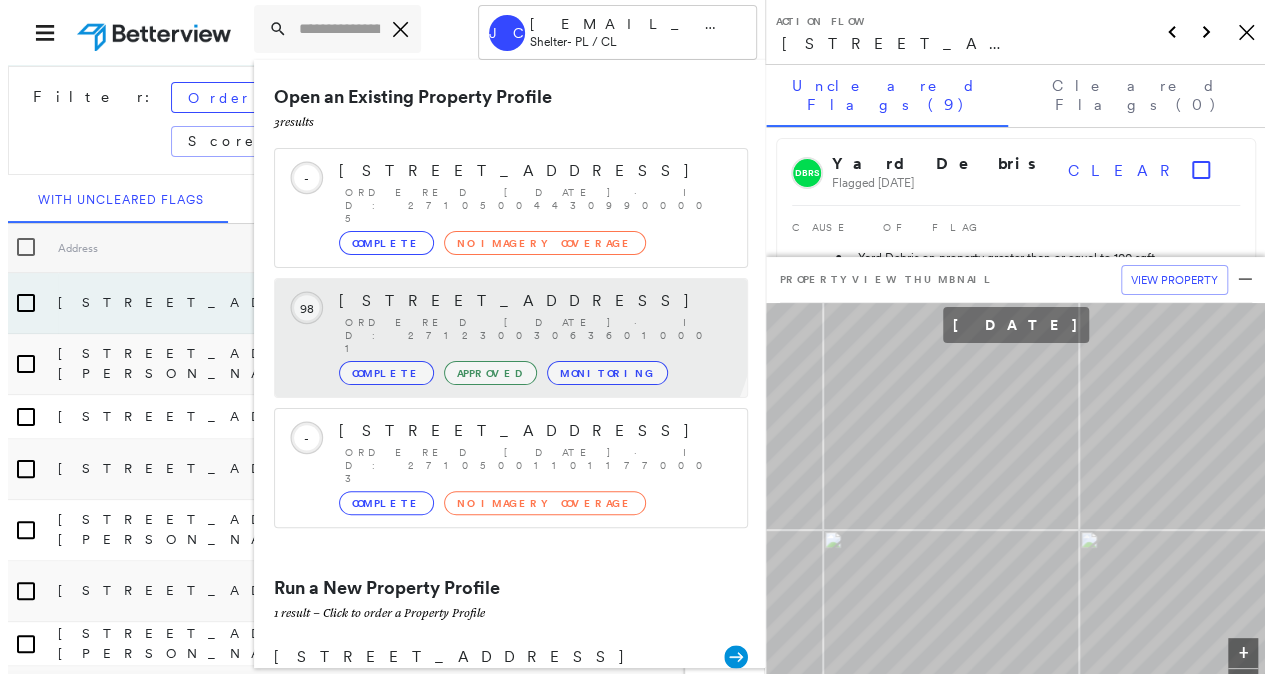 scroll, scrollTop: 0, scrollLeft: 0, axis: both 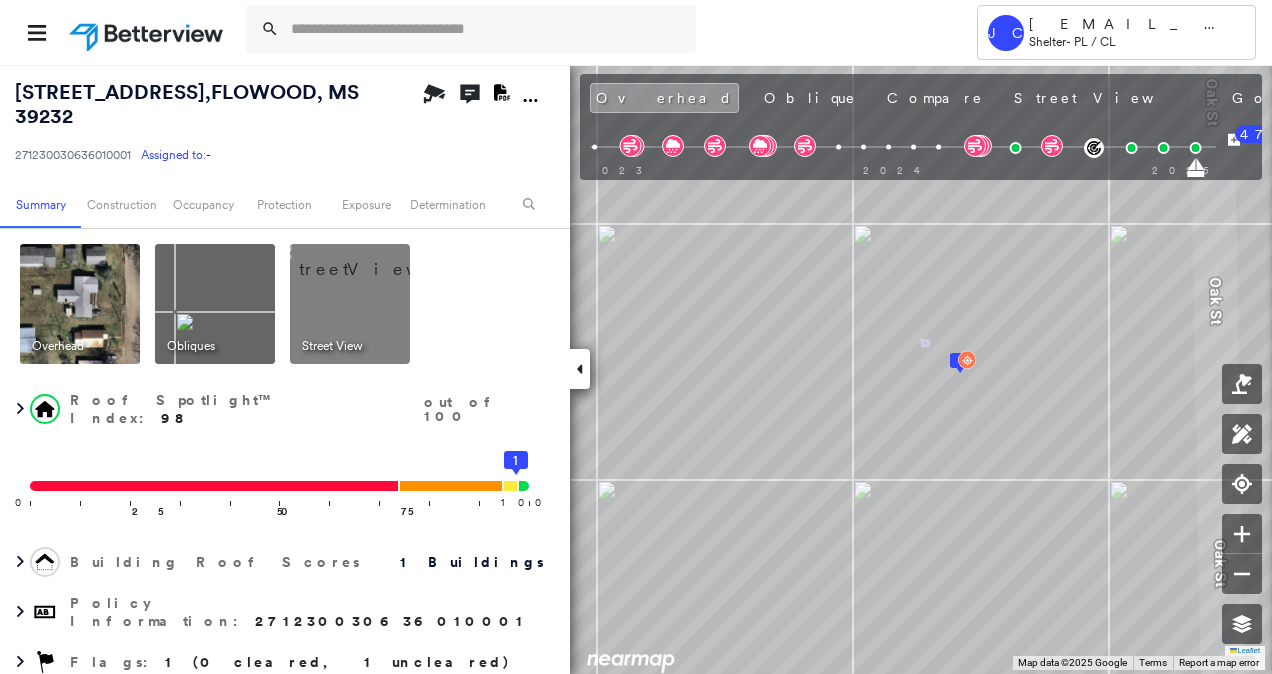 click 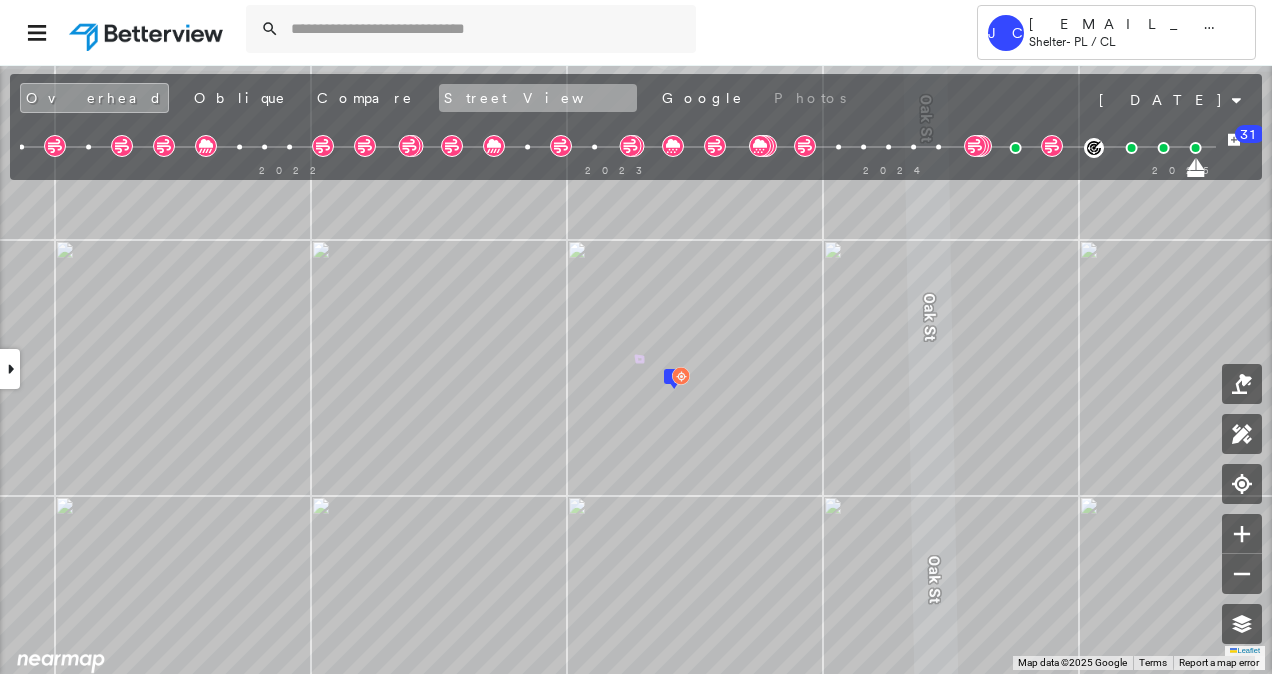 click on "Street View" at bounding box center (538, 98) 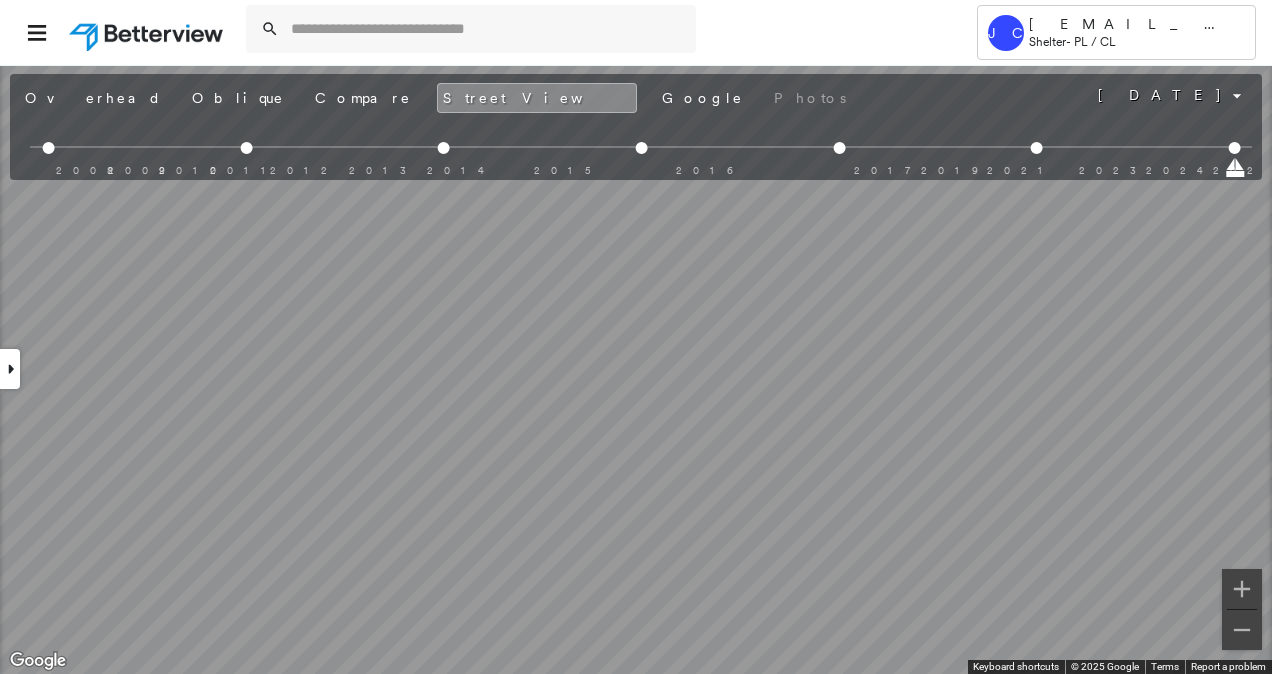 click on "Tower JC JThomas@ShelterInsurance.com Shelter  -   PL / CL 1427 OAK ST ,  FLOWOOD, MS 39232 271230030636010001 Assigned to:  - Assigned to:  - 271230030636010001 Assigned to:  - Open Comments Download PDF Report Summary Construction Occupancy Protection Exposure Determination Overhead Obliques Street View Roof Spotlight™ Index :  98 out of 100 0 100 25 50 75 1 Building Roof Scores 1 Buildings Policy Information :  271230030636010001 Flags :  1 (0 cleared, 1 uncleared) Construction Roof Spotlights :  Chimney Property Features Roof Size & Shape :  1 building  - Gable | Metal Panel BuildZoom - Building Permit Data and Analysis Occupancy Place Detail Protection Exposure FEMA Risk Index Wind Claim Predictor: Average Risk 3   out of  5 Hail Claim Predictor: Less Risky 4   out of  5 Hurricane Regional Hazard: 3   out of  5 Additional Perils Proximity Alerts :  Chimney Determination Flags :  1 (0 cleared, 1 uncleared) Uncleared Flags (1) Cleared Flags  (0) LOW Low Priority Flagged 09/16/24 Clear Action Taken Save" at bounding box center (636, 337) 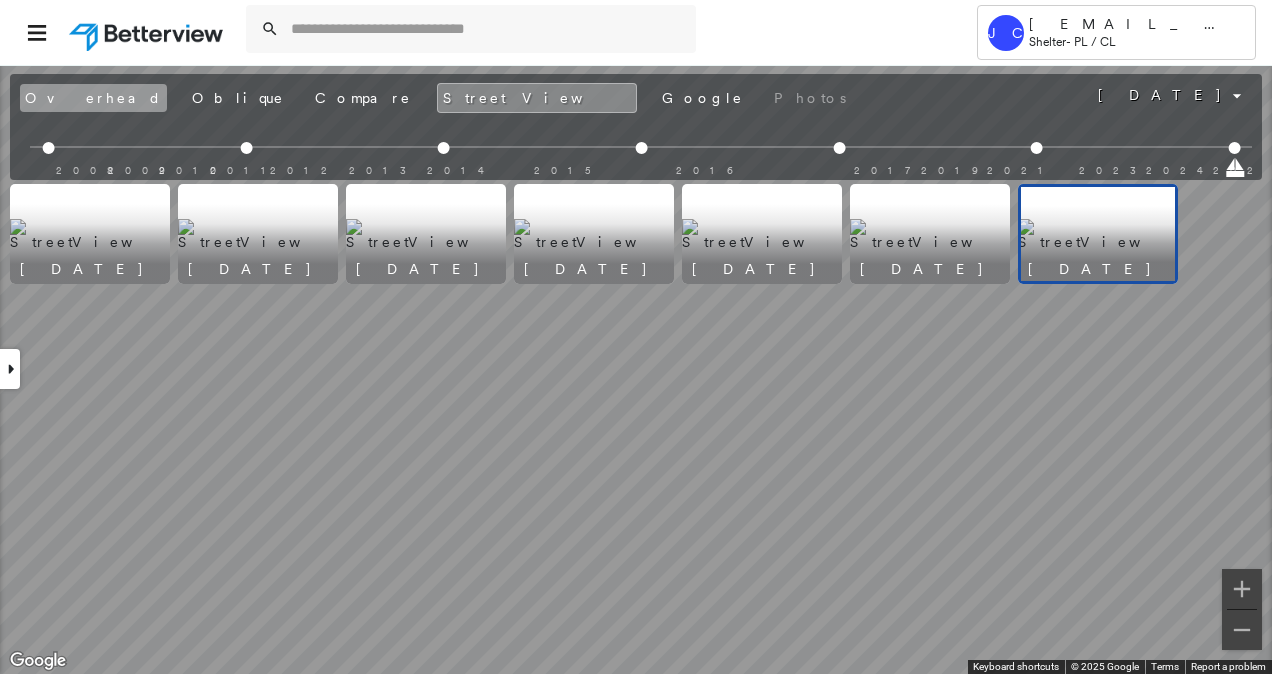 click on "Overhead" at bounding box center (93, 98) 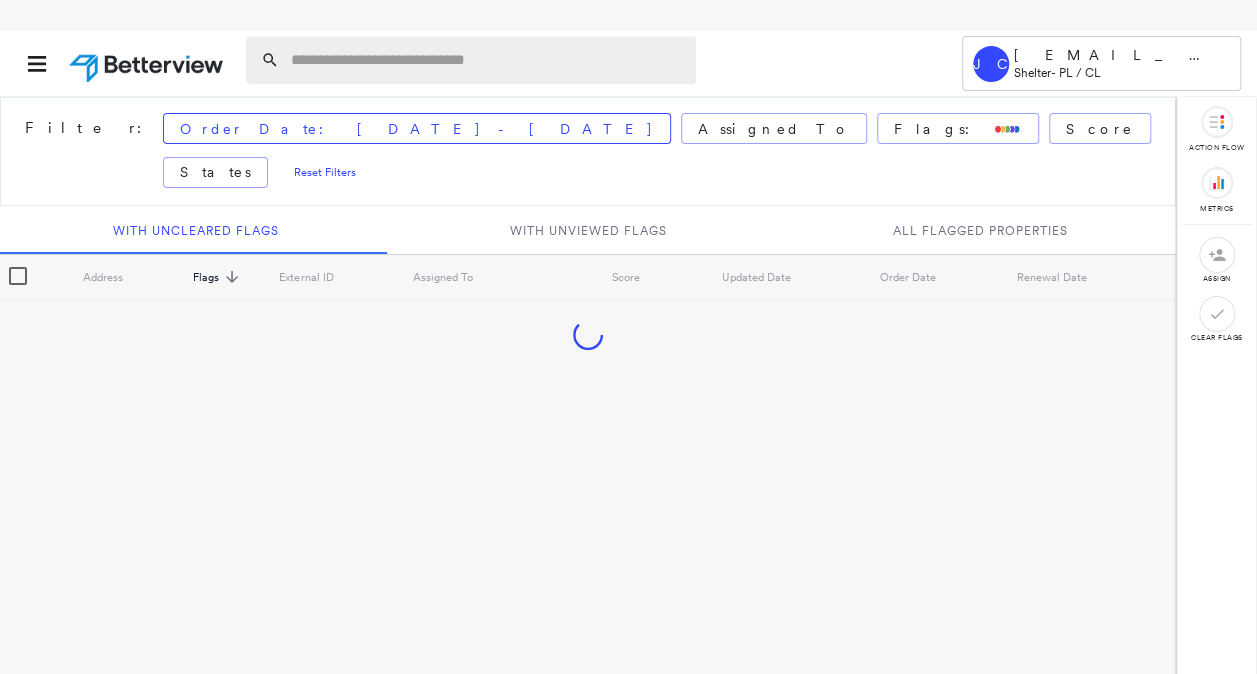 click at bounding box center [487, 60] 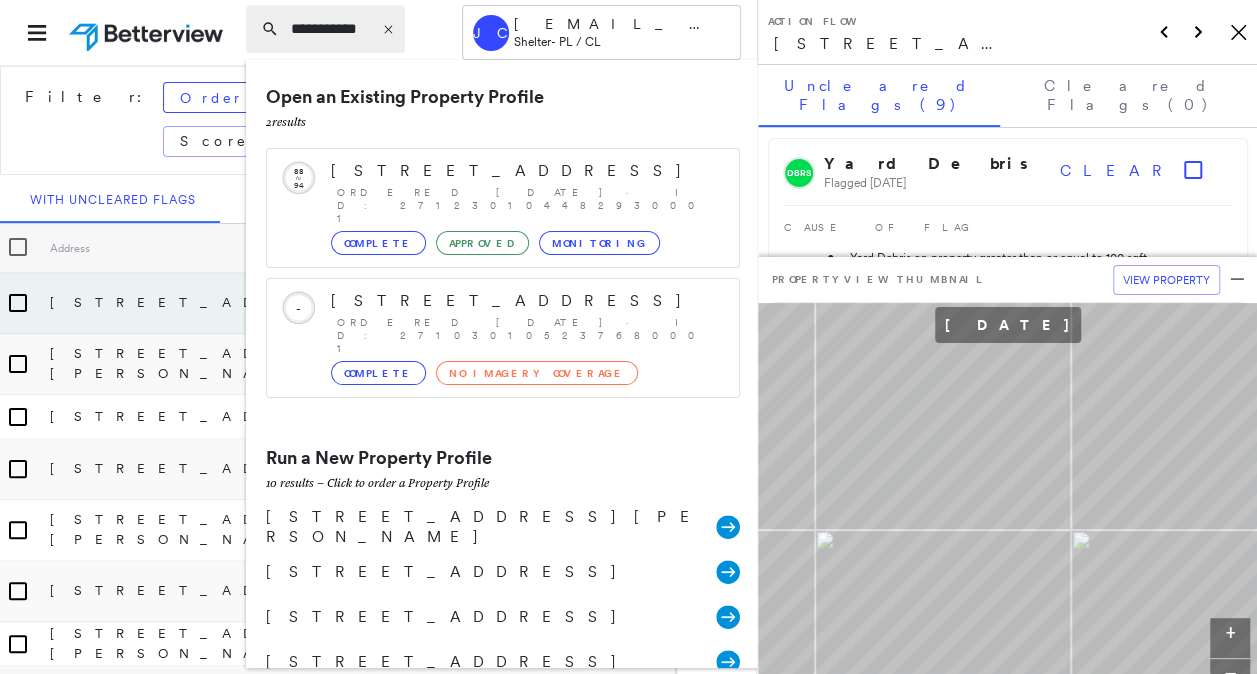 scroll, scrollTop: 0, scrollLeft: 8, axis: horizontal 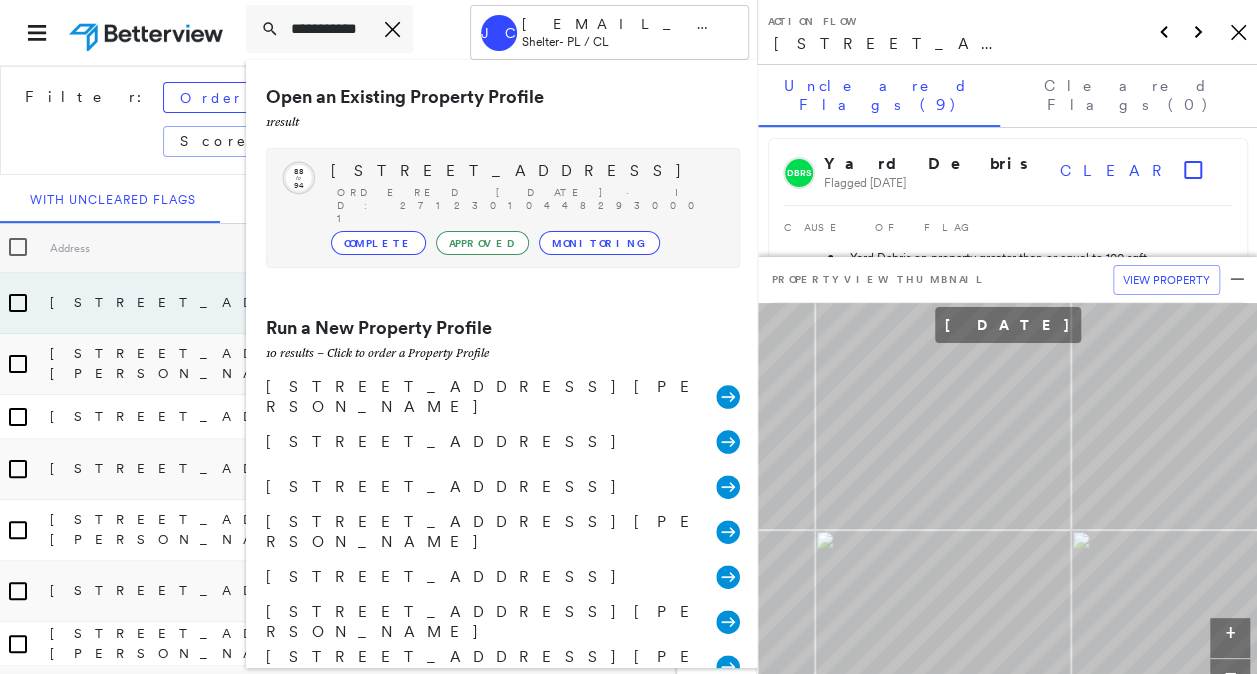 click on "188 DOGWOOD PL, FLOWOOD, MS 39232" at bounding box center [525, 171] 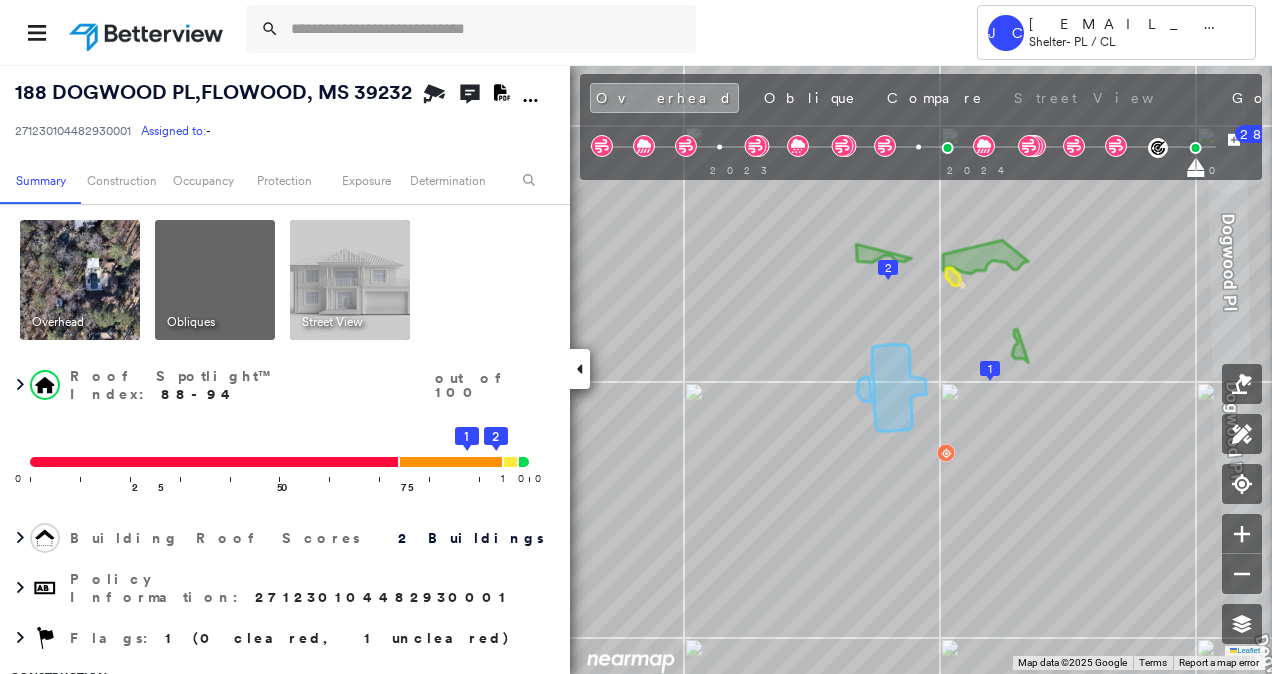click 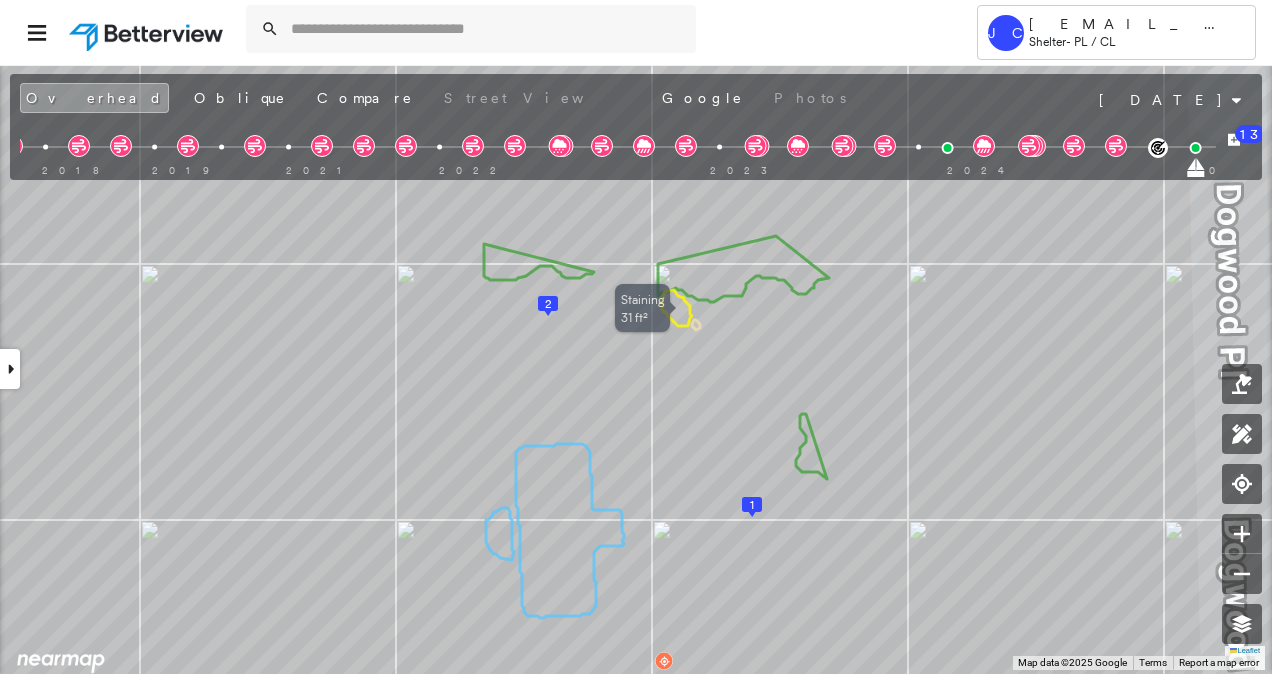 click 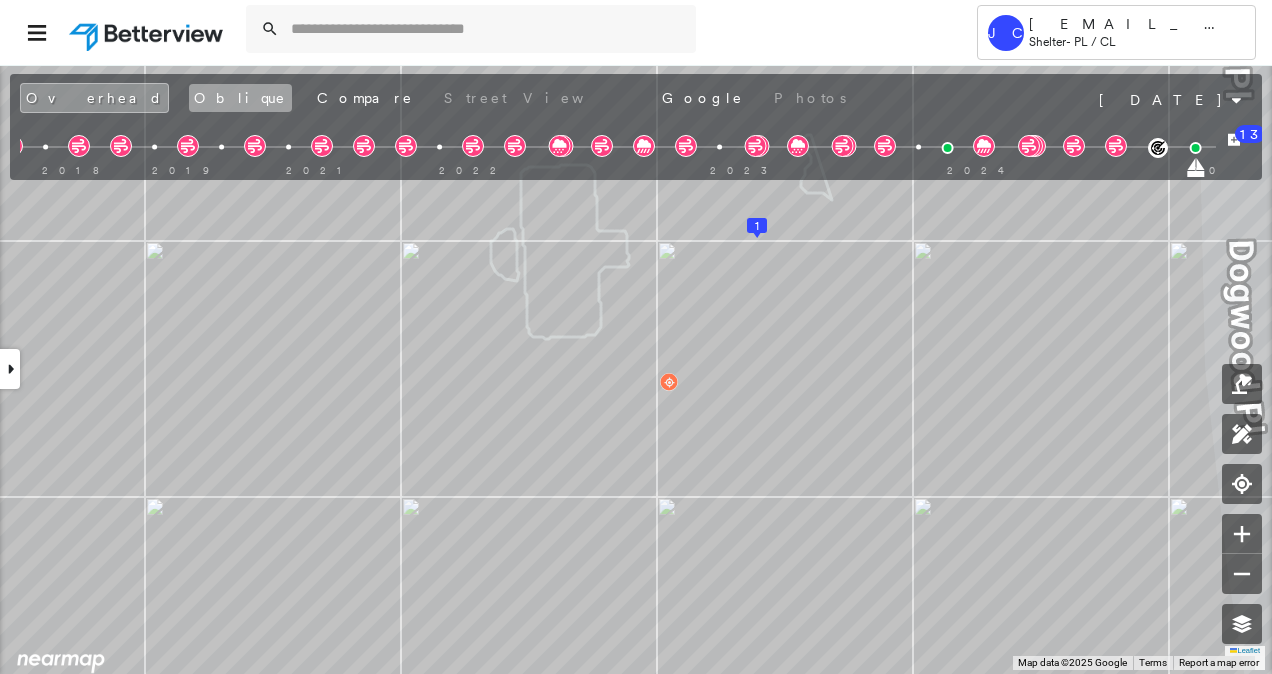 click on "Oblique" at bounding box center [240, 98] 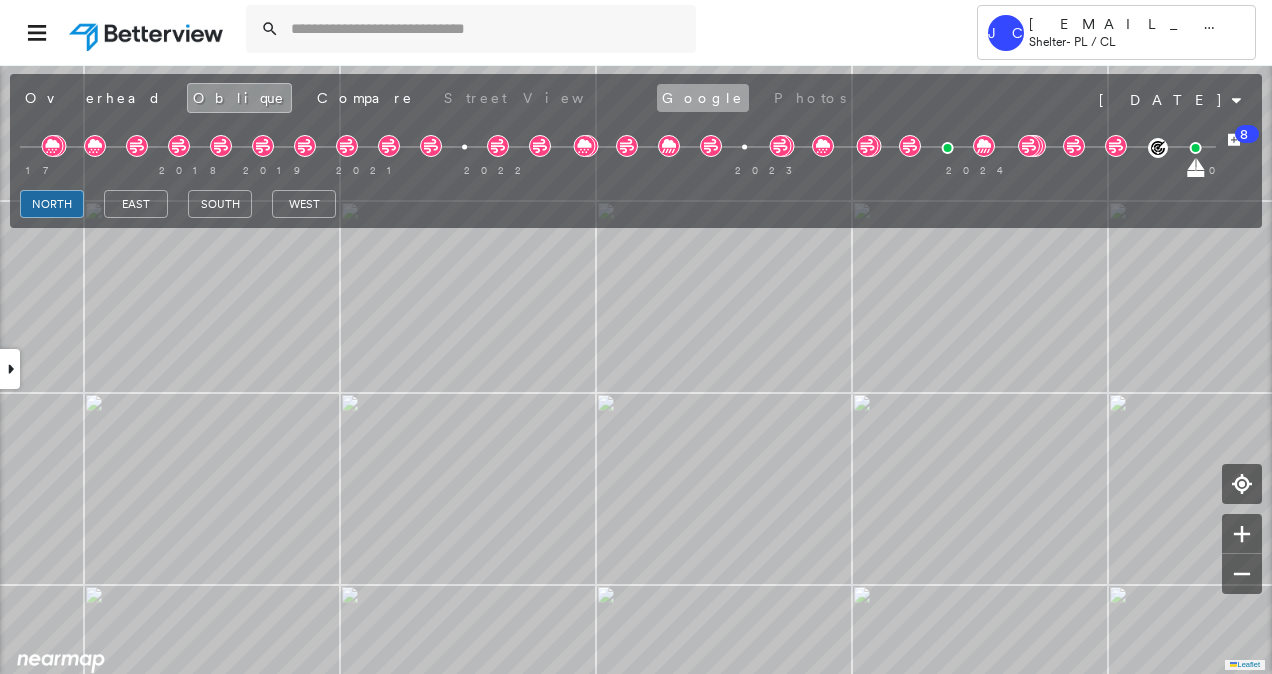 click on "Google" at bounding box center [703, 98] 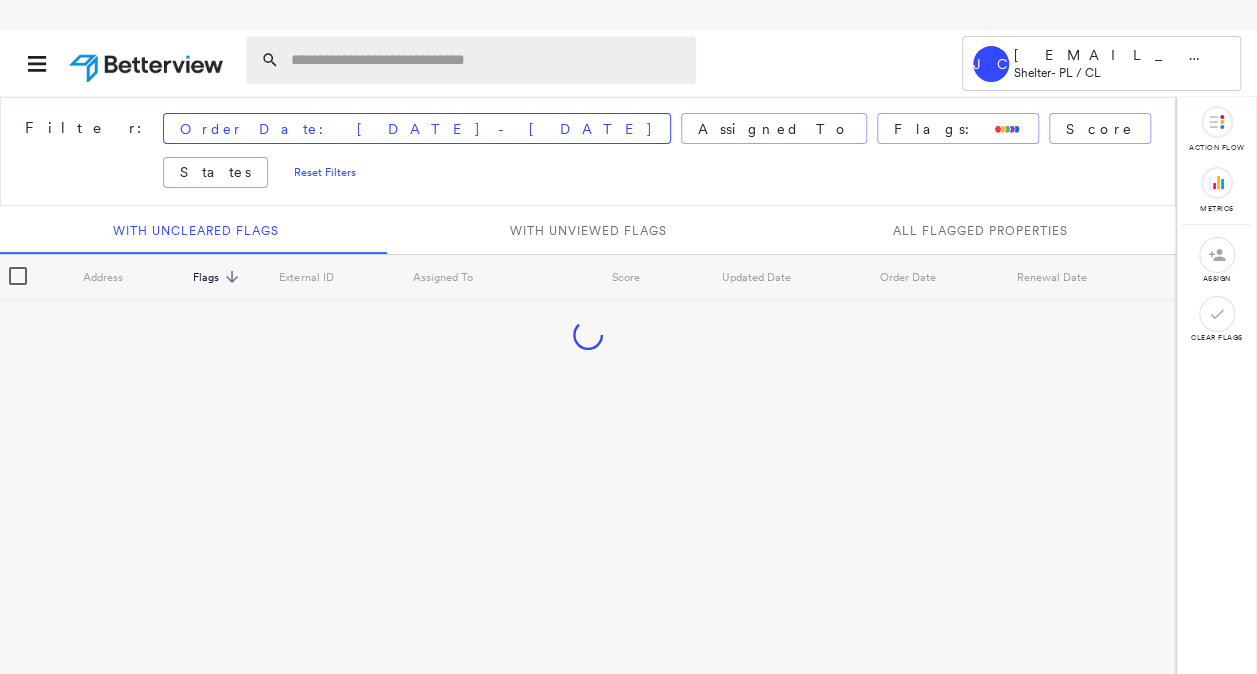 click at bounding box center [487, 60] 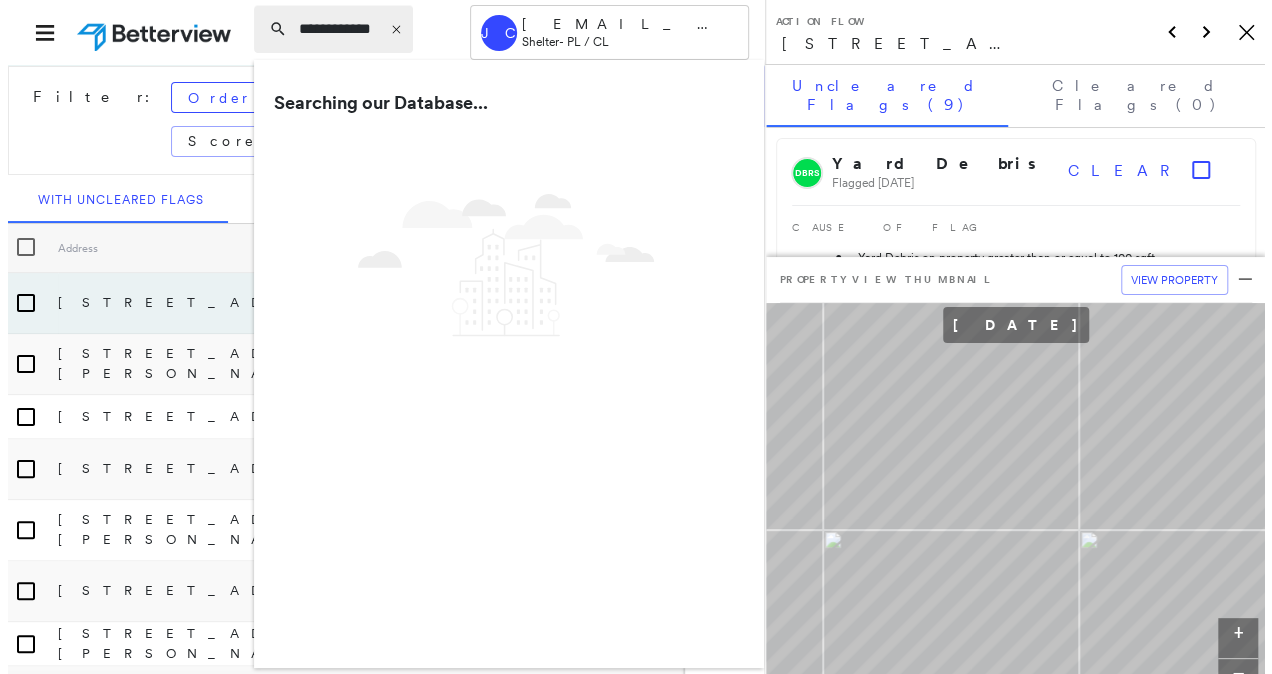 scroll, scrollTop: 0, scrollLeft: 3, axis: horizontal 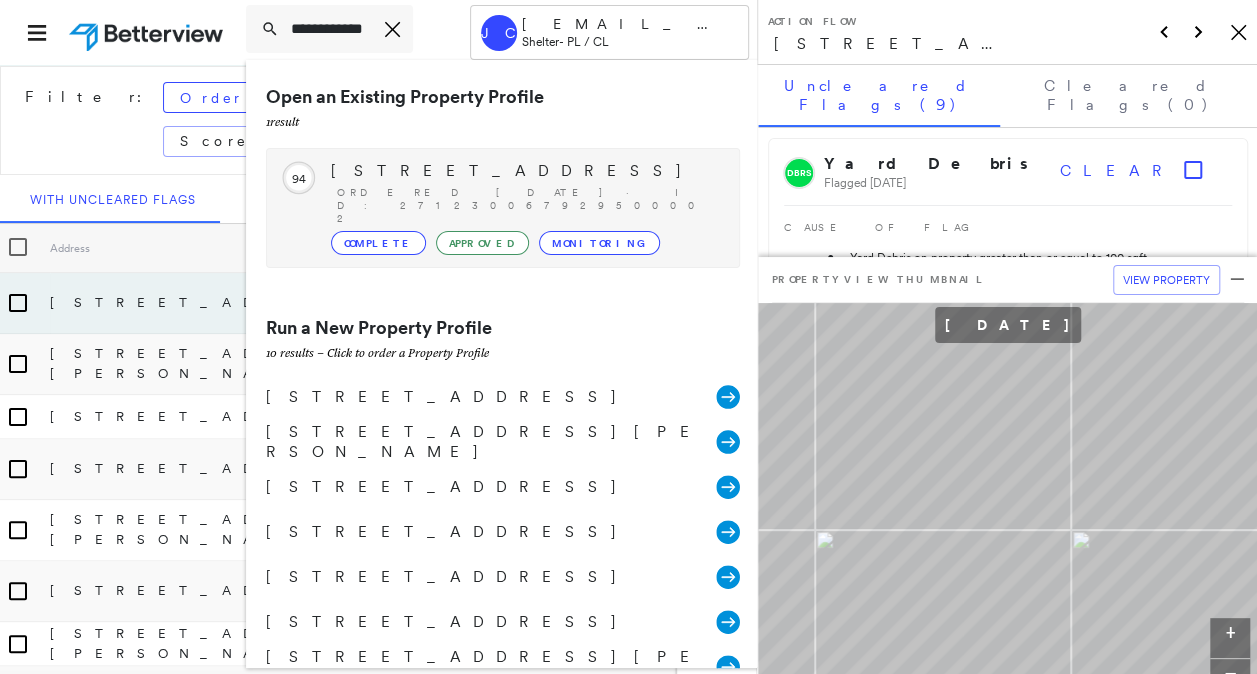 type on "**********" 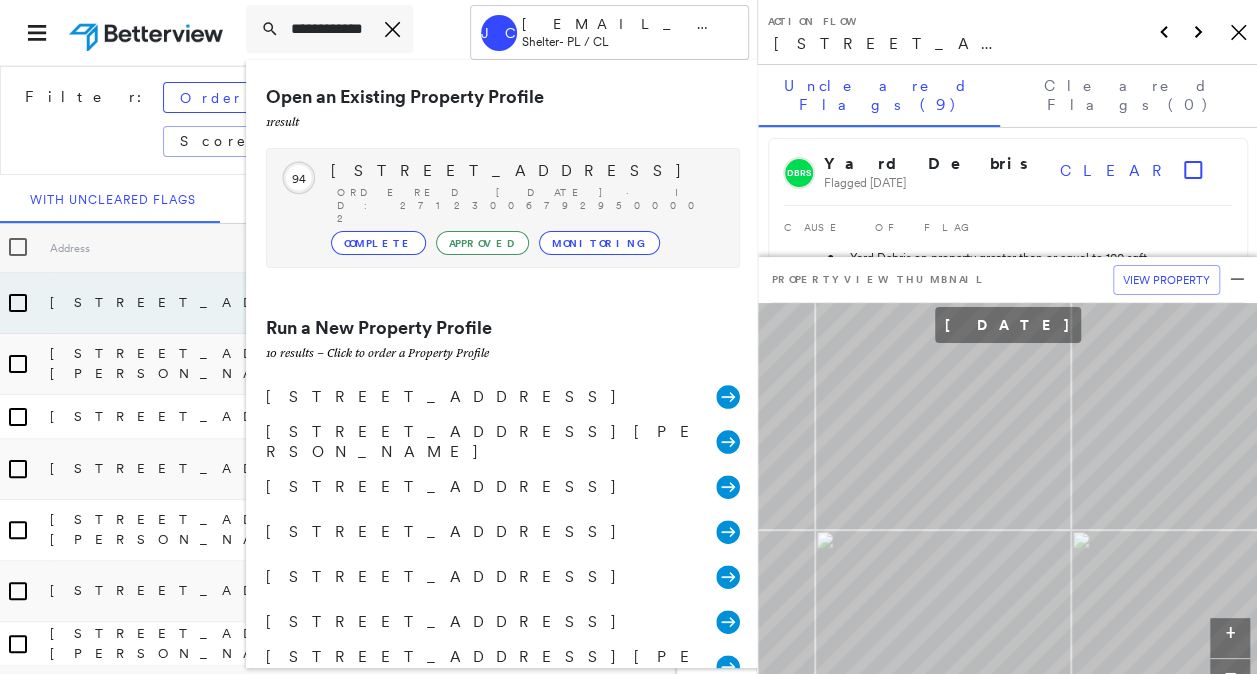 click on "405 HERITAGE PL, FLOWOOD, MS 39232 Ordered 09/17/24 · ID: 271230067929500002 Complete Approved Monitoring" at bounding box center (525, 208) 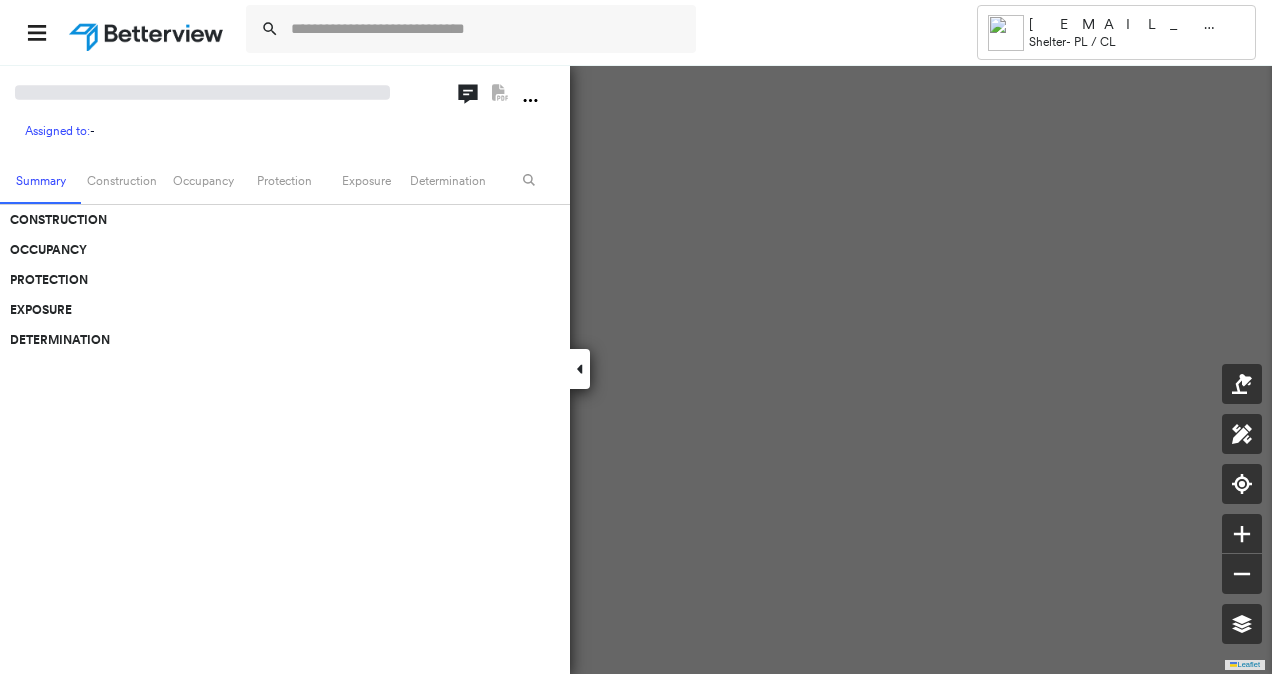 scroll, scrollTop: 0, scrollLeft: 0, axis: both 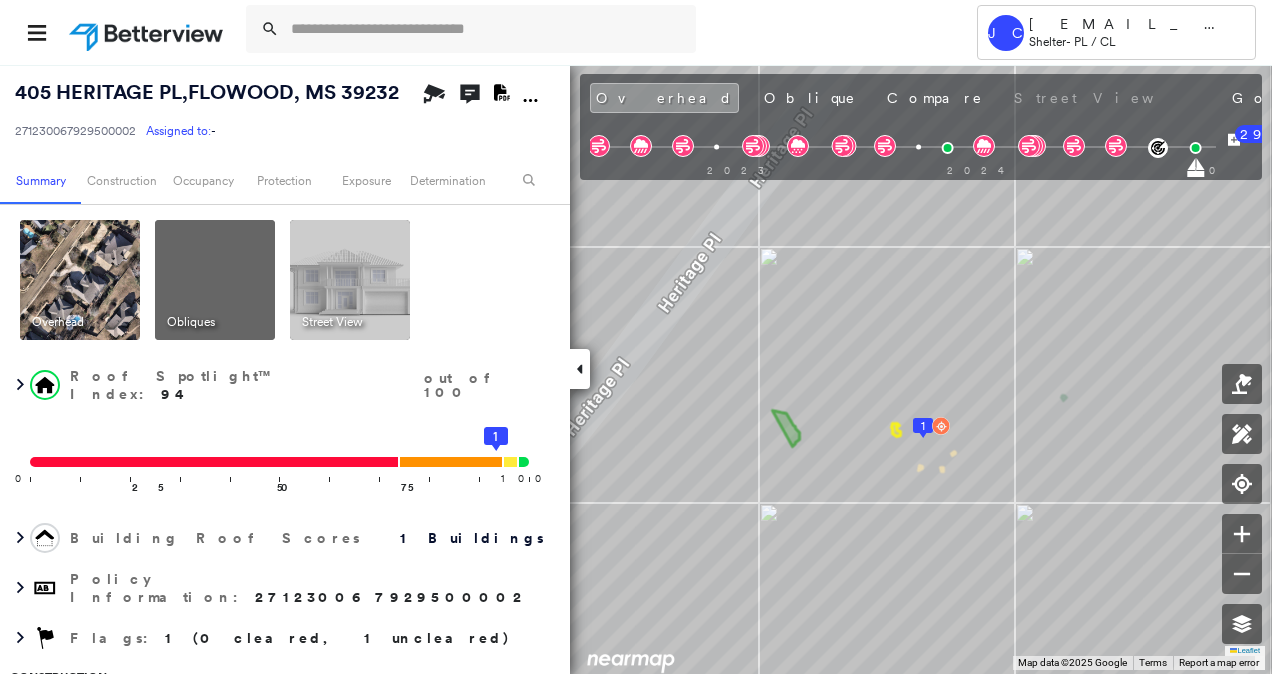 click 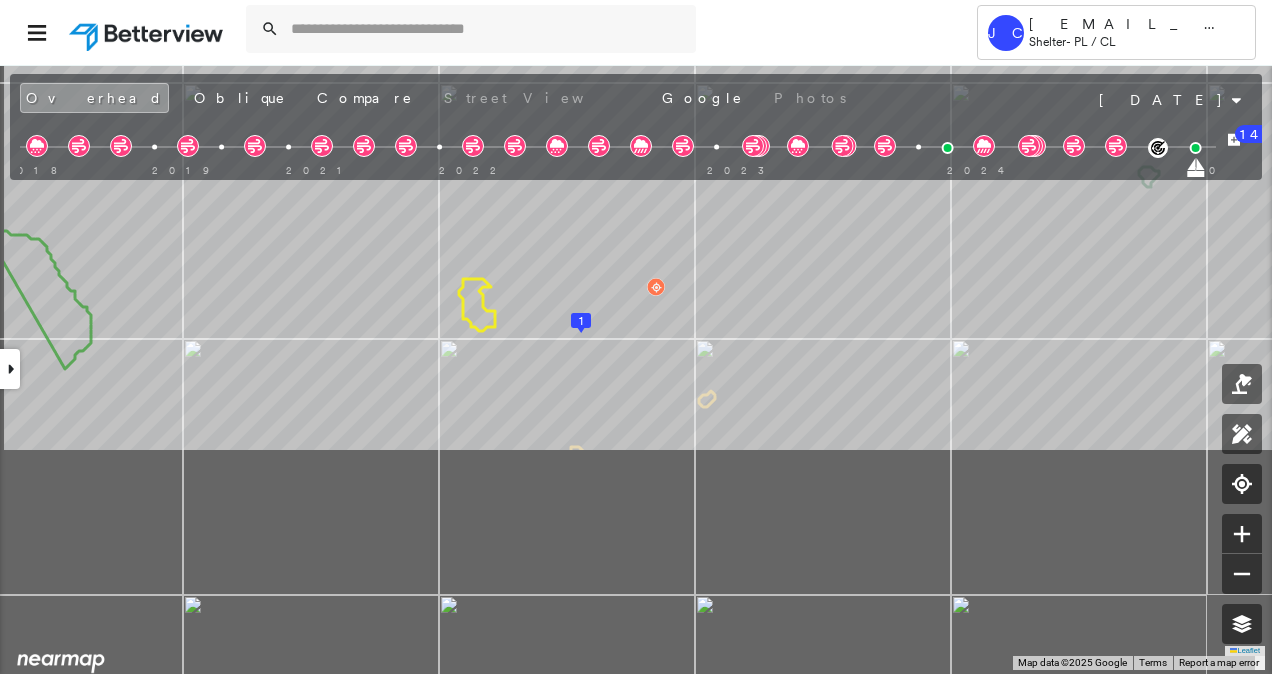 click on "405 HERITAGE PL ,  FLOWOOD, MS 39232 271230067929500002 Assigned to:  - Assigned to:  - 271230067929500002 Assigned to:  - Open Comments Download PDF Report Summary Construction Occupancy Protection Exposure Determination Overhead Obliques Street View Roof Spotlight™ Index :  94 out of 100 0 100 25 50 75 1 Building Roof Scores 1 Buildings Policy Information :  271230067929500002 Flags :  1 (0 cleared, 1 uncleared) Construction Roof Spotlights :  Staining, Overhang, Vent, Satellite Dish Property Features Roof Size & Shape :  1 building  - Hip | Clay Tile BuildZoom - Building Permit Data and Analysis Occupancy Place Detail Protection Exposure FEMA Risk Index Wind Claim Predictor: Most Risky 1   out of  5 Hail Claim Predictor: More Risky 2   out of  5 Additional Perils Determination Flags :  1 (0 cleared, 1 uncleared) Uncleared Flags (1) Cleared Flags  (0) LOW Low Priority Flagged [DATE] Clear Action Taken New Entry History Quote/New Business Terms & Conditions Added ACV Endorsement Inspection/Loss Control" at bounding box center [636, 369] 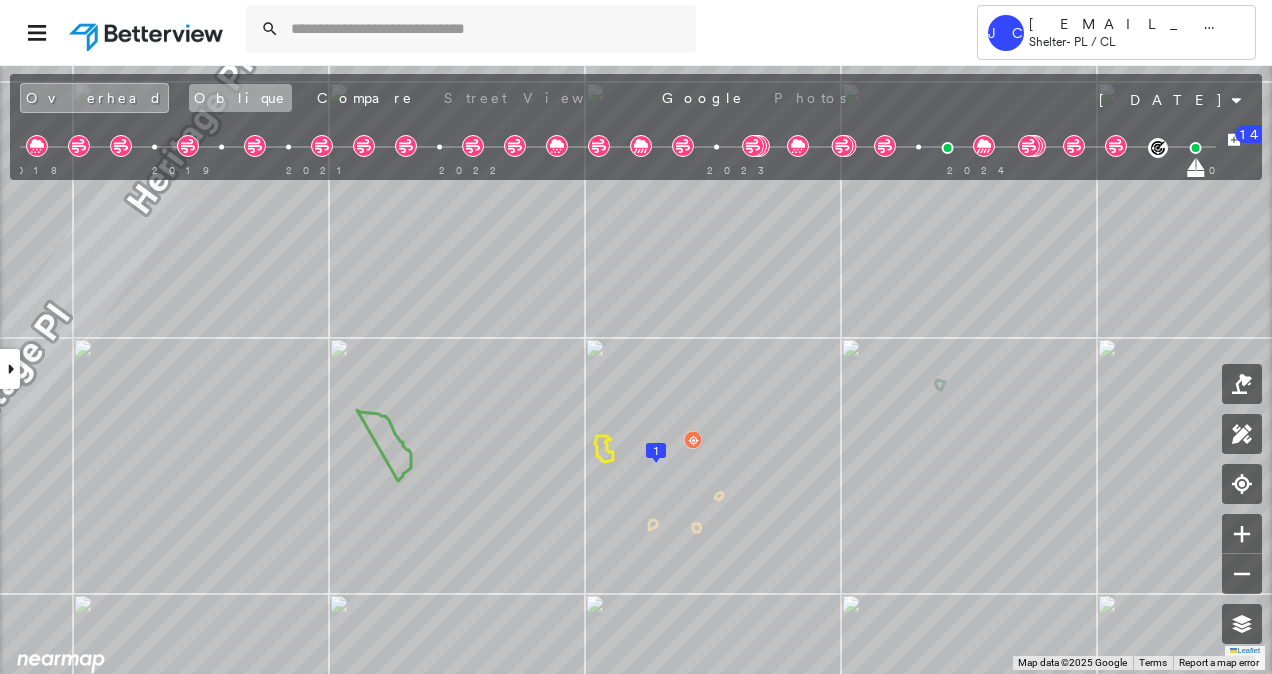 click on "Oblique" at bounding box center (240, 98) 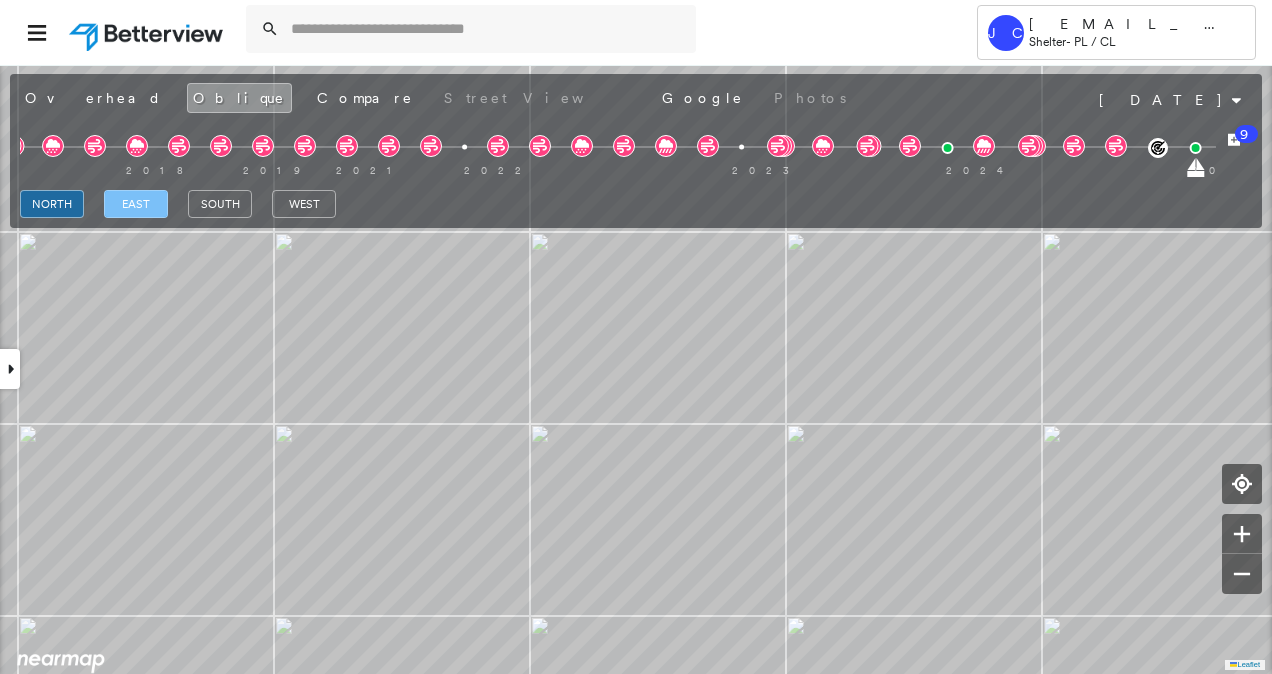 click on "east" at bounding box center (136, 204) 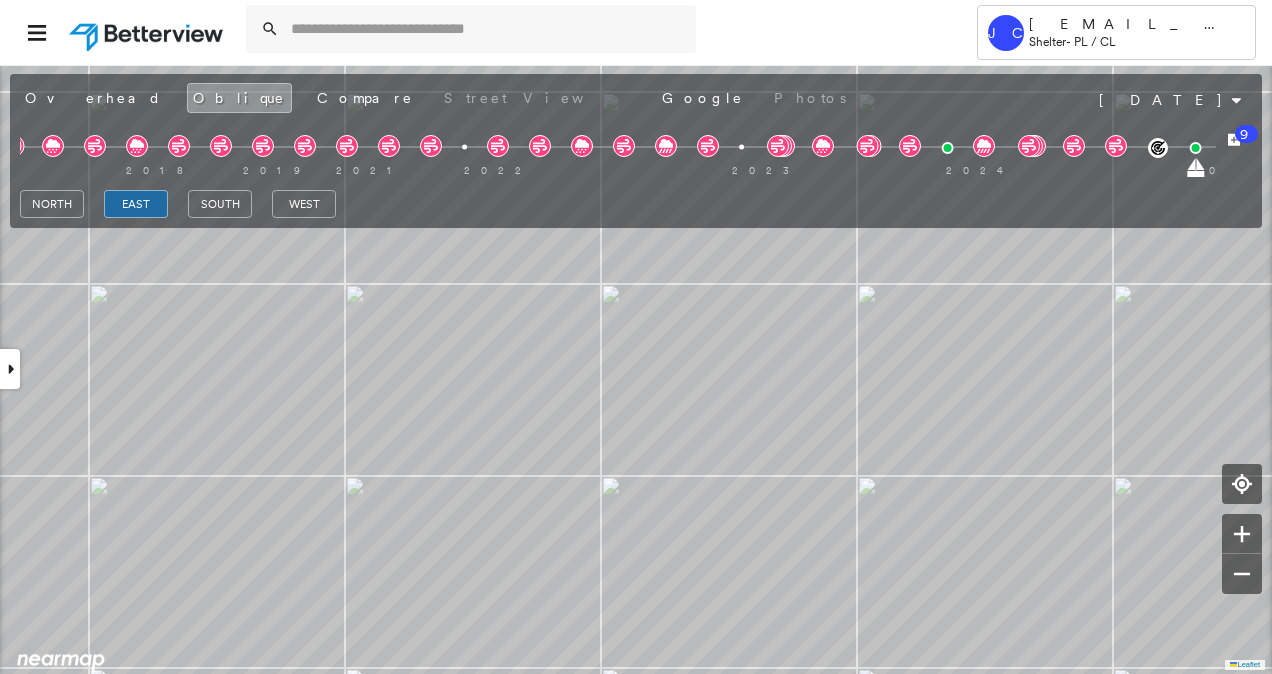 click on "south" at bounding box center [220, 207] 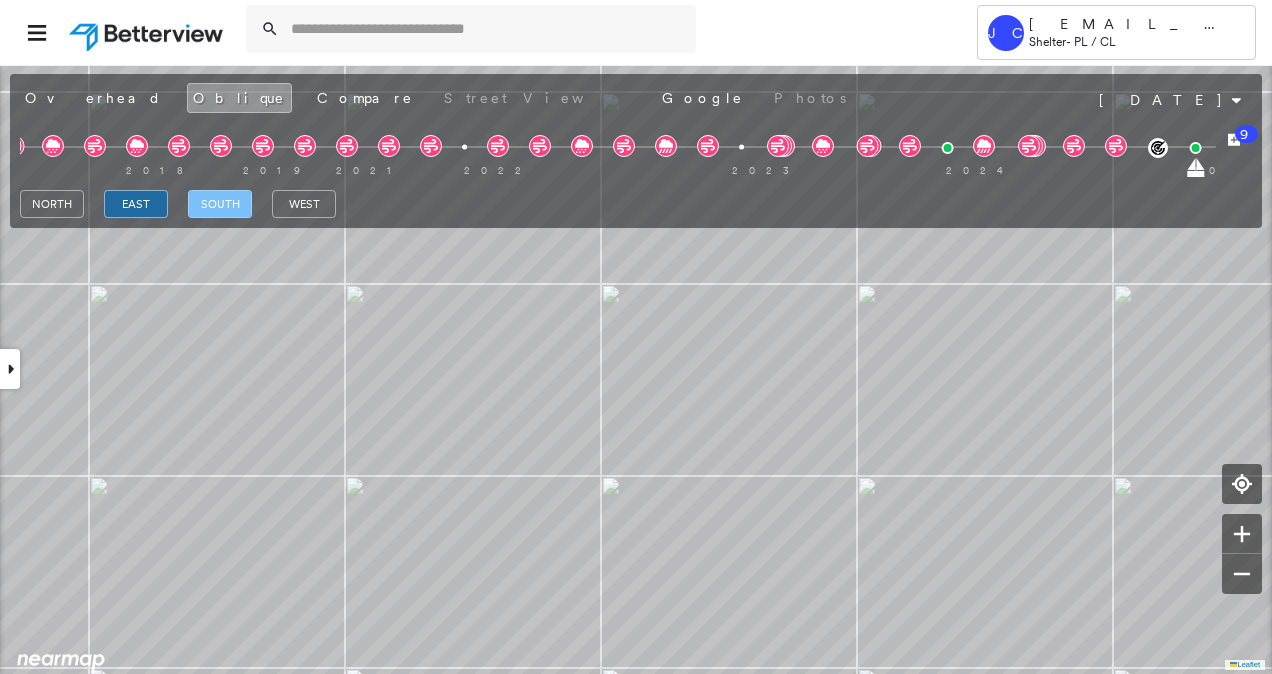 click on "south" at bounding box center [220, 204] 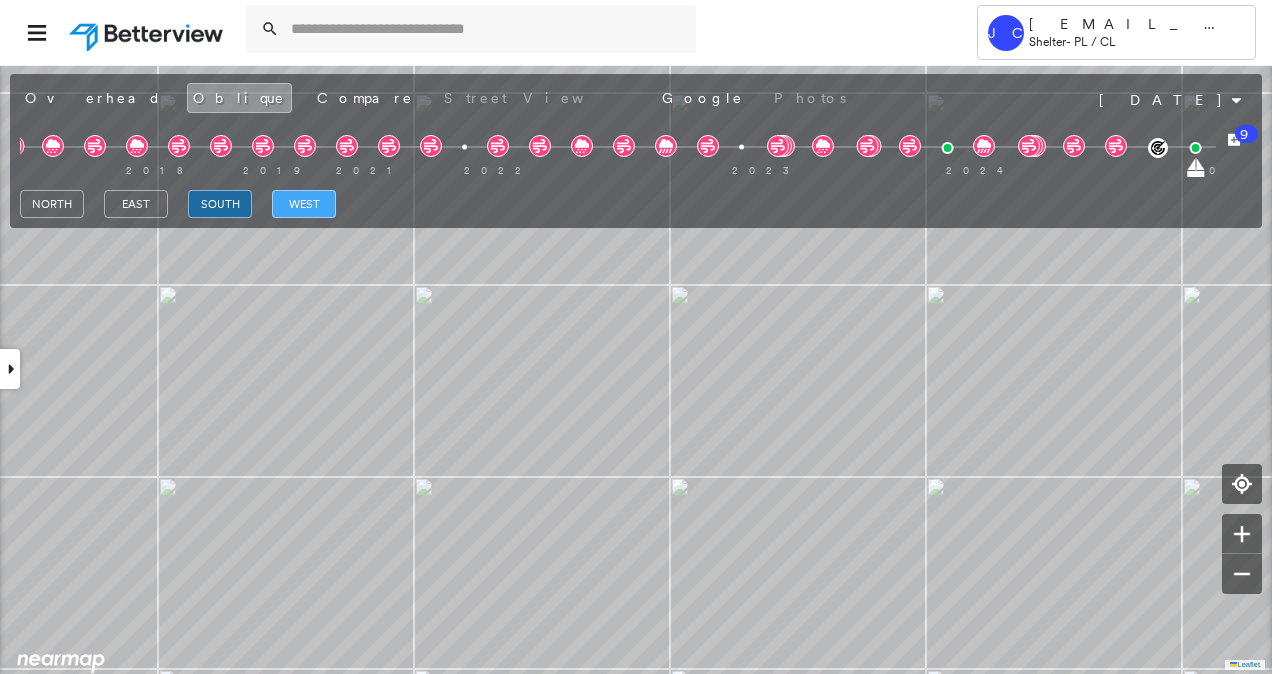 click on "west" at bounding box center (304, 204) 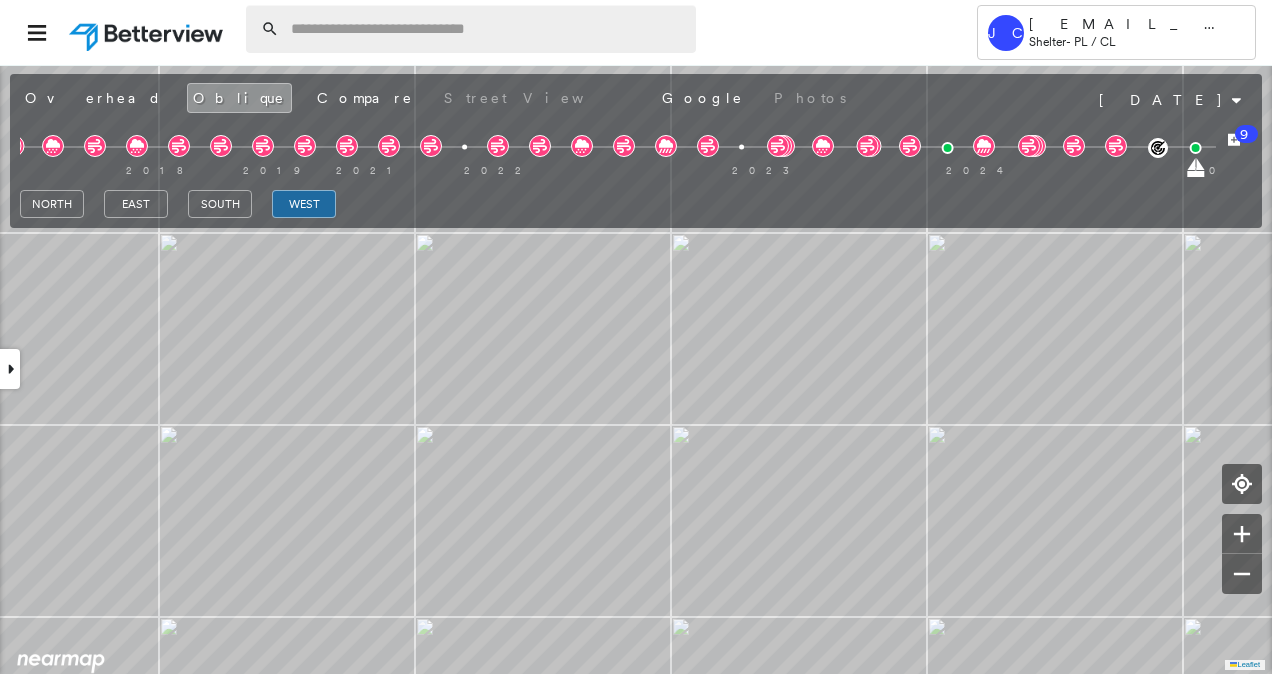 click at bounding box center [487, 29] 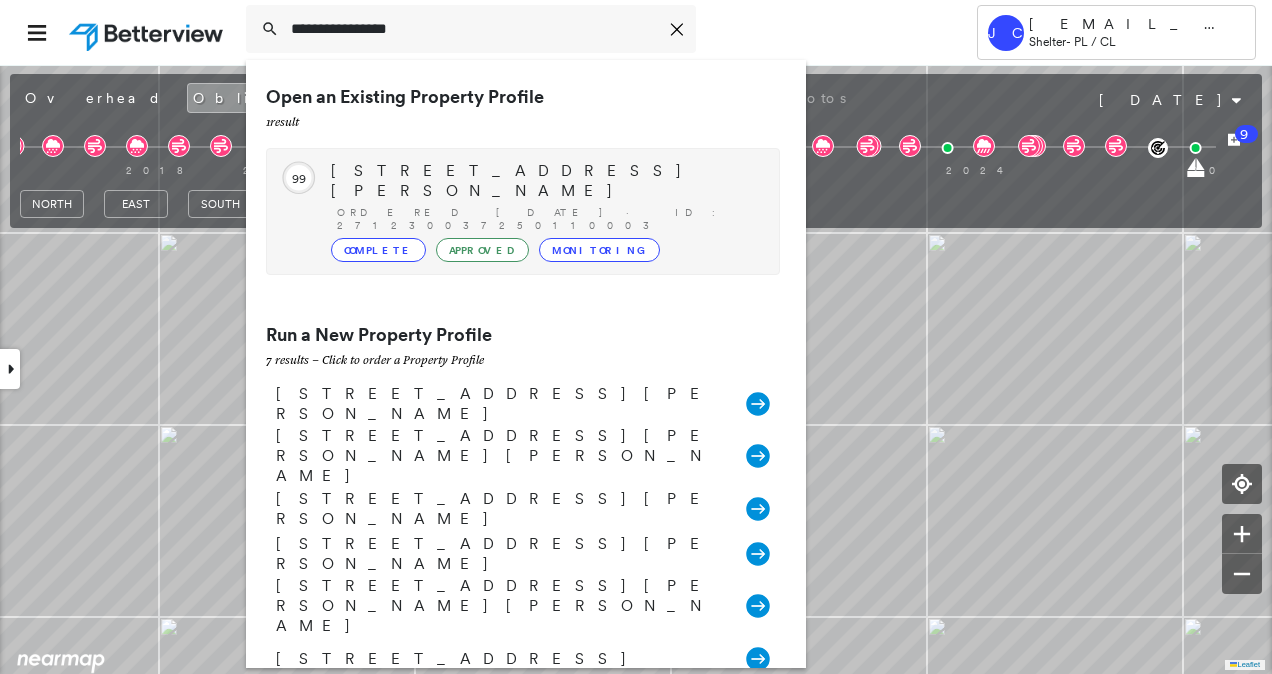 type on "**********" 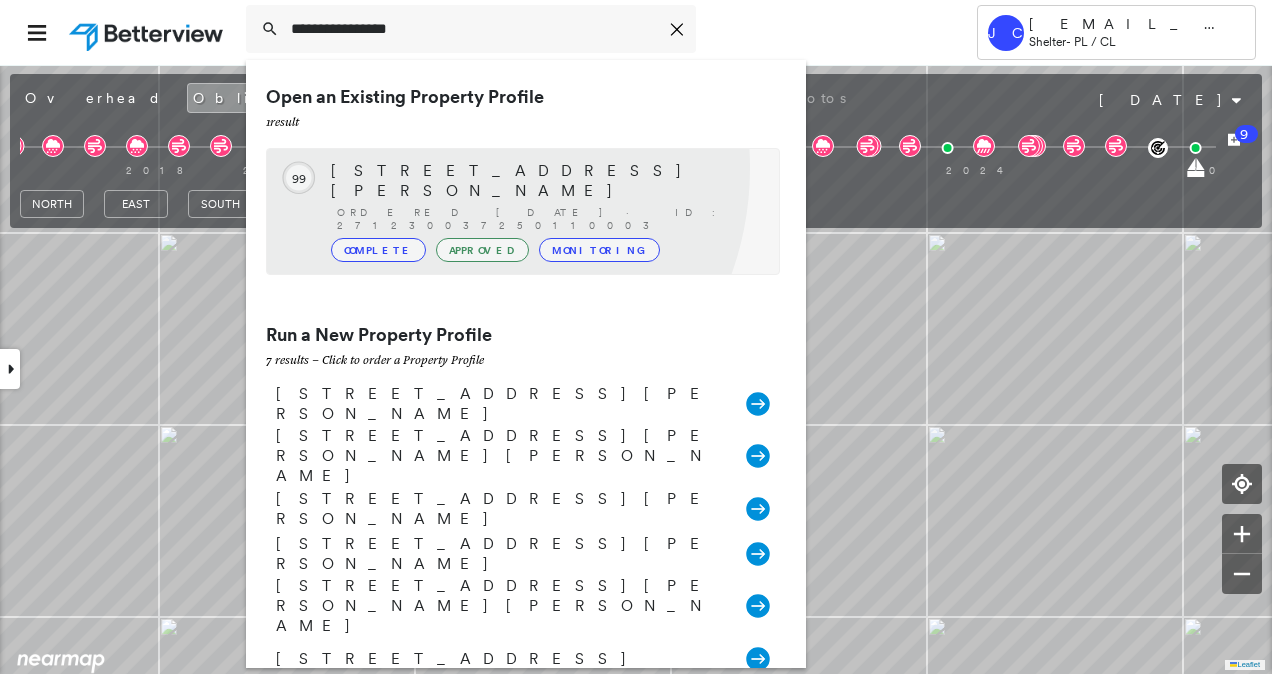 click on "1307 JASMINE WAY, FLOWOOD, MS 39232" at bounding box center (545, 181) 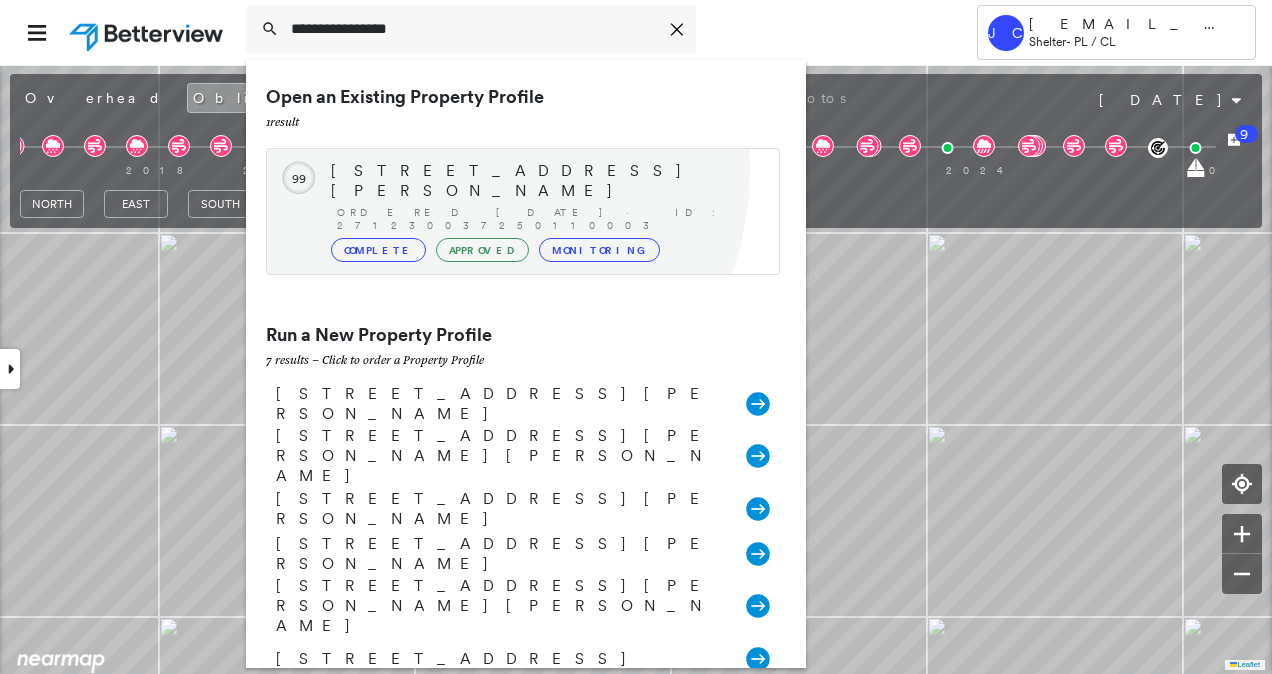 type 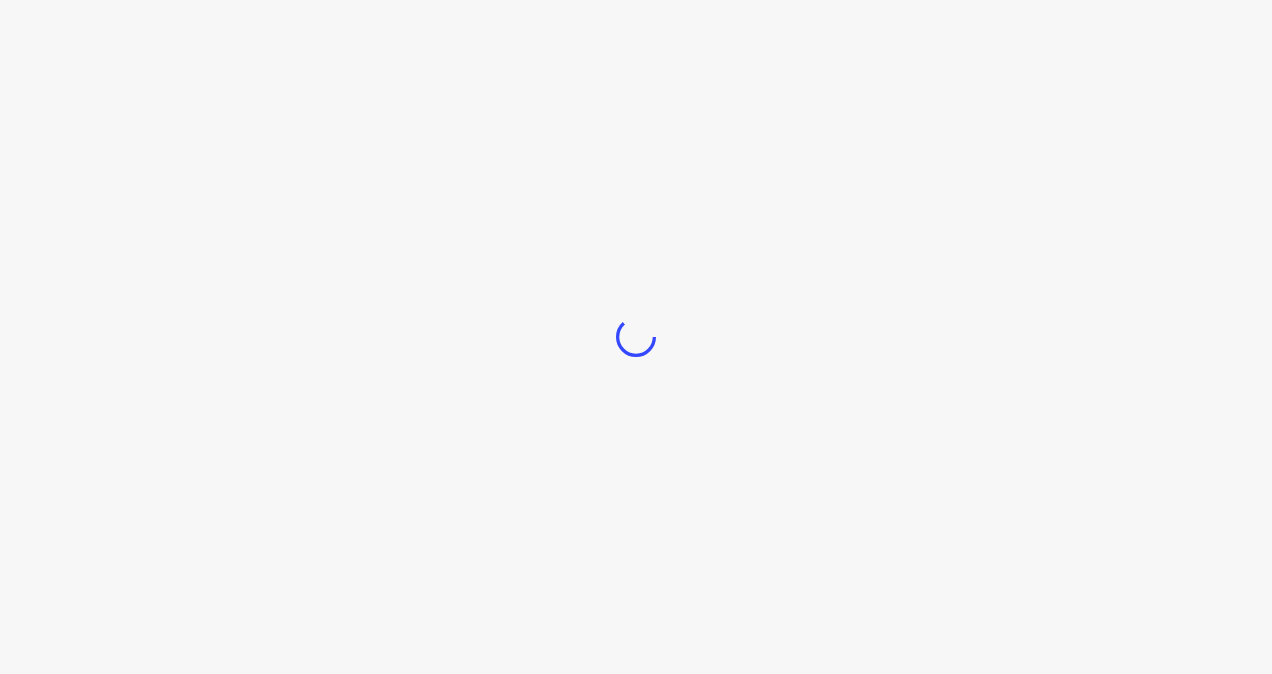 scroll, scrollTop: 0, scrollLeft: 0, axis: both 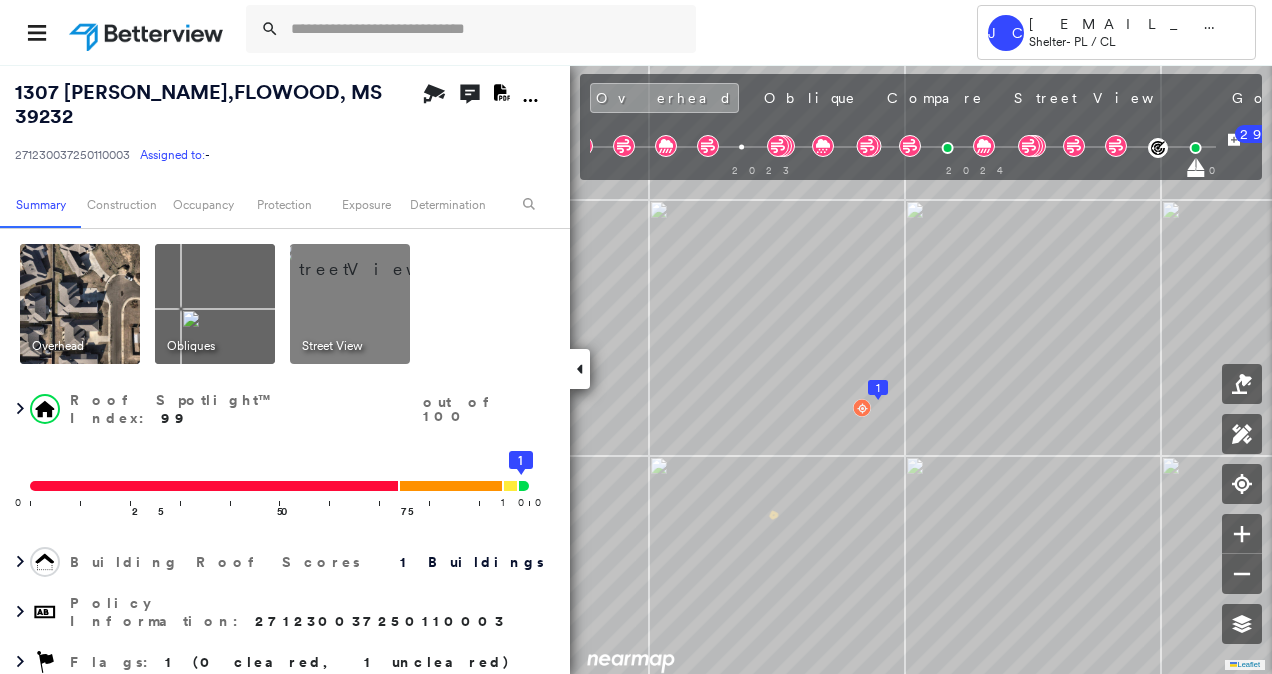click 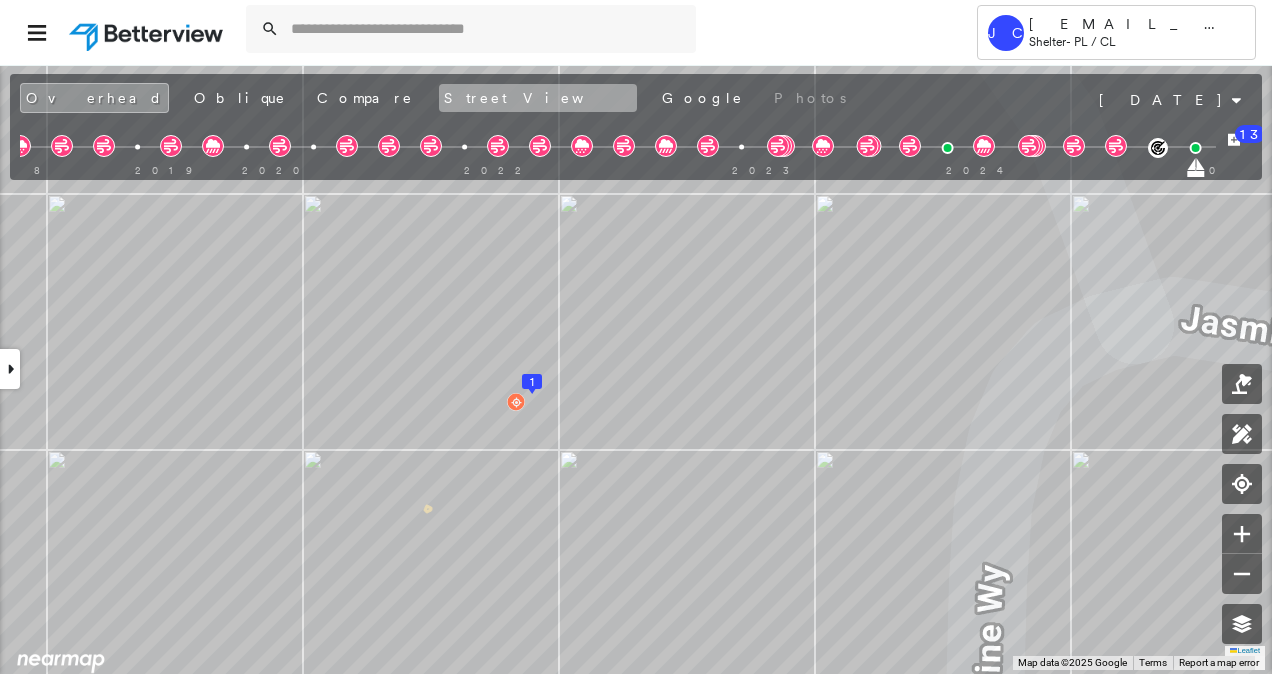 click on "Street View" at bounding box center [538, 98] 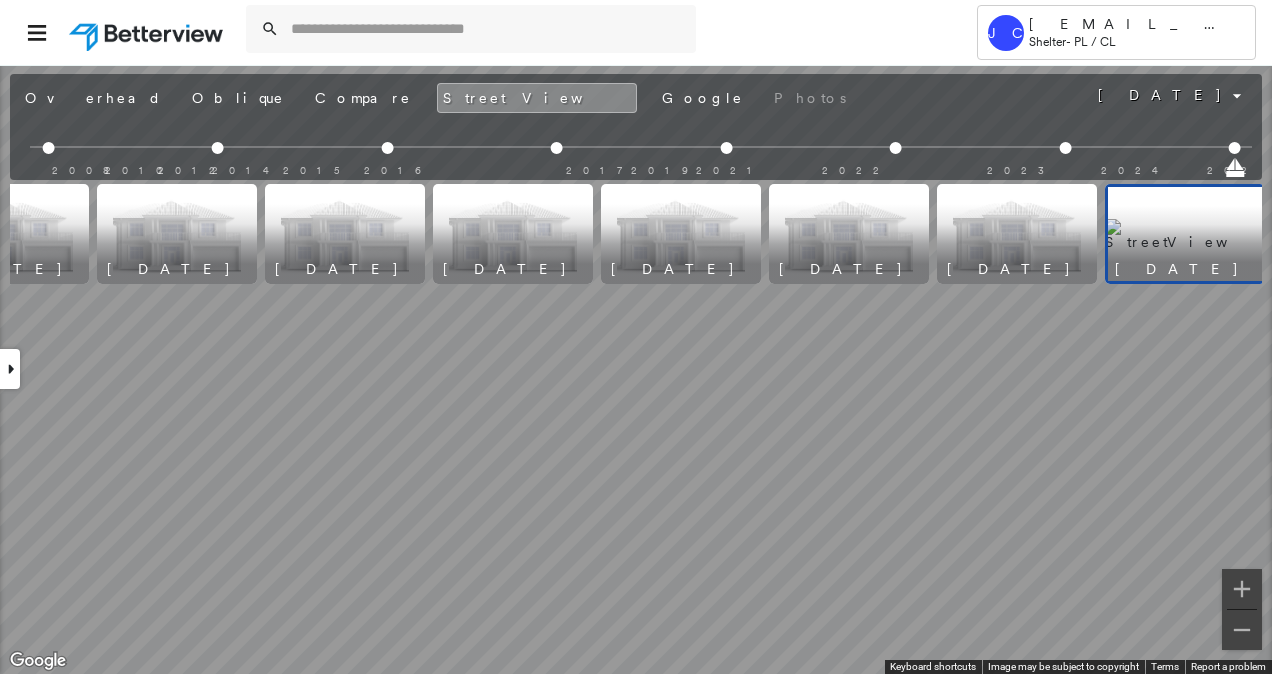 scroll, scrollTop: 0, scrollLeft: 92, axis: horizontal 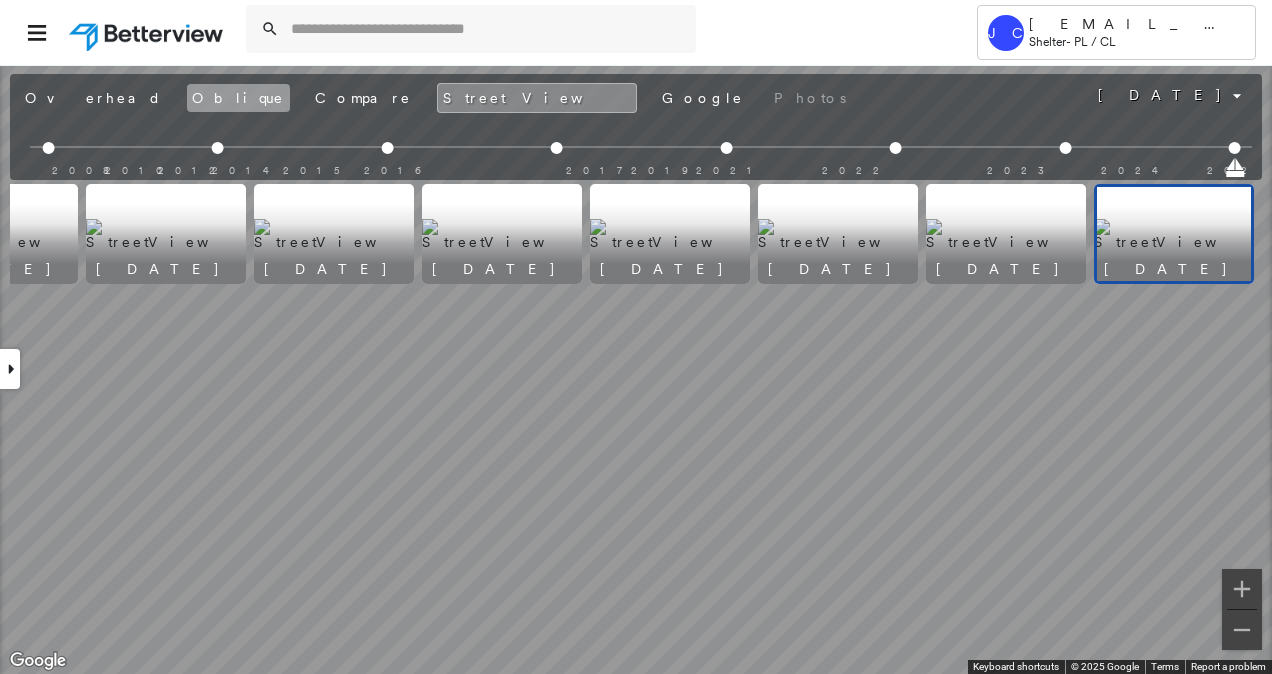 click on "Oblique" at bounding box center [238, 98] 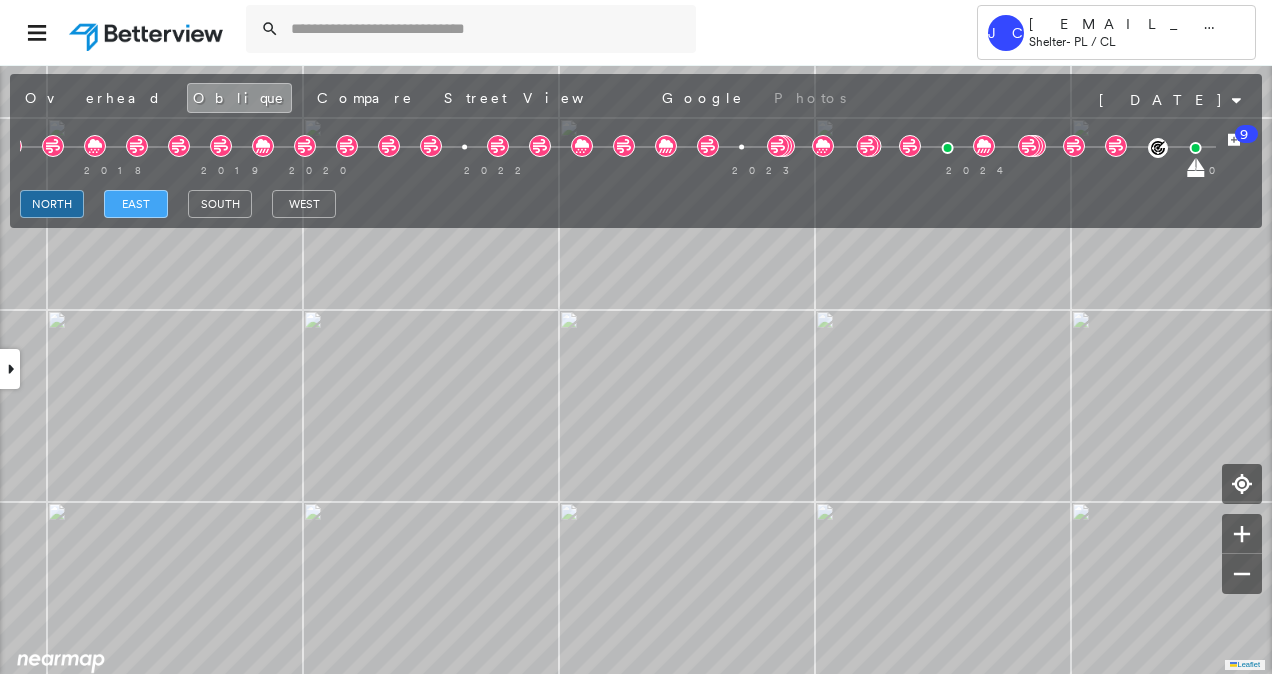 click on "east" at bounding box center [136, 204] 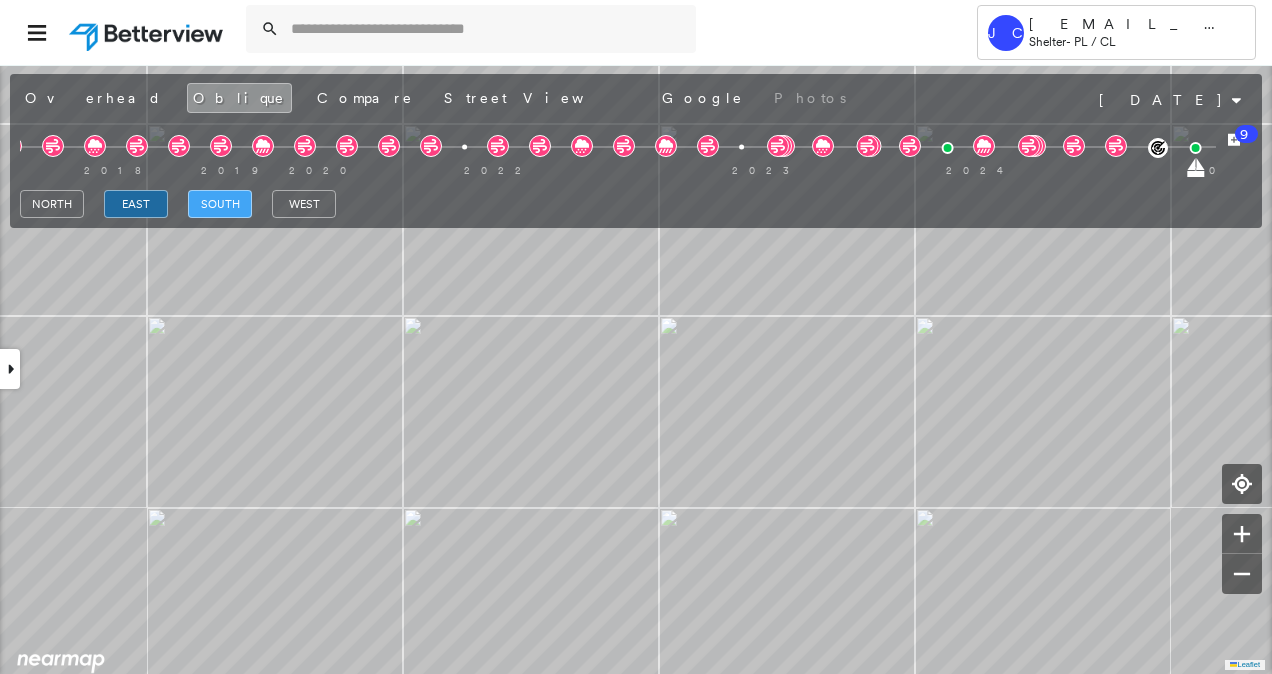click on "south" at bounding box center (220, 204) 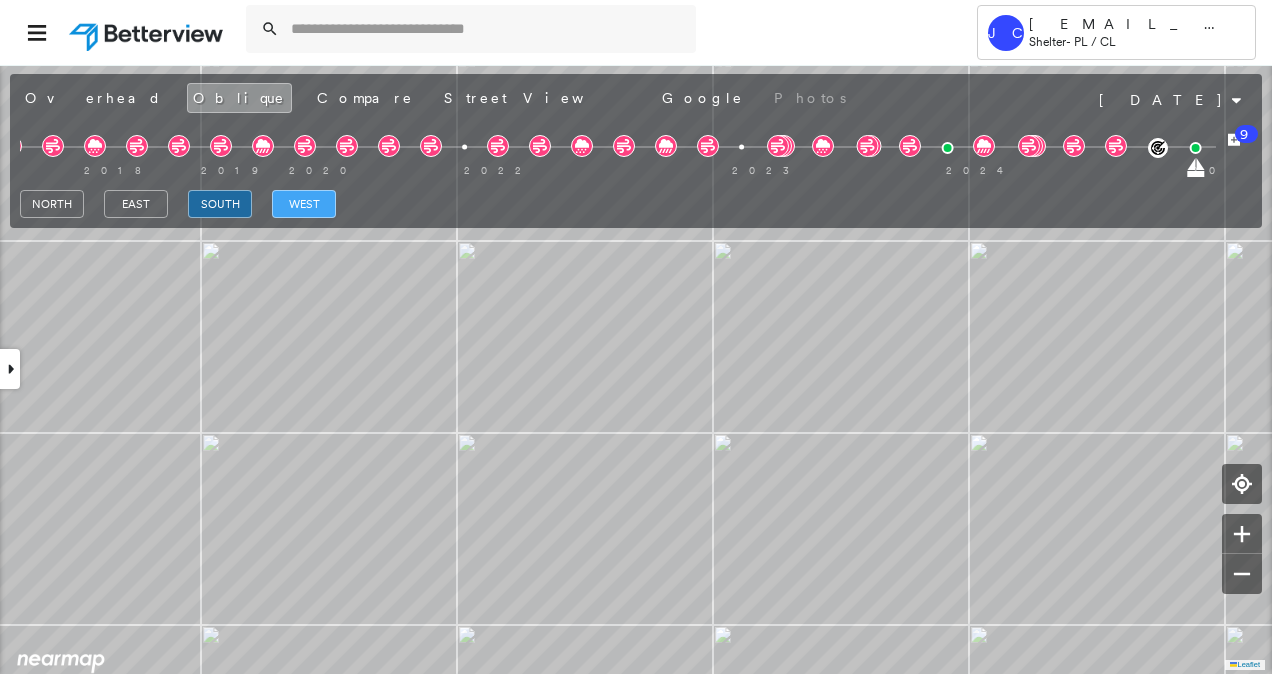 click on "west" at bounding box center (304, 204) 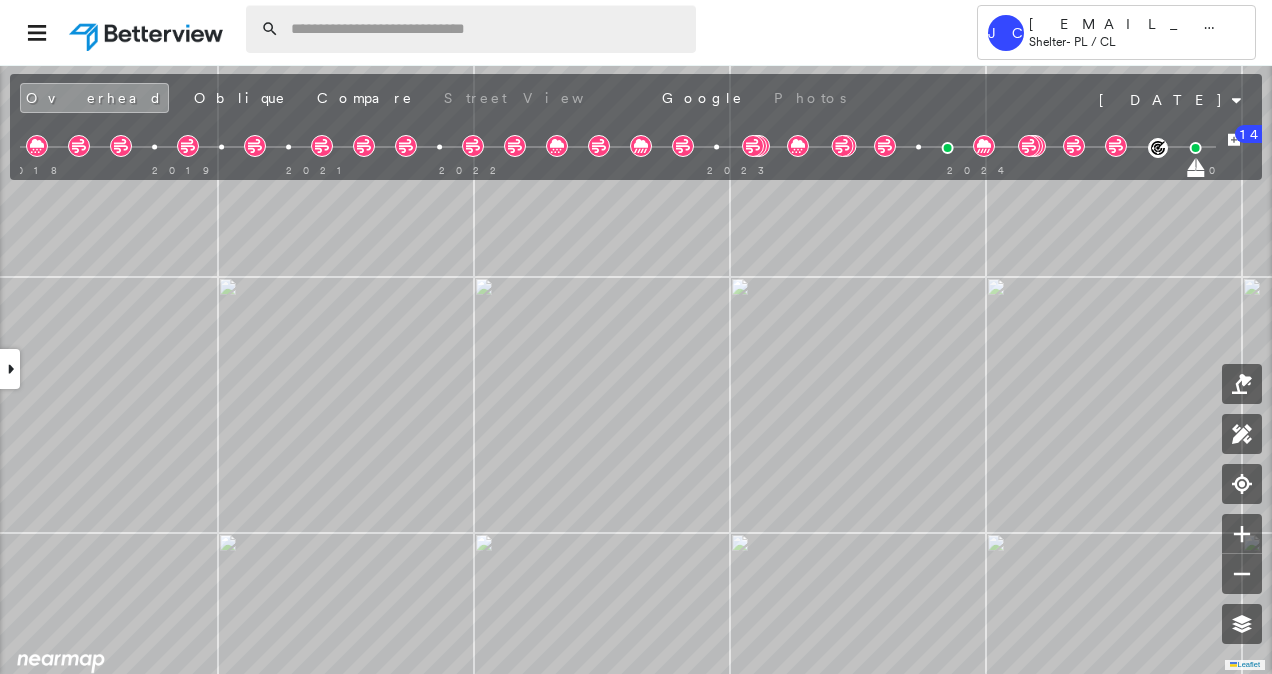 click at bounding box center [487, 29] 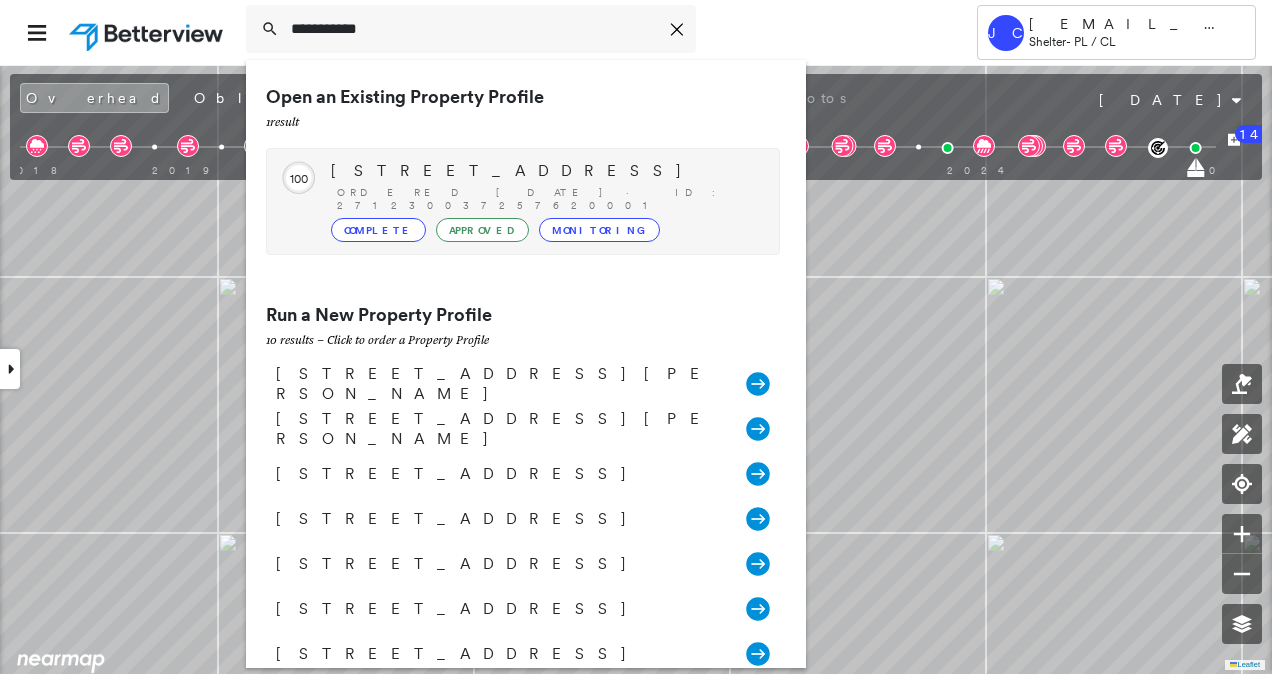 type on "**********" 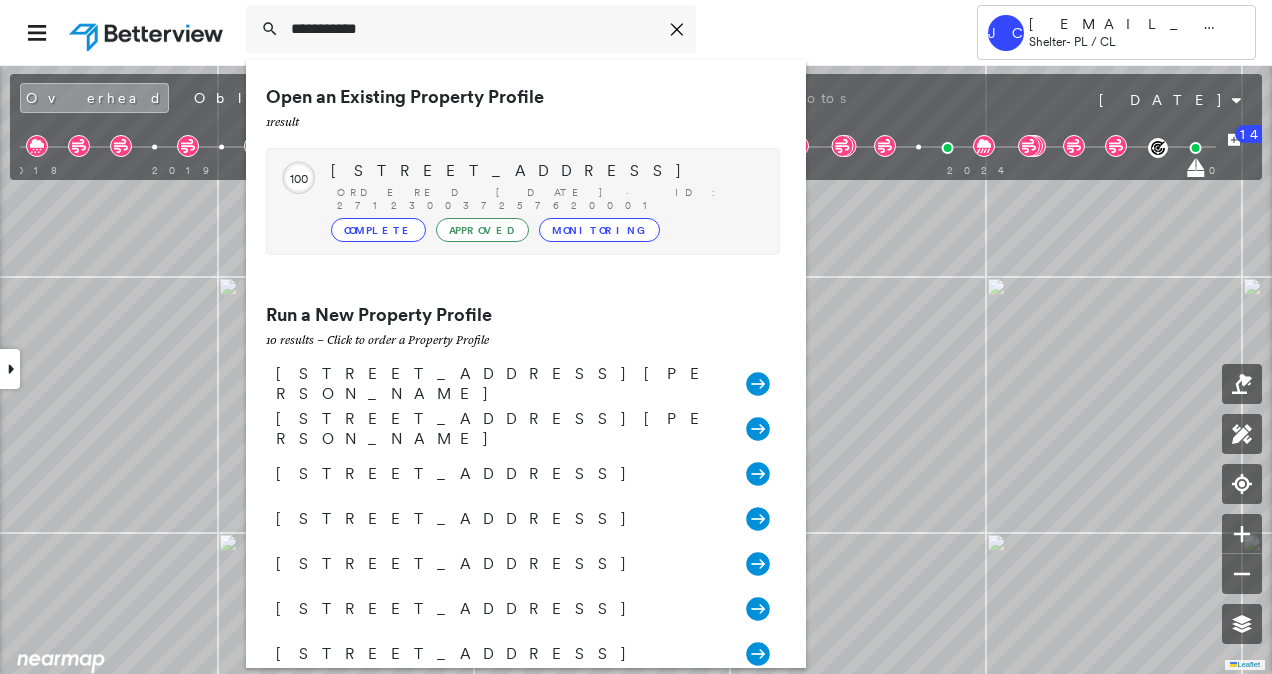 click on "Circled Text Icon 100 208 HEMLOCK DR, FLOWOOD, MS 39232 Ordered 09/16/24 · ID: 271230037257620001 Complete Approved Monitoring" at bounding box center (523, 201) 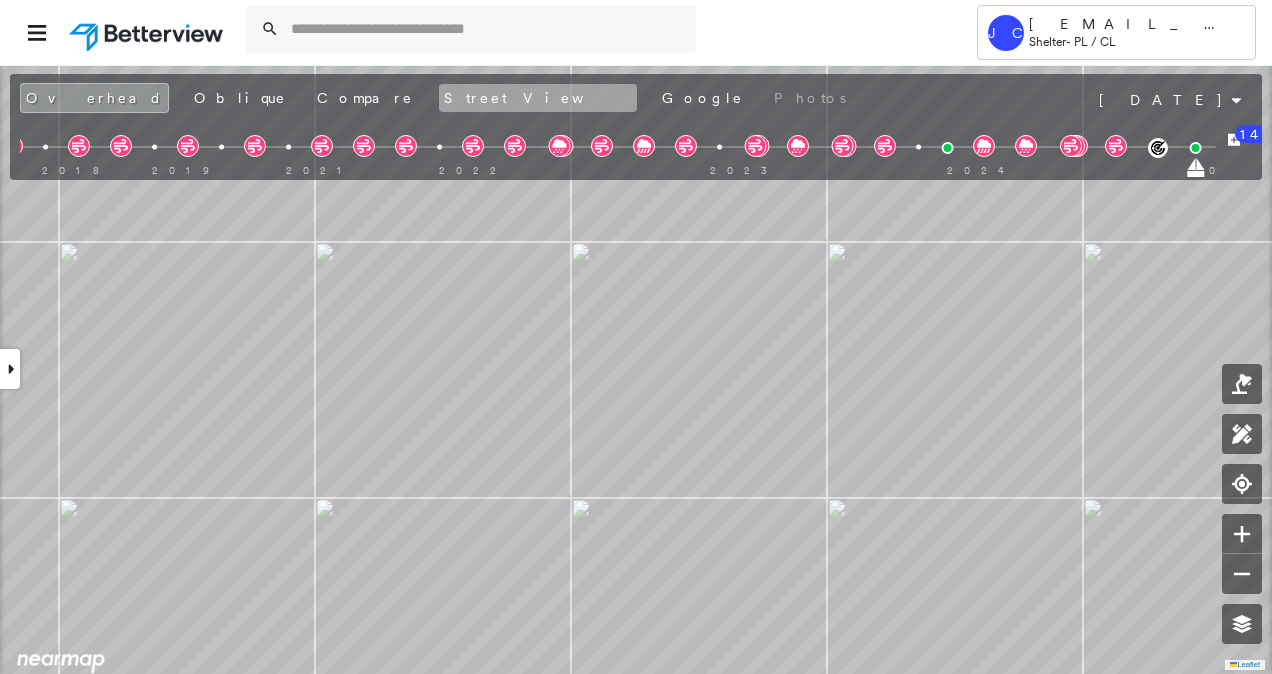 click on "Street View" at bounding box center [538, 98] 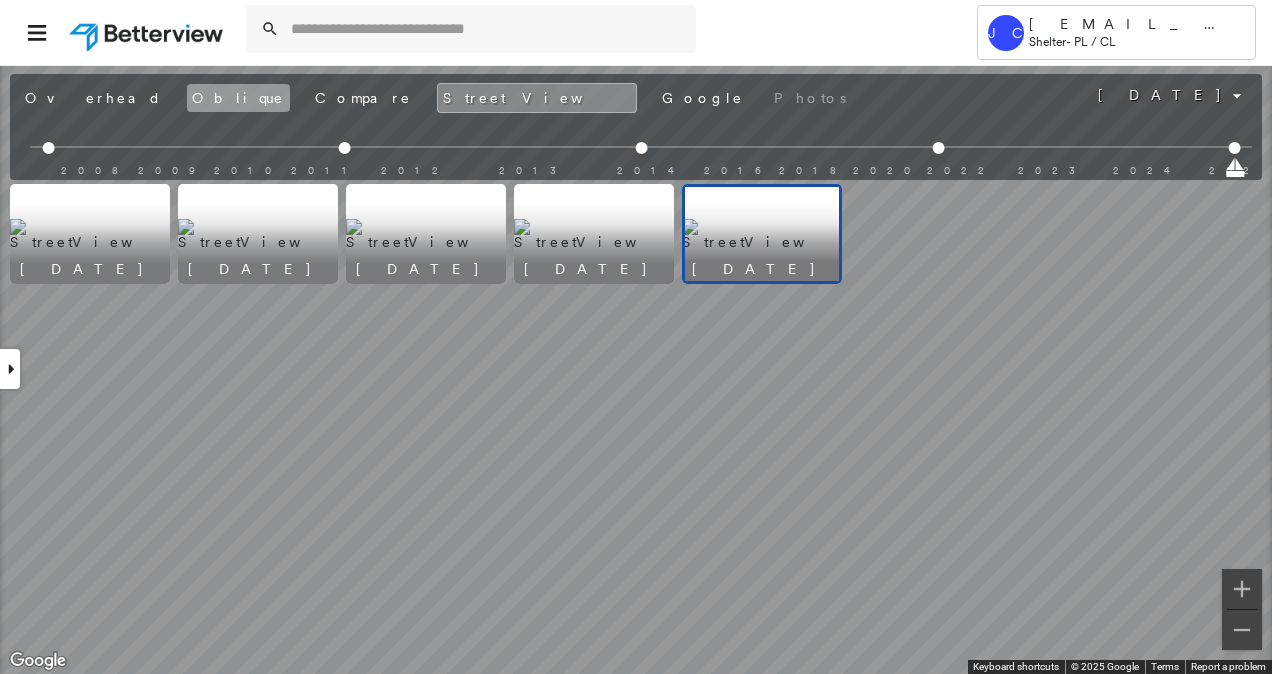 click on "Oblique" at bounding box center [238, 98] 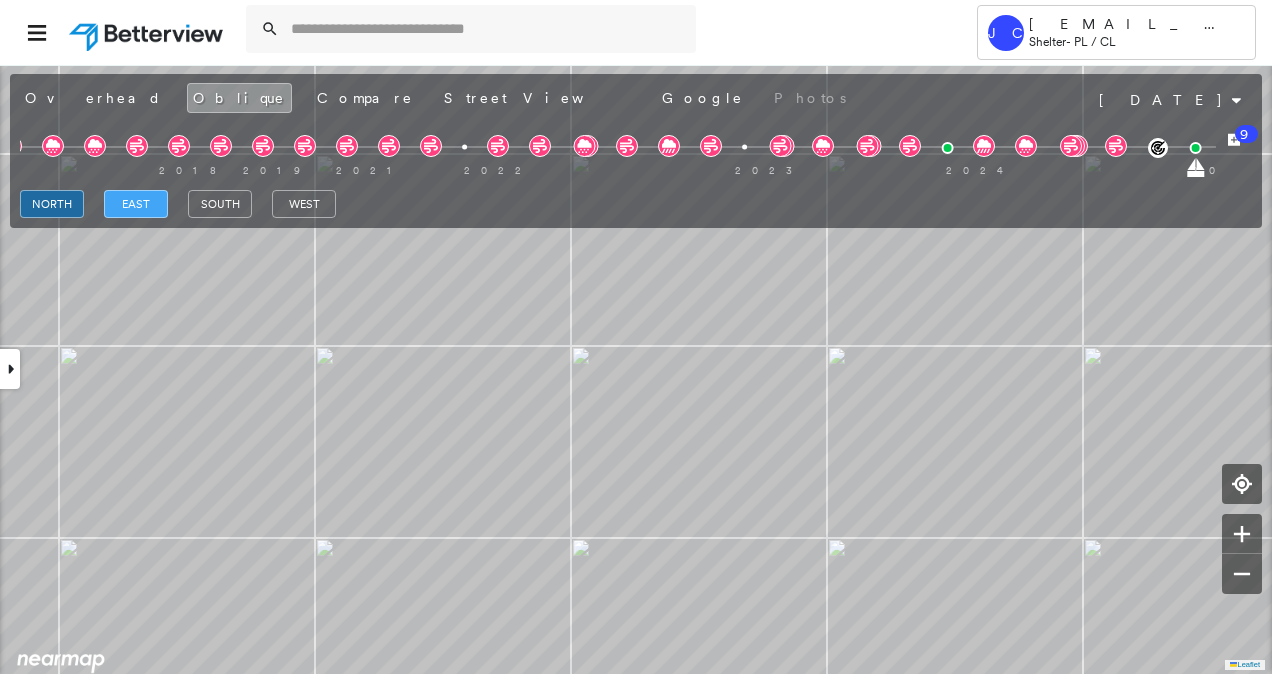 click on "east" at bounding box center (136, 204) 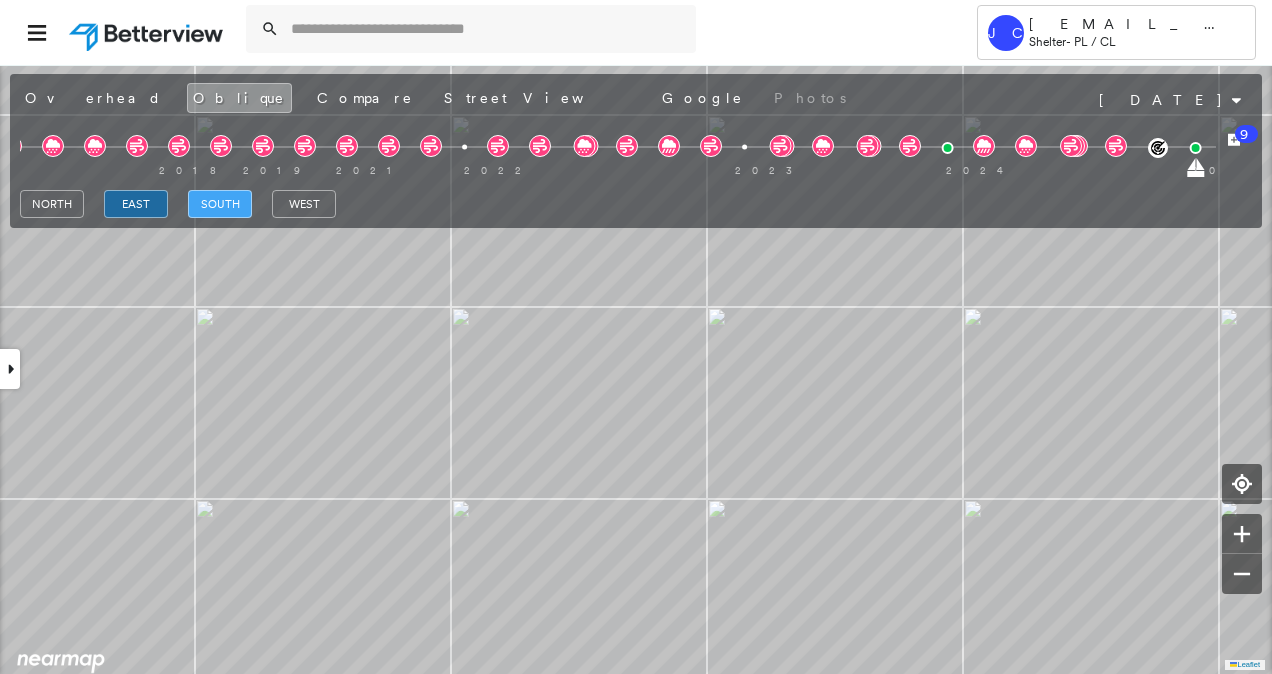 click on "south" at bounding box center [220, 204] 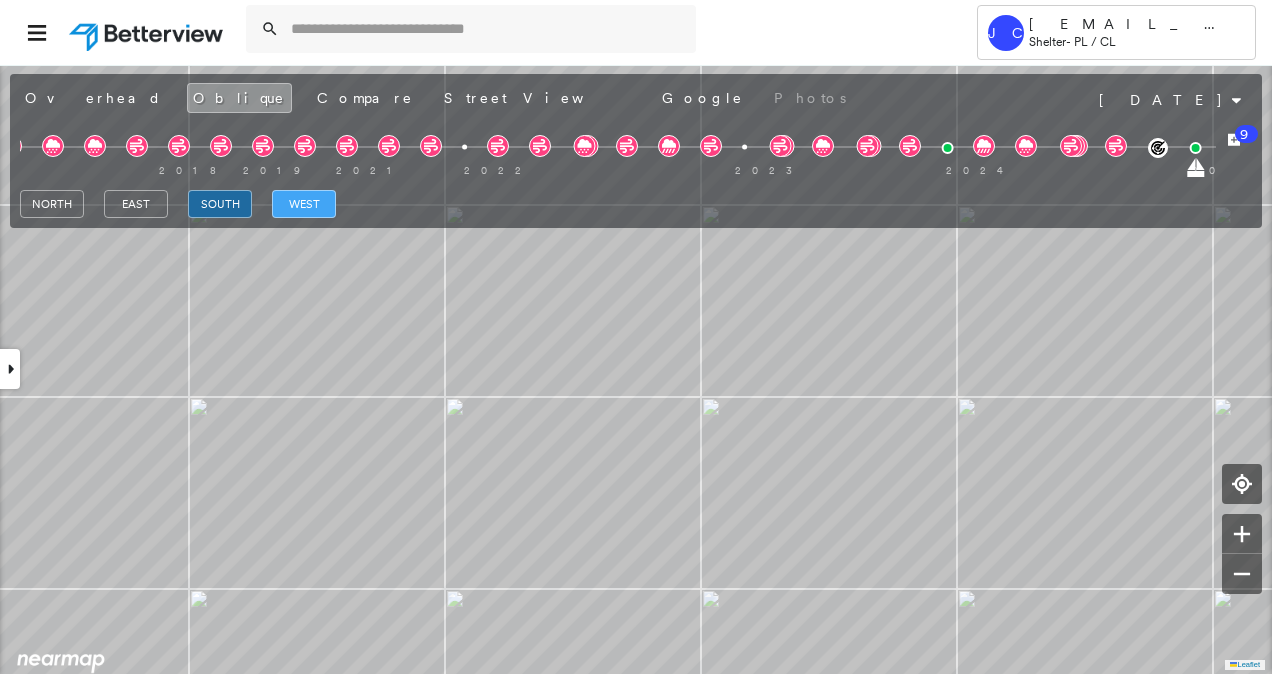 click on "west" at bounding box center [304, 204] 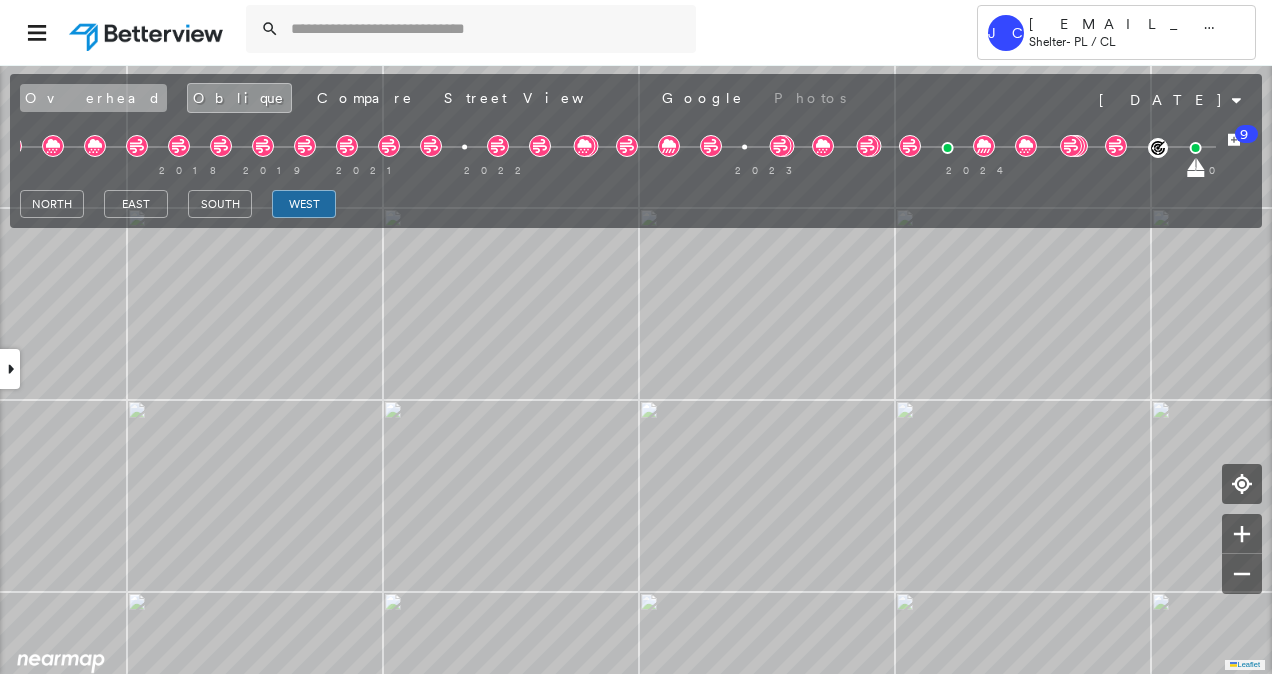 click on "Overhead" at bounding box center [93, 98] 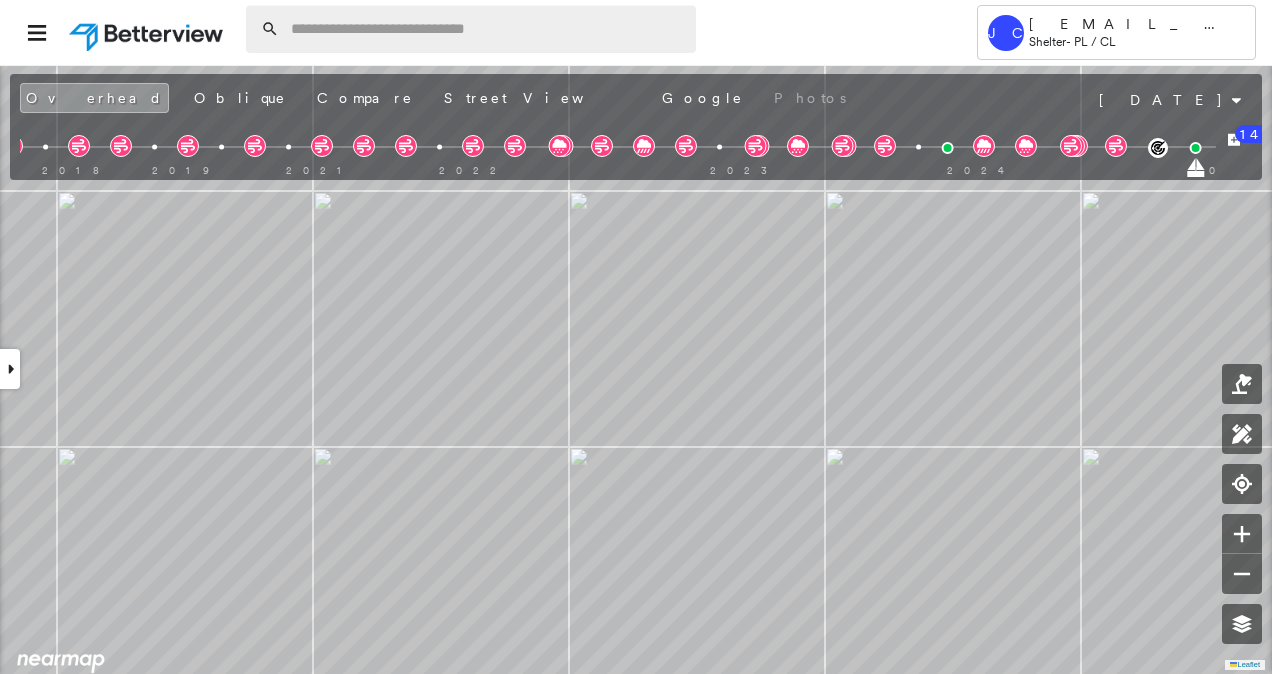 click at bounding box center (487, 29) 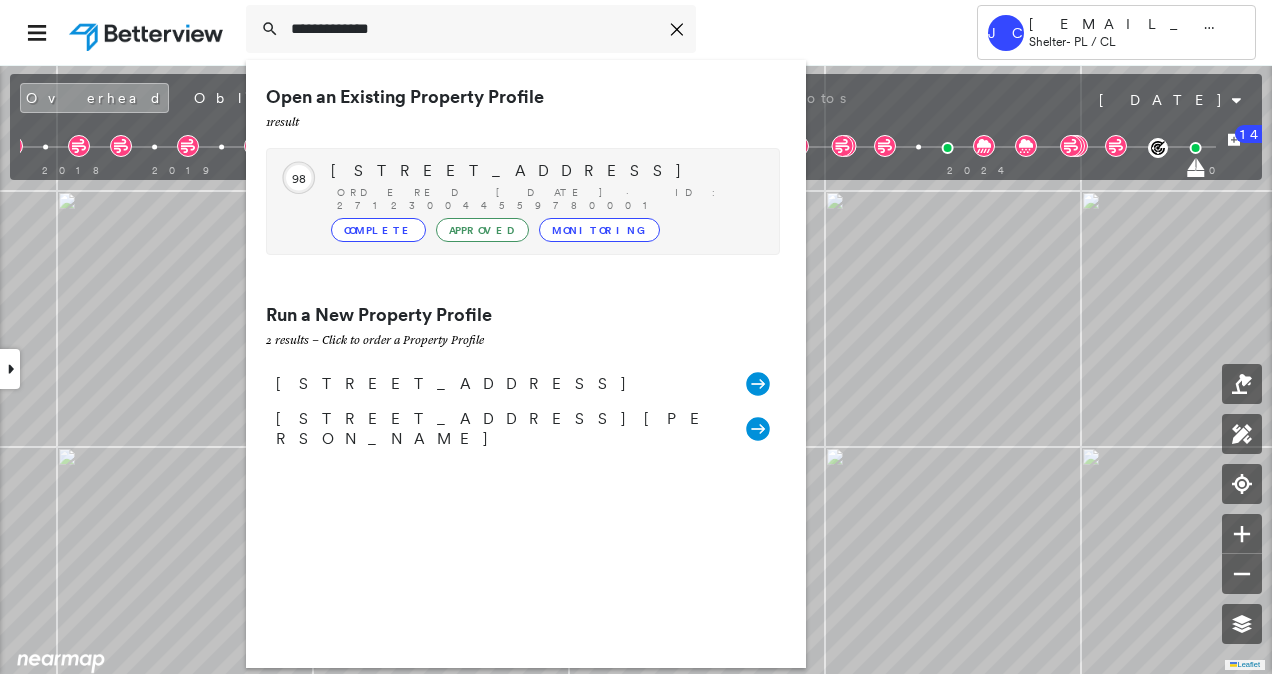 type on "**********" 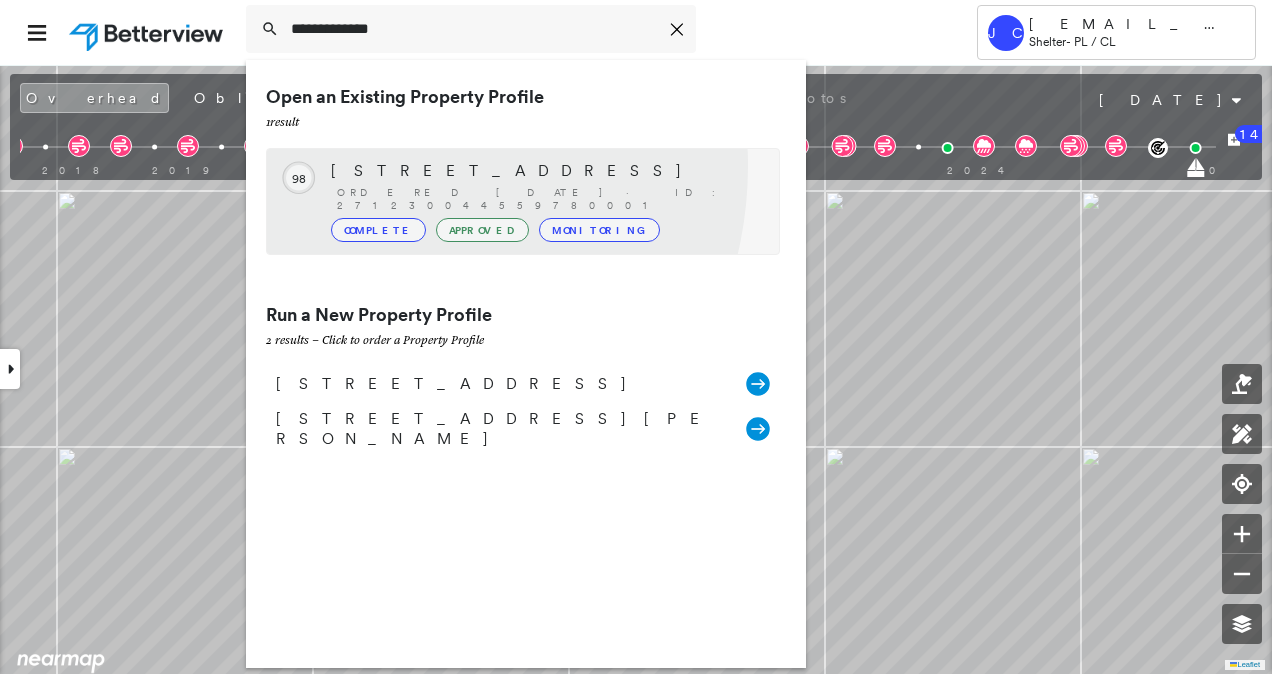 click on "805 WOODFERN CV, FLOWOOD, MS 39232" at bounding box center [545, 171] 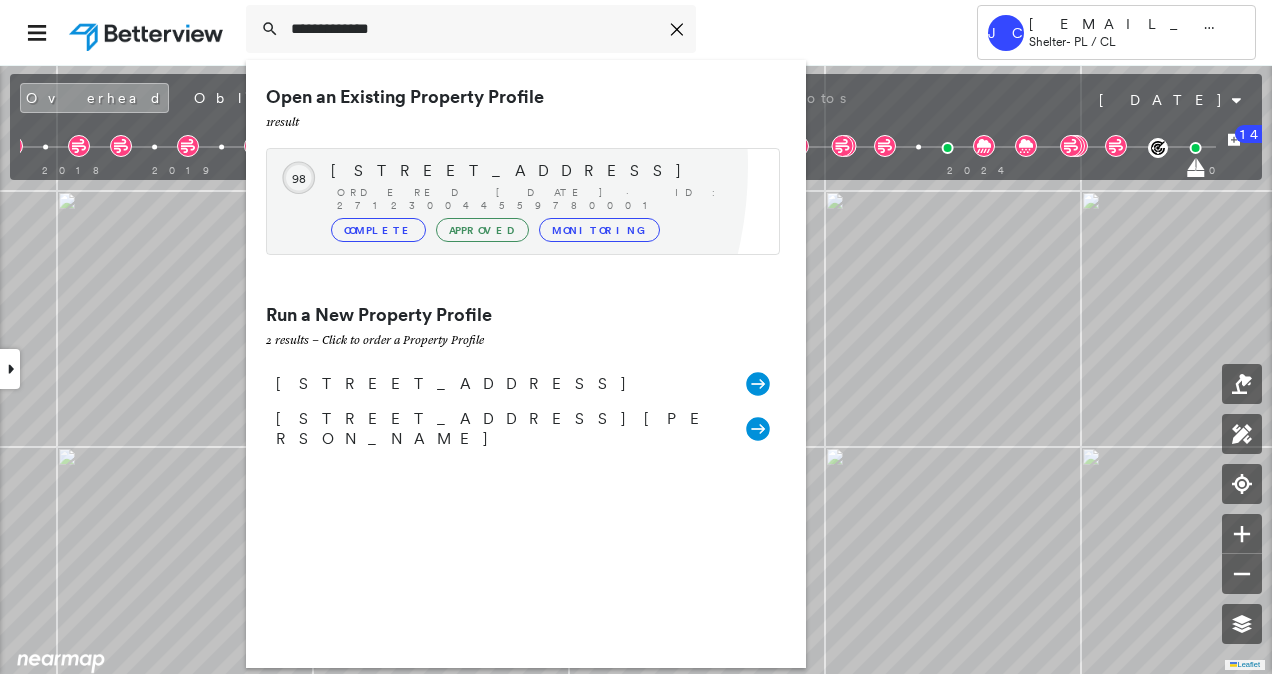 type 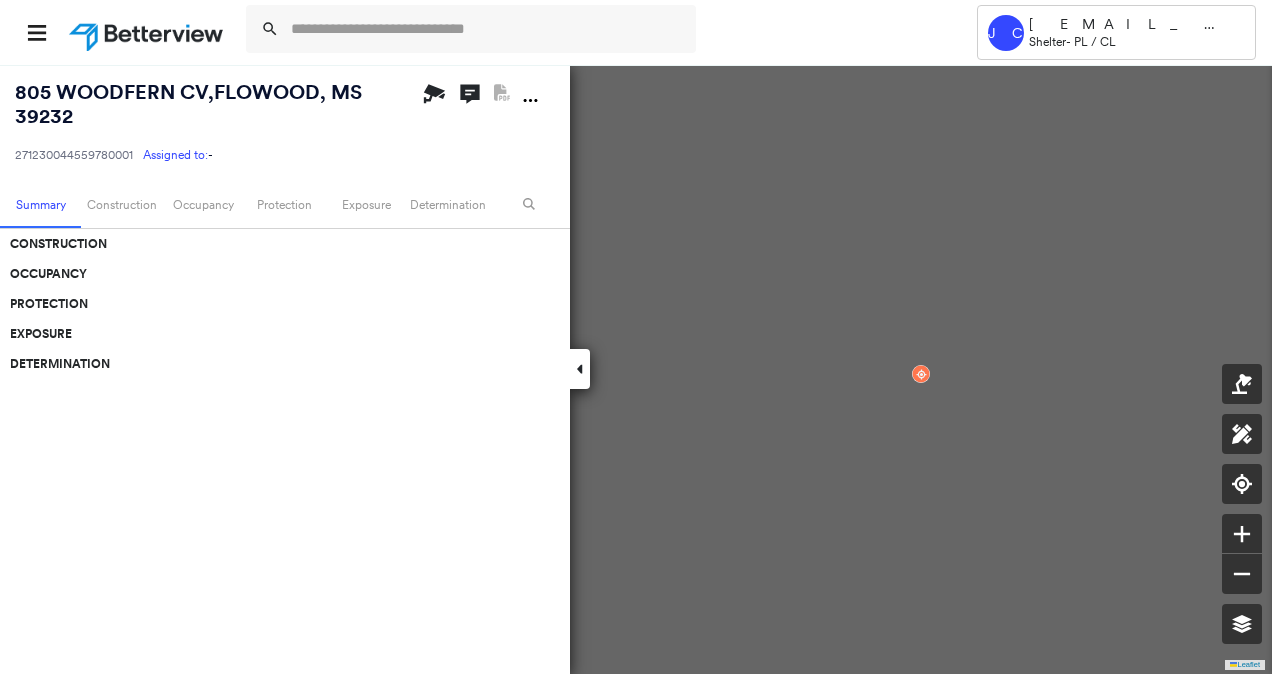 scroll, scrollTop: 0, scrollLeft: 0, axis: both 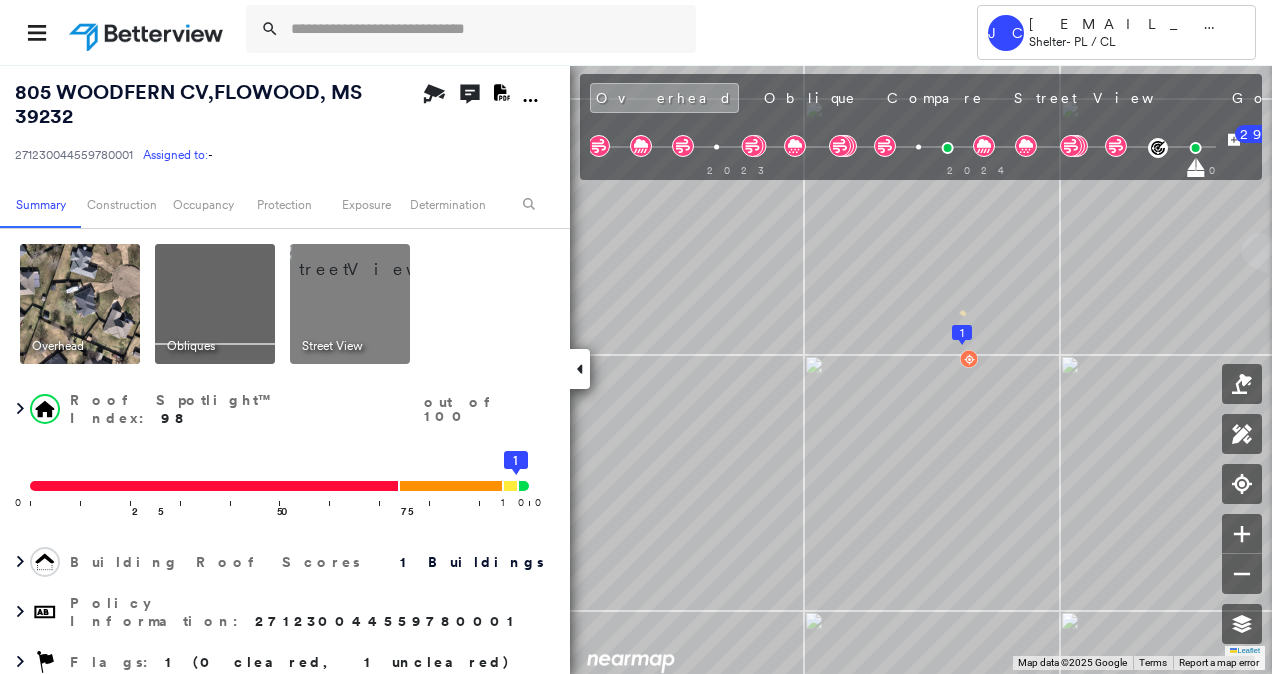 click 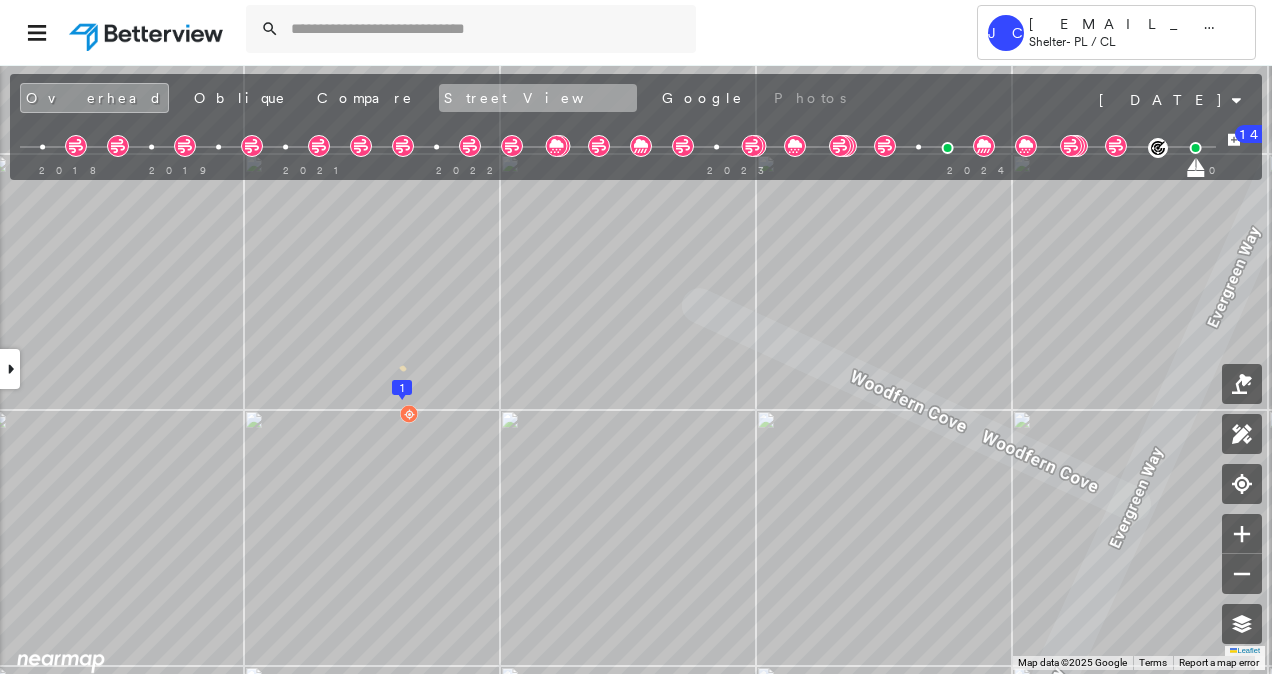 click on "Street View" at bounding box center [538, 98] 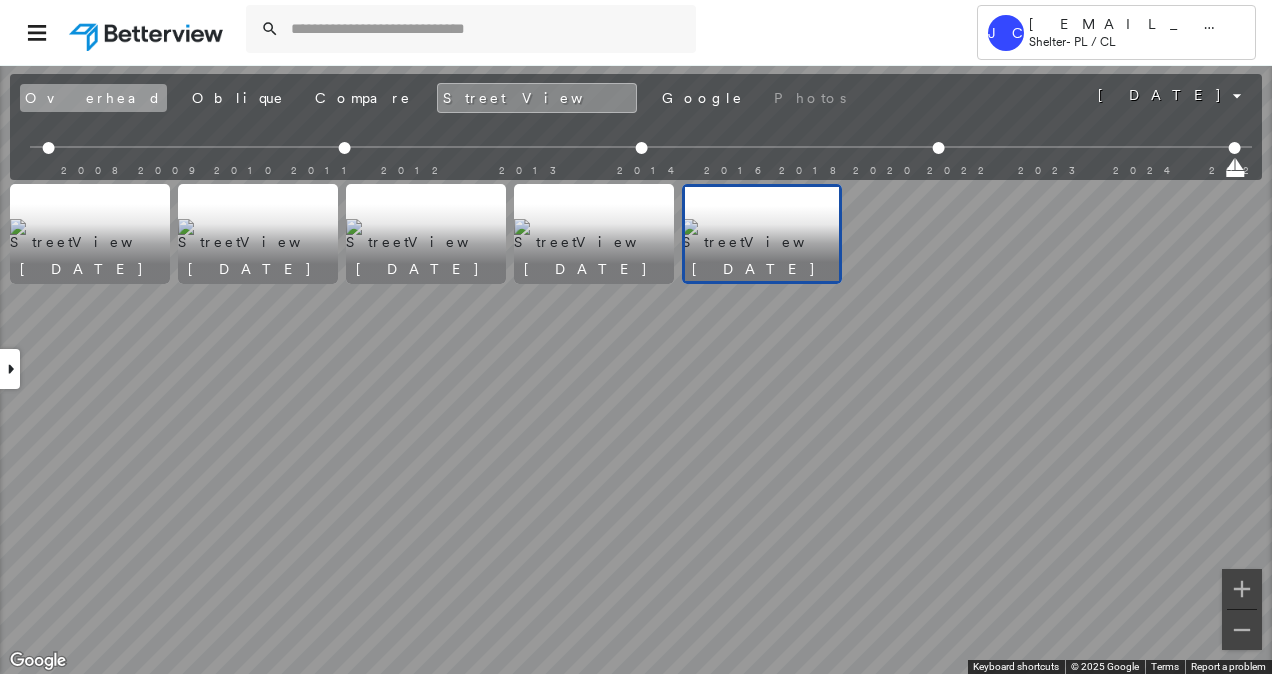 click on "Overhead" at bounding box center [93, 98] 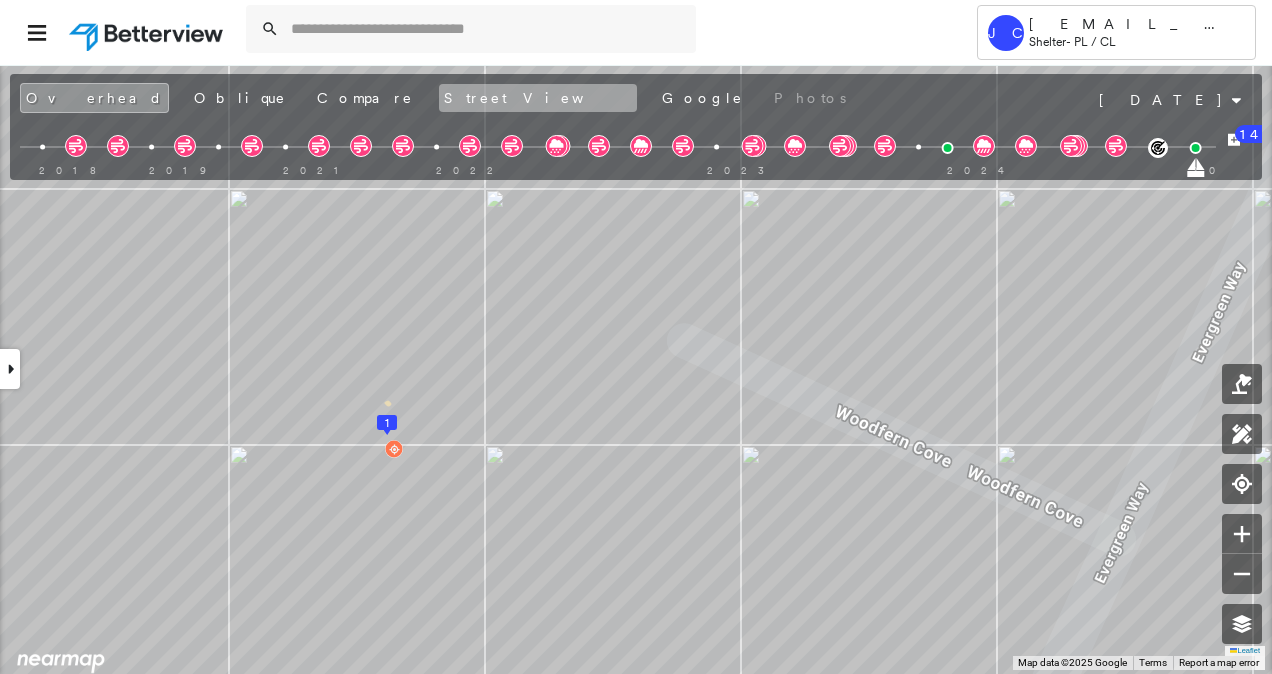 click on "Street View" at bounding box center (538, 98) 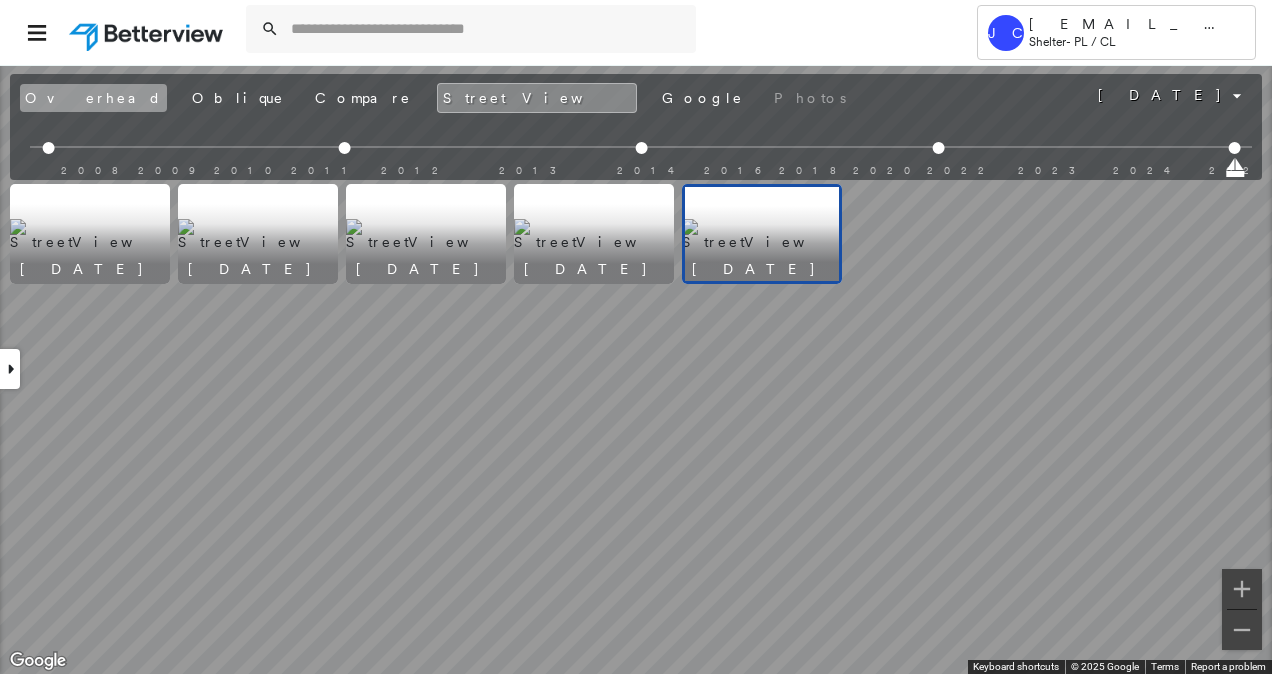 click on "Overhead" at bounding box center (93, 98) 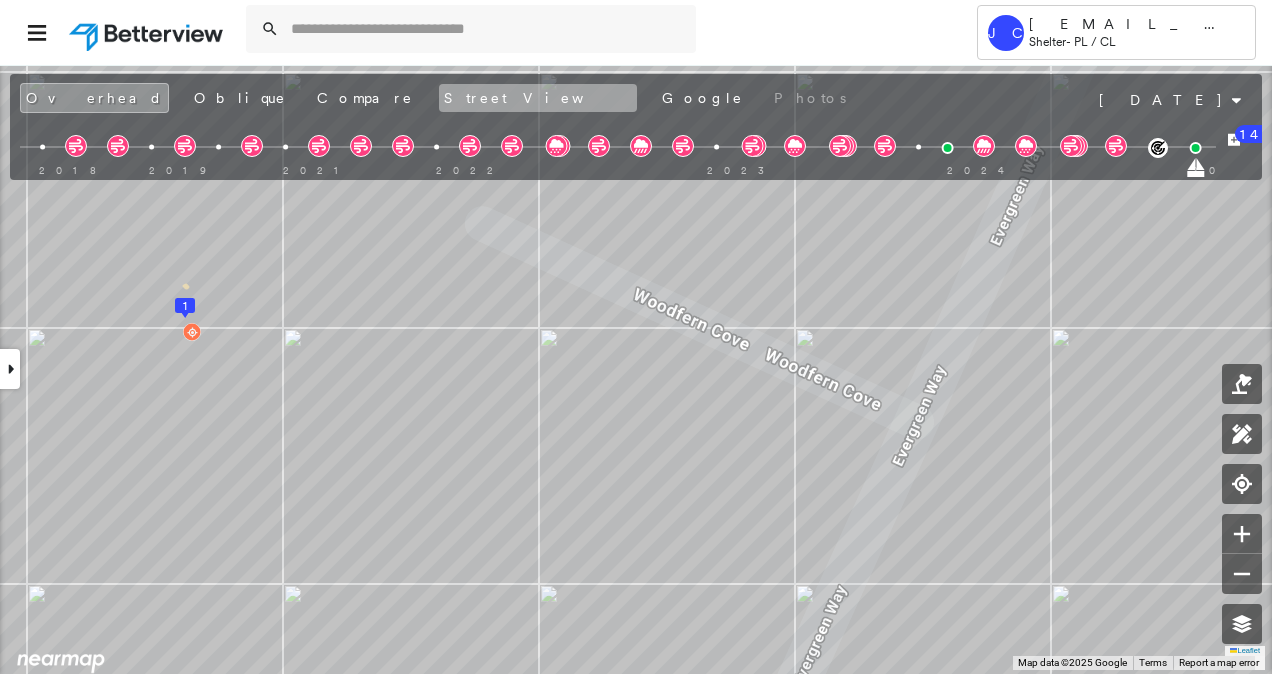 click on "Street View" at bounding box center (538, 98) 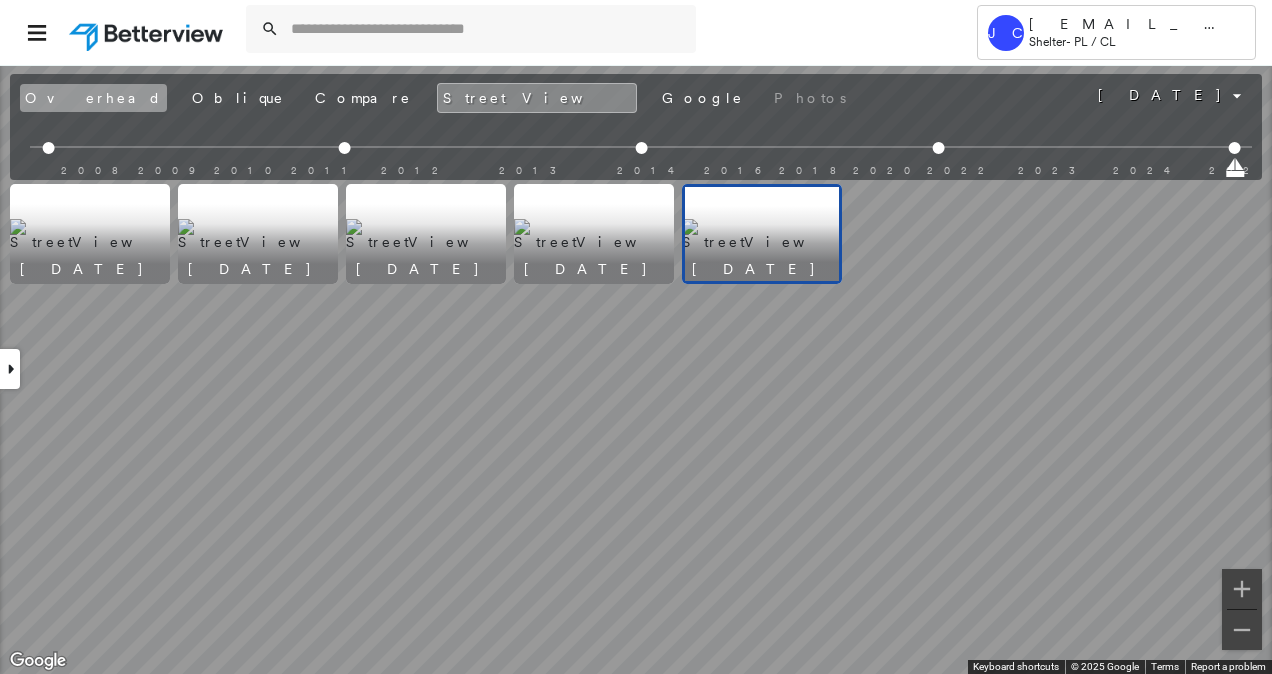 click on "Overhead" at bounding box center (93, 98) 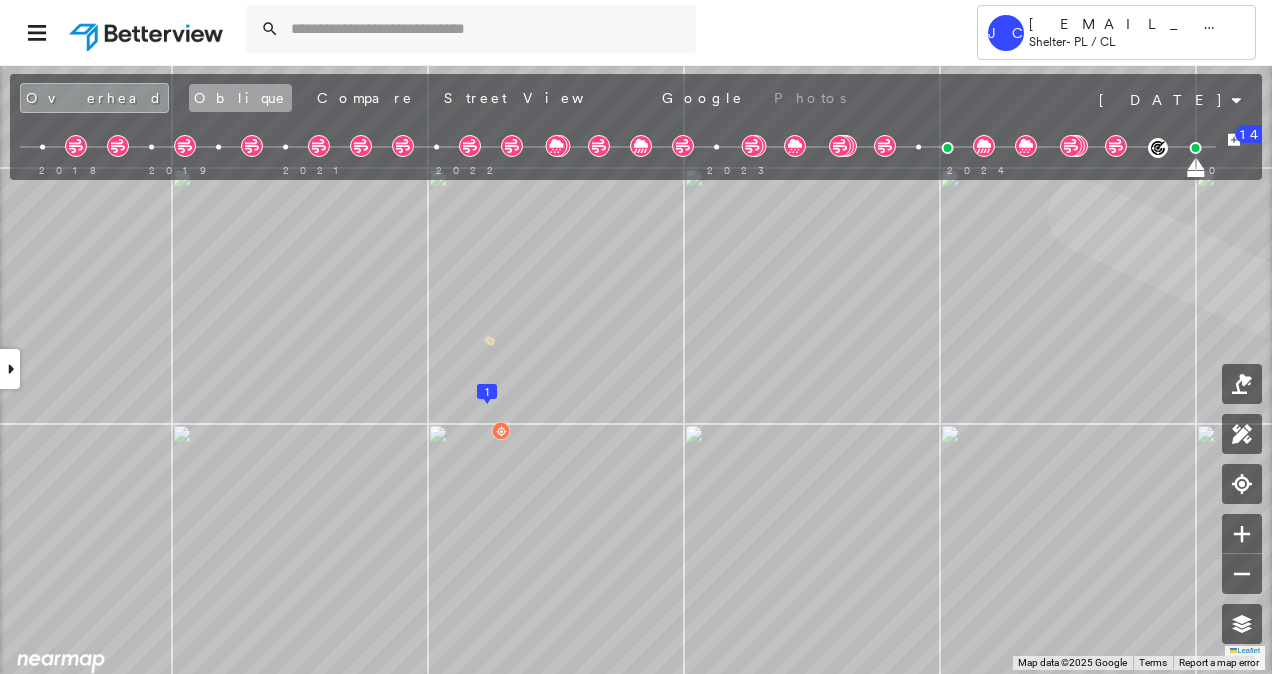 click on "Oblique" at bounding box center [240, 98] 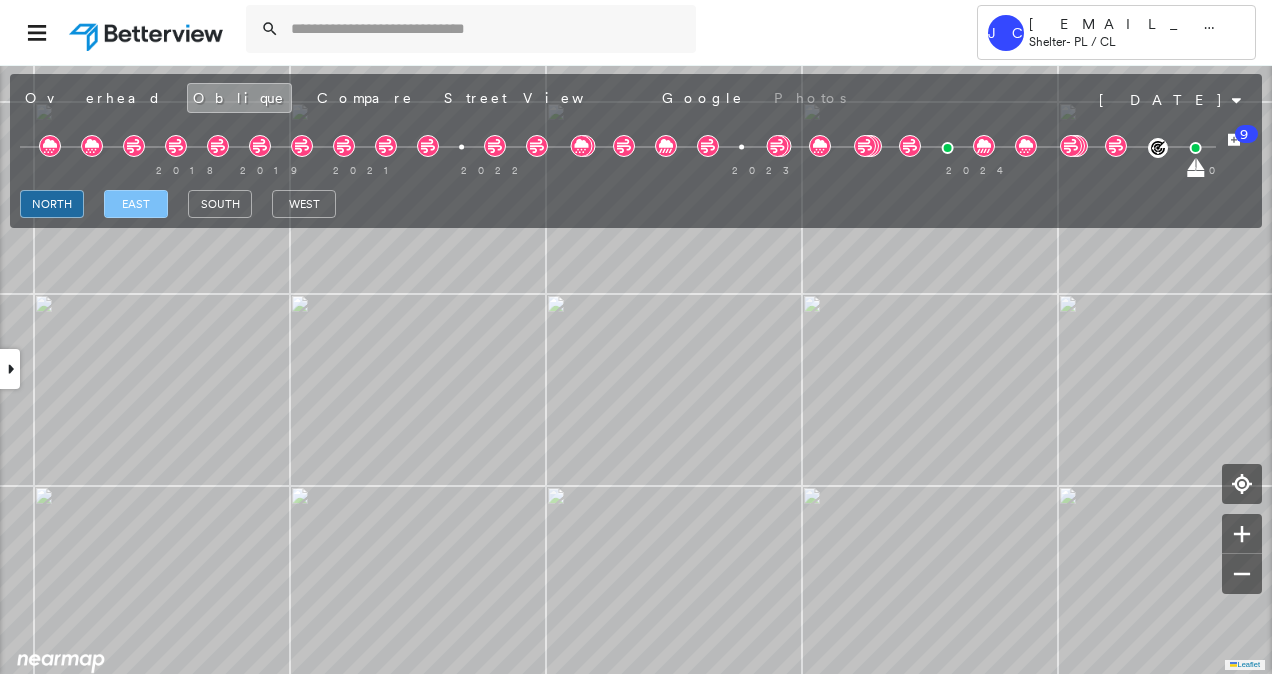 click on "east" at bounding box center (136, 204) 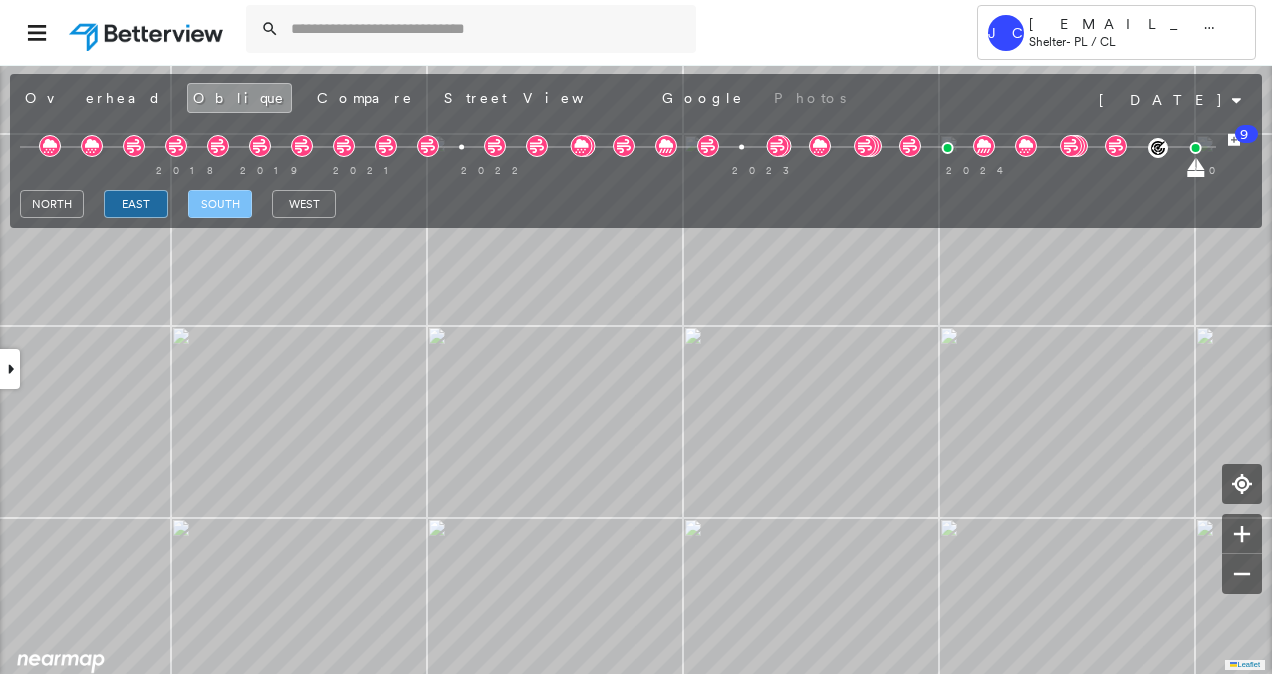 click on "south" at bounding box center (220, 204) 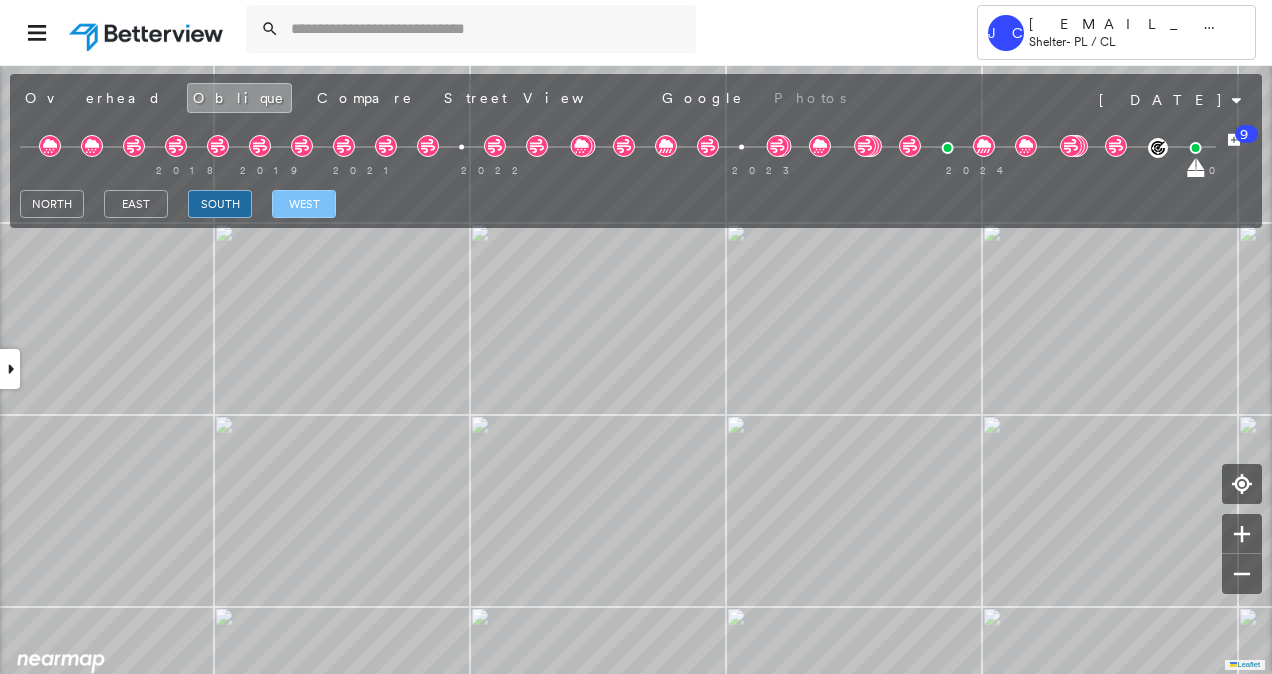 click on "west" at bounding box center [304, 204] 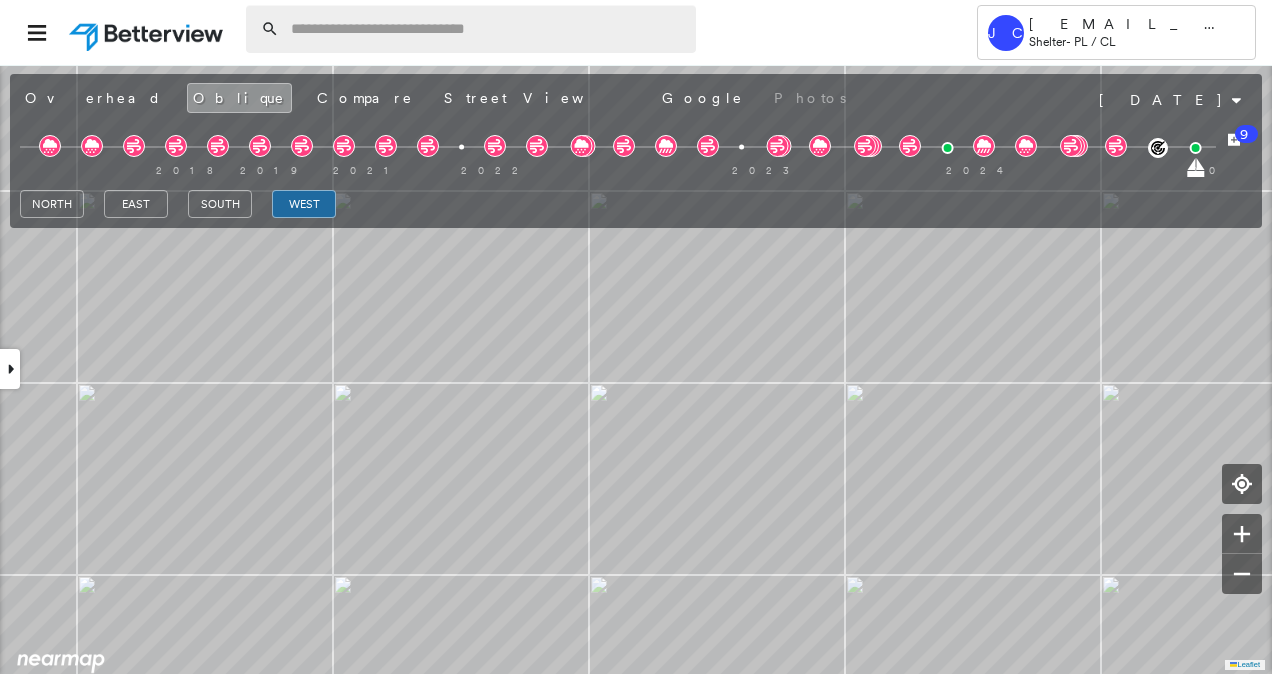click at bounding box center (487, 29) 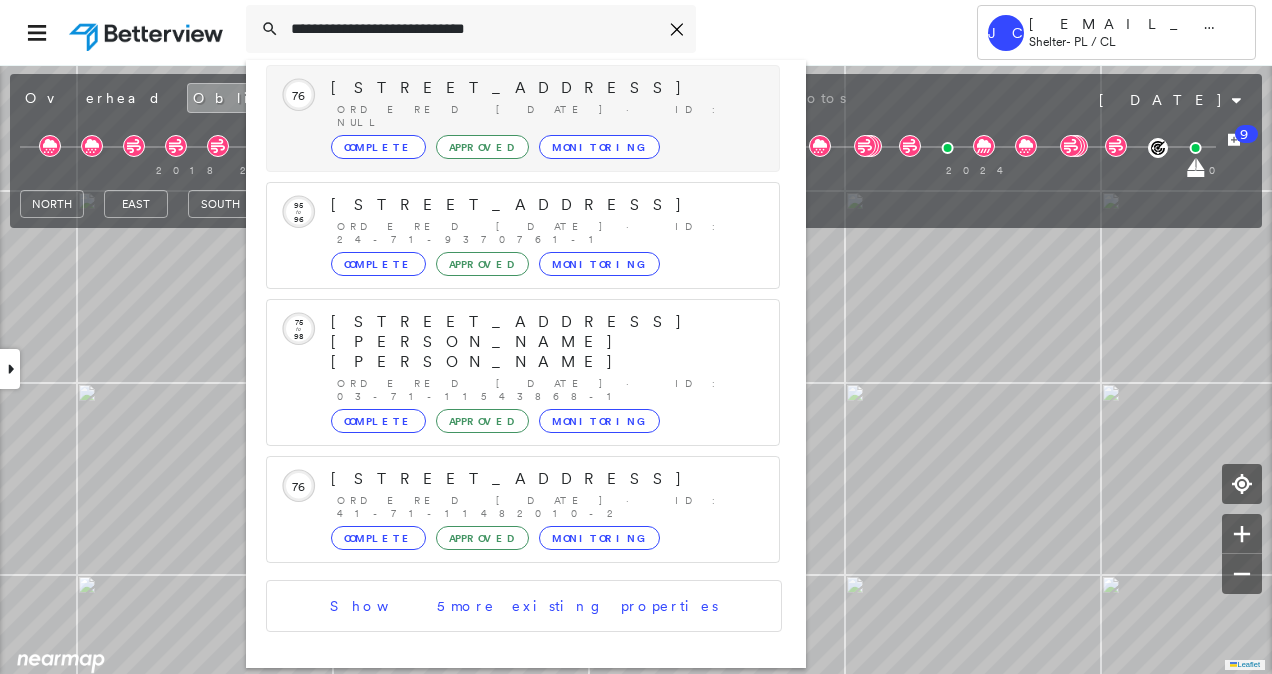 scroll, scrollTop: 206, scrollLeft: 0, axis: vertical 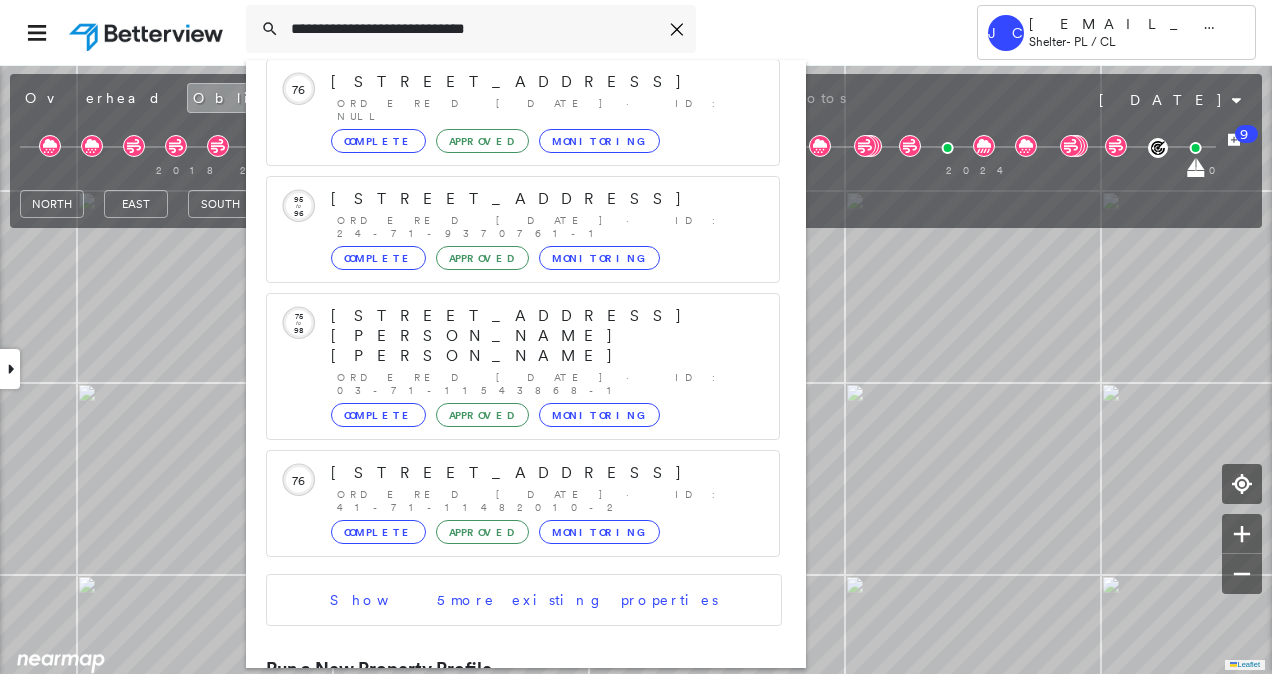 type on "**********" 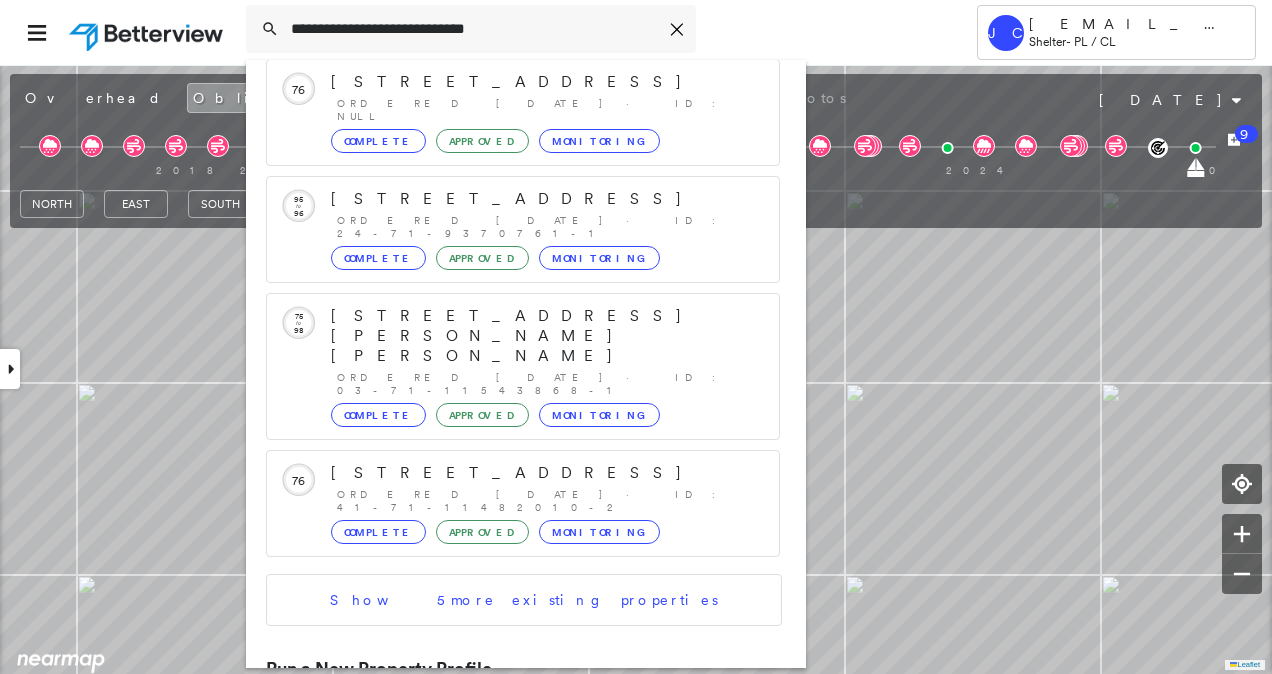 click on "203 Woodgreen Cv, Flowood, MS 39232" at bounding box center [501, 738] 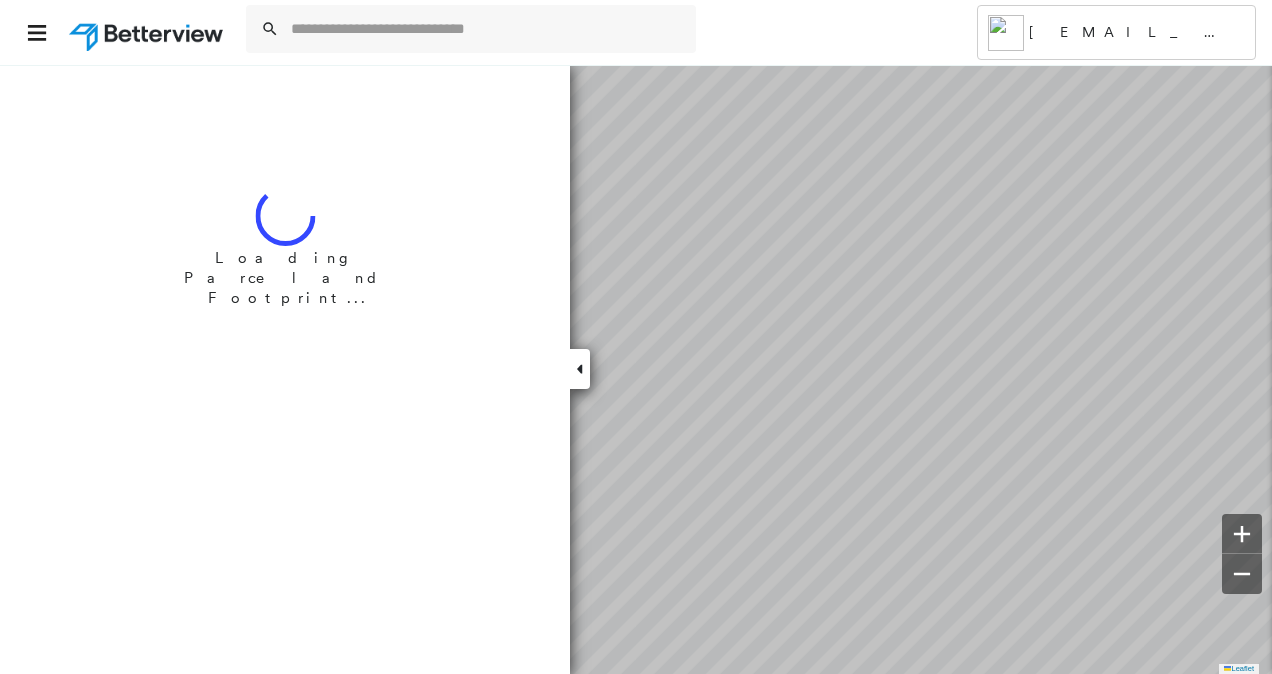 scroll, scrollTop: 0, scrollLeft: 0, axis: both 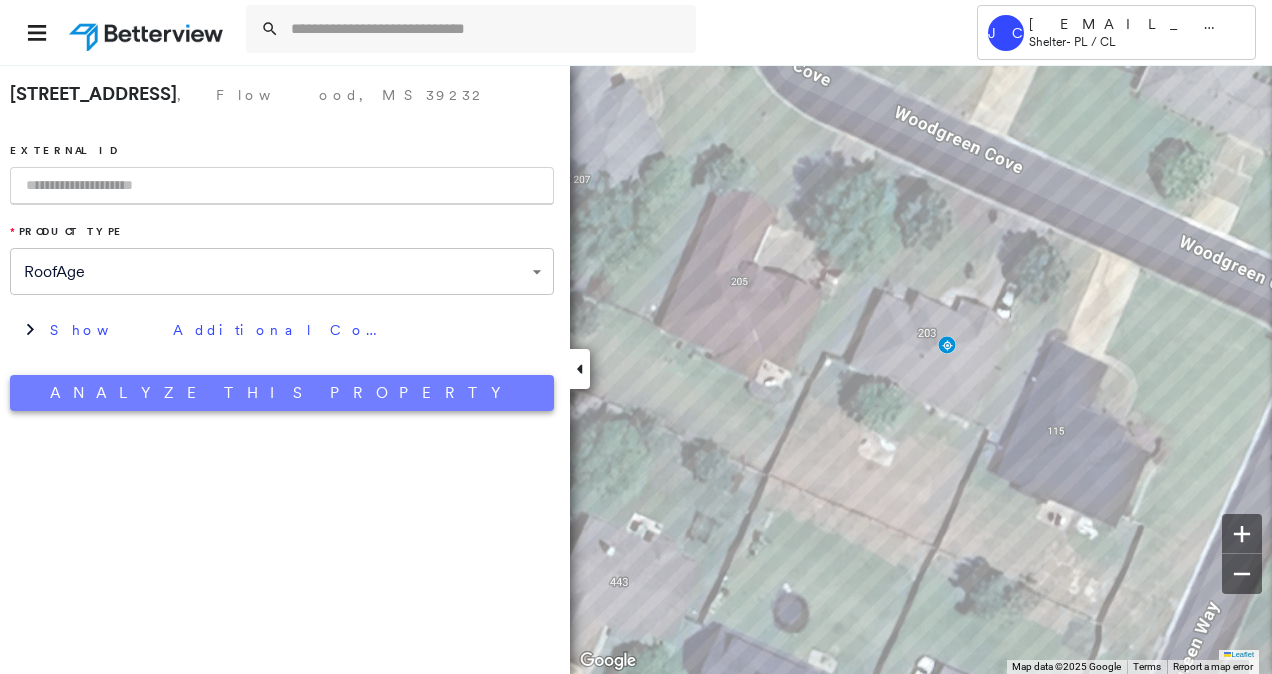 click on "Analyze This Property" at bounding box center (282, 393) 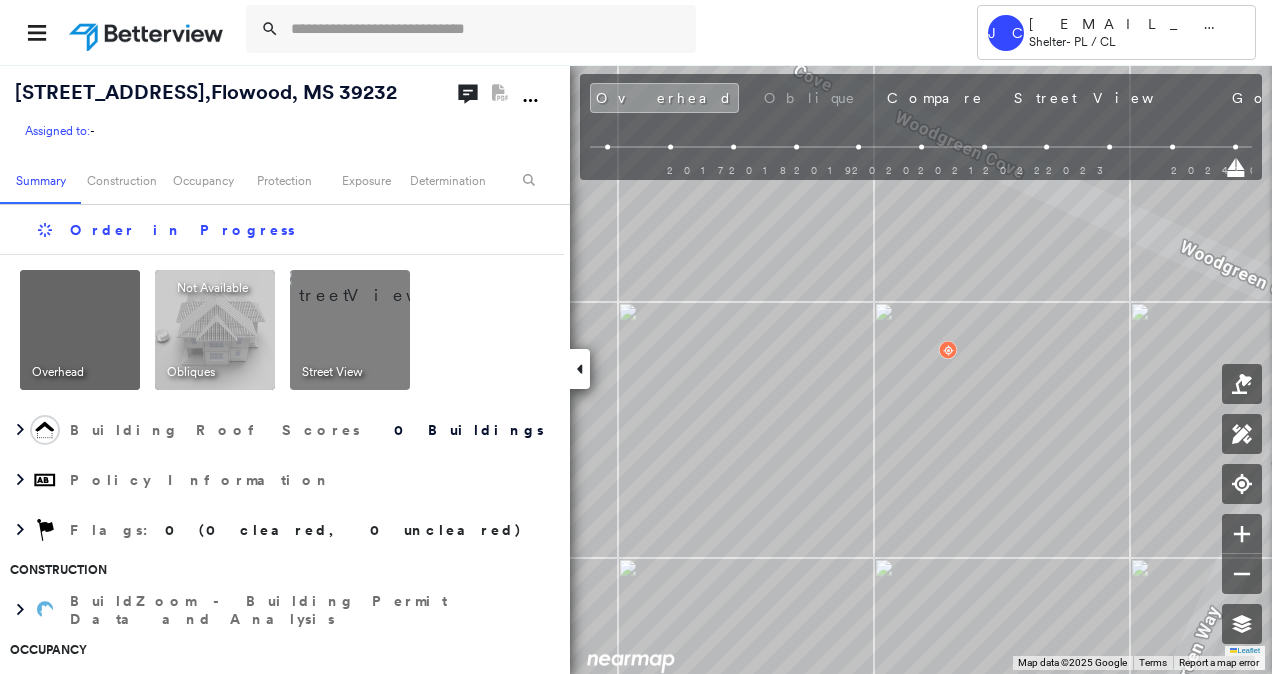 click 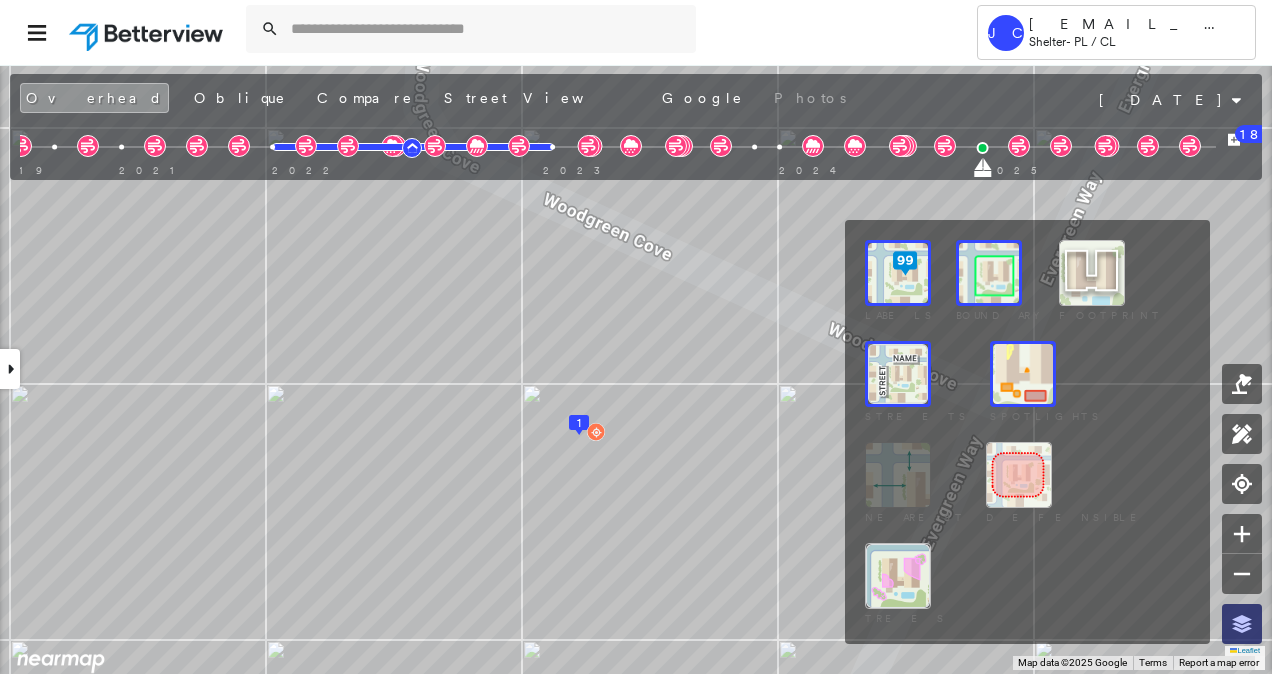 click 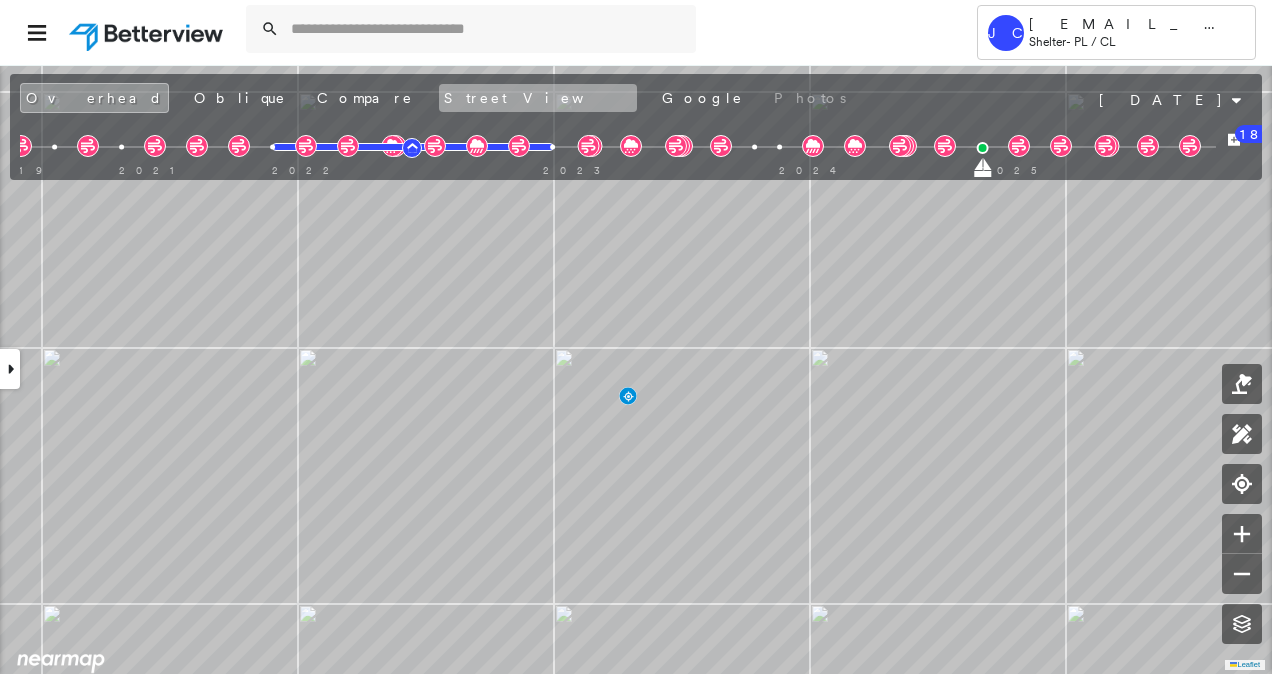 click on "Street View" at bounding box center (538, 98) 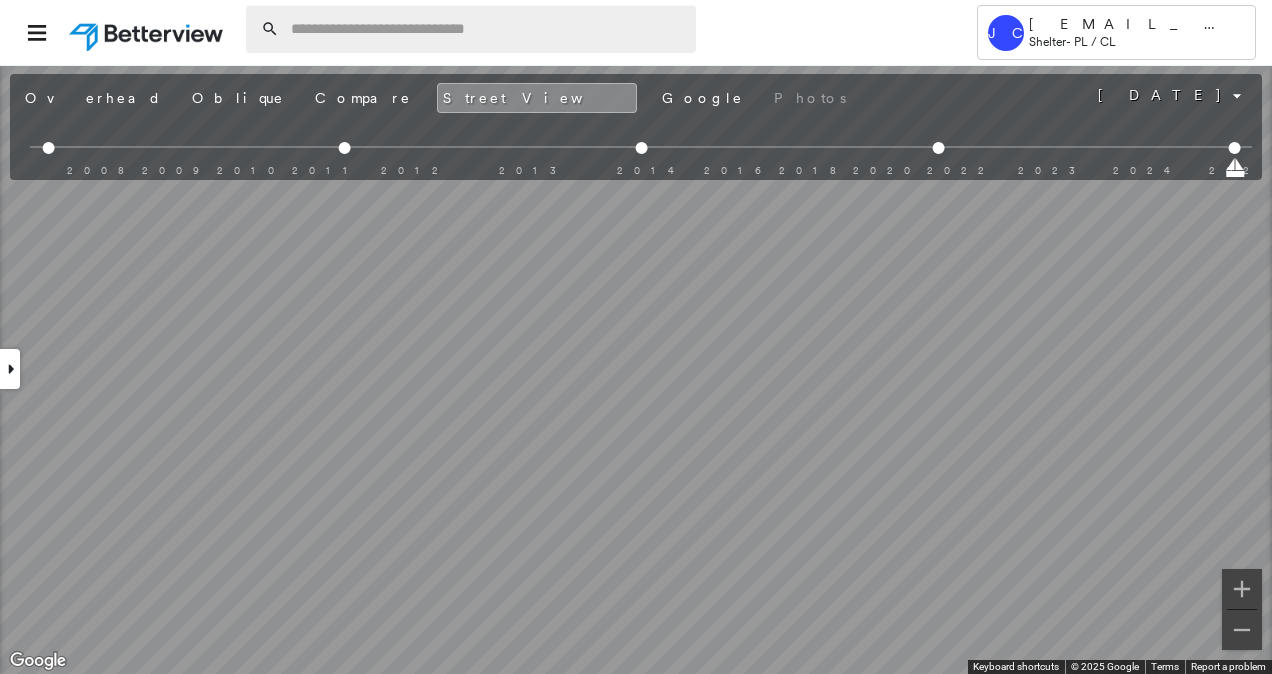 click at bounding box center [487, 29] 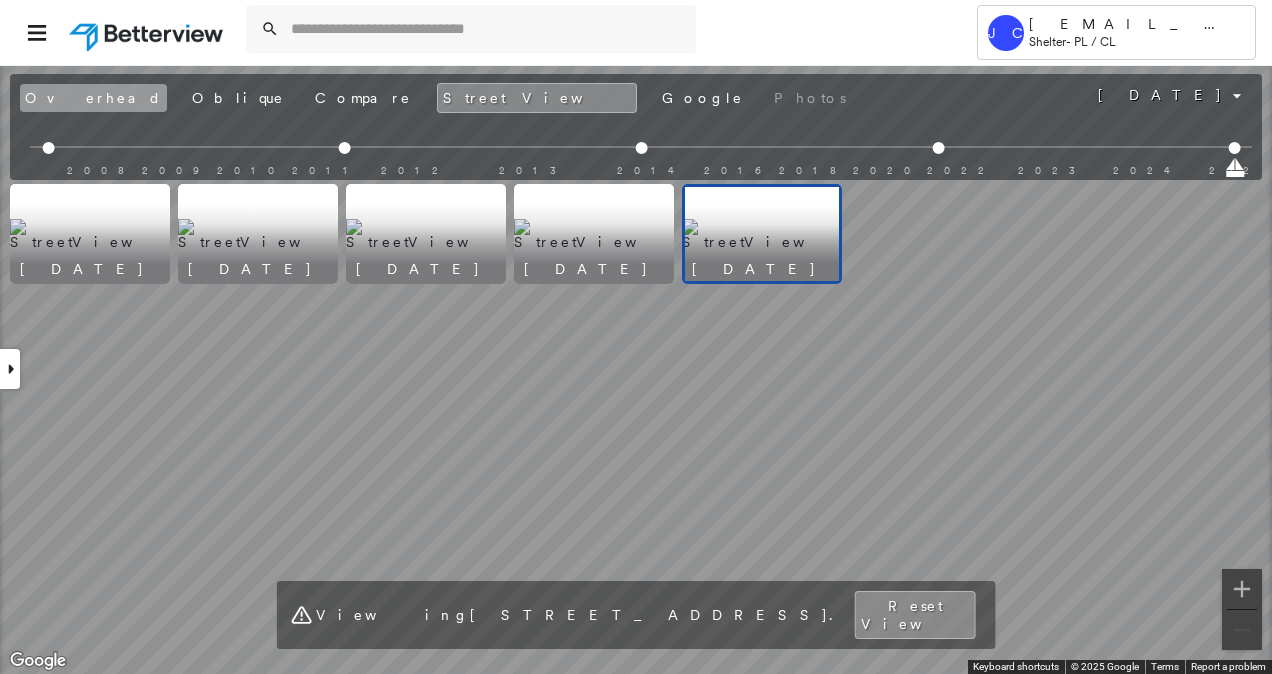 click on "Overhead" at bounding box center (93, 98) 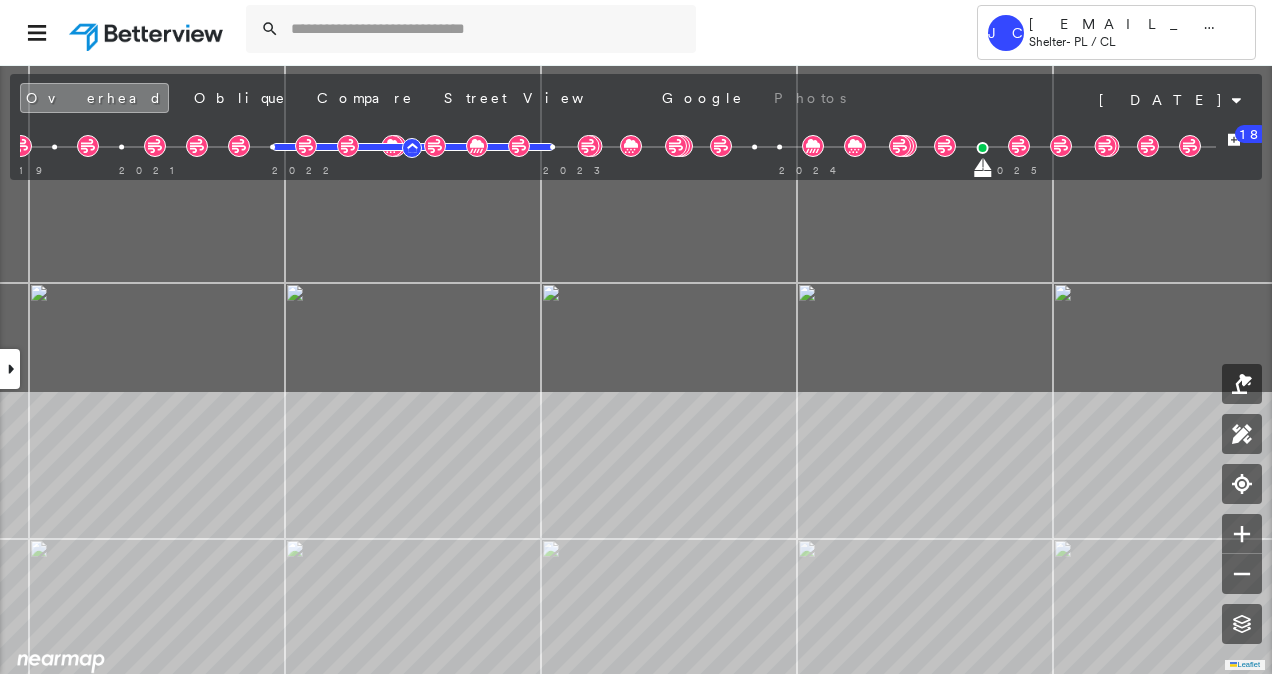 click on "Tower [PERSON_NAME][EMAIL_ADDRESS][DOMAIN_NAME] Shelter  -   PL / CL [STREET_ADDRESS] Assigned to:  - Assigned to:  - Assigned to:  - Open Comments Download PDF Report Summary Construction Occupancy Protection Exposure Determination Overhead Obliques Street View Roof Spotlight™ Index :  97 out of 100 0 100 25 50 75 1 Building Roof Scores 1 Buildings Policy Information Flags :  1 (0 cleared, 1 uncleared) Construction Roof Spotlights :  HVAC, Vent Property Features :  Car, Road (Drivable Surface), Significantly Stained Pavement, Concrete Area, Driveway and 4 more Roof Age :  [DEMOGRAPHIC_DATA].5 - 3.[DEMOGRAPHIC_DATA]. 1 Building 1 :  2.5 - 3.5 years COMPARE Before :  [DATE] 2,223 ft² After :  [DATE] 2,223 ft² Roof Size & Shape :  1 building  - Hip | Asphalt Shingle BuildZoom - Building Permit Data and Analysis Occupancy Place Detail Protection Exposure Fire Path FEMA Risk Index Hail Claim Predictor: Most Risky 1   out of  5 Wind Claim Predictor: More Risky 2   out of  5 Hurricane Regional Hazard: 2   out of" at bounding box center (636, 337) 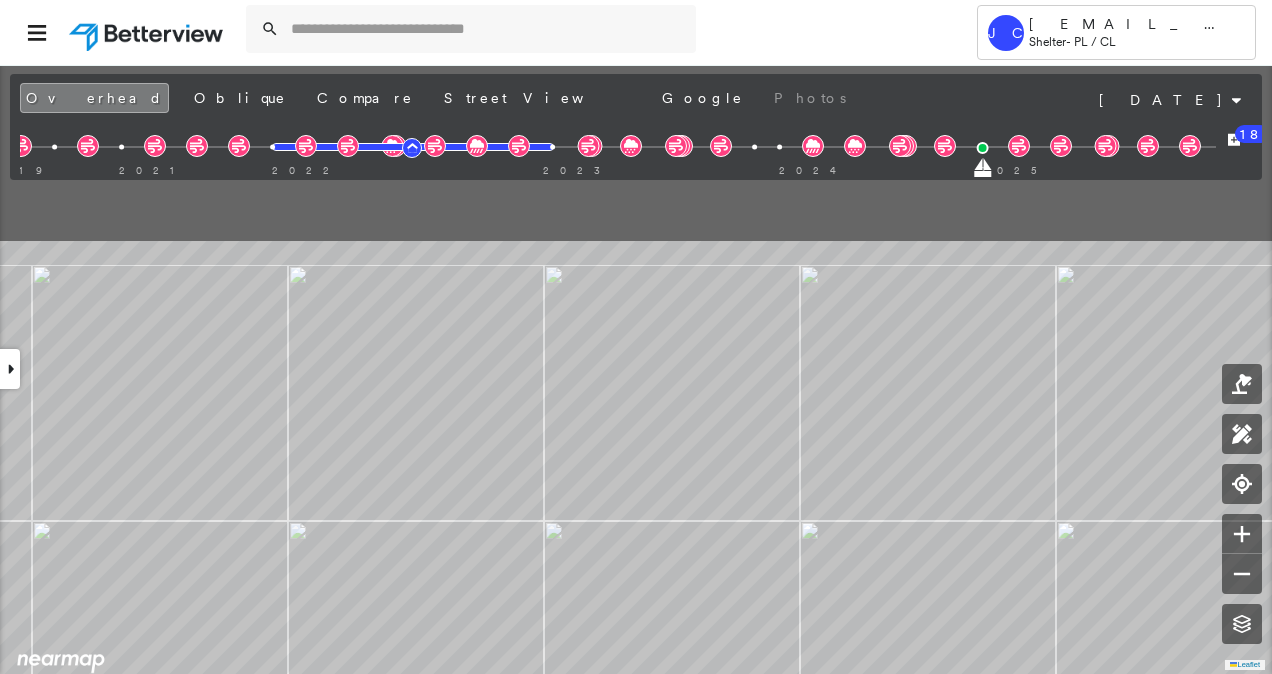 click on "Tower [PERSON_NAME][EMAIL_ADDRESS][DOMAIN_NAME] Shelter  -   PL / CL [STREET_ADDRESS] Assigned to:  - Assigned to:  - Assigned to:  - Open Comments Download PDF Report Summary Construction Occupancy Protection Exposure Determination Overhead Obliques Street View Roof Spotlight™ Index :  97 out of 100 0 100 25 50 75 1 Building Roof Scores 1 Buildings Policy Information Flags :  1 (0 cleared, 1 uncleared) Construction Roof Spotlights :  HVAC, Vent Property Features :  Car, Road (Drivable Surface), Significantly Stained Pavement, Concrete Area, Driveway and 4 more Roof Age :  [DEMOGRAPHIC_DATA].5 - 3.[DEMOGRAPHIC_DATA]. 1 Building 1 :  2.5 - 3.5 years COMPARE Before :  [DATE] 2,223 ft² After :  [DATE] 2,223 ft² Roof Size & Shape :  1 building  - Hip | Asphalt Shingle BuildZoom - Building Permit Data and Analysis Occupancy Place Detail Protection Exposure Fire Path FEMA Risk Index Hail Claim Predictor: Most Risky 1   out of  5 Wind Claim Predictor: More Risky 2   out of  5 Hurricane Regional Hazard: 2   out of" at bounding box center (636, 337) 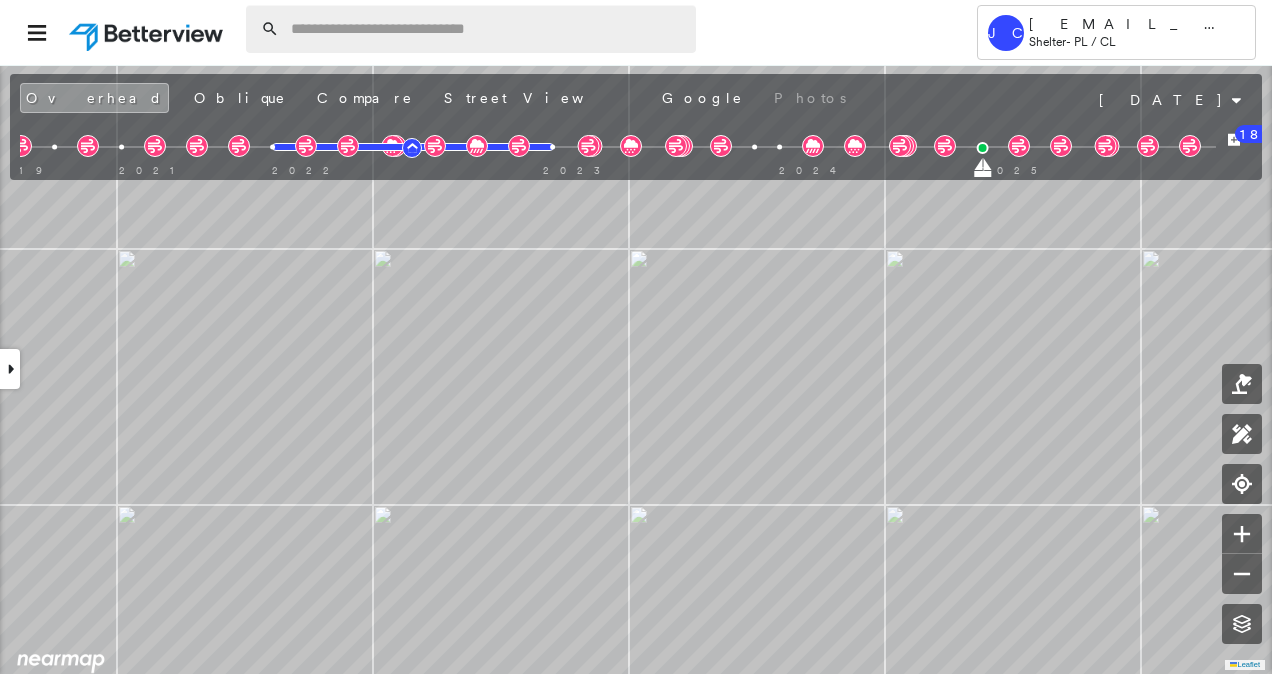 click at bounding box center (487, 29) 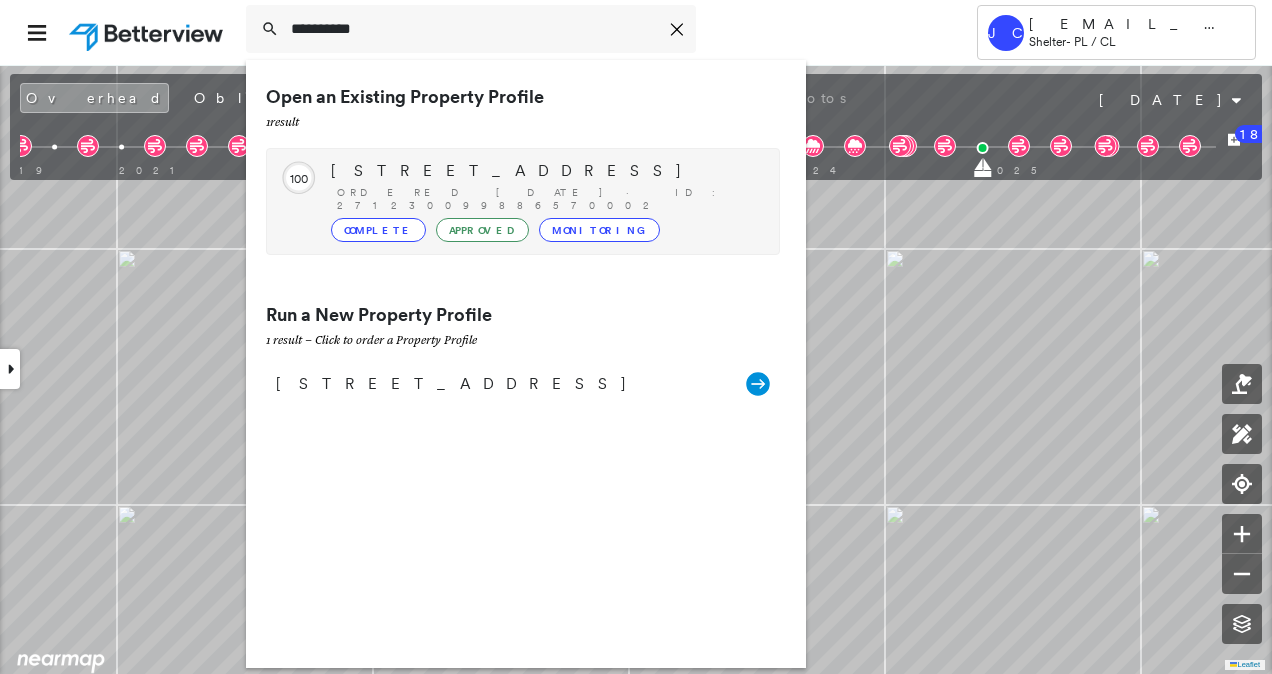 type on "**********" 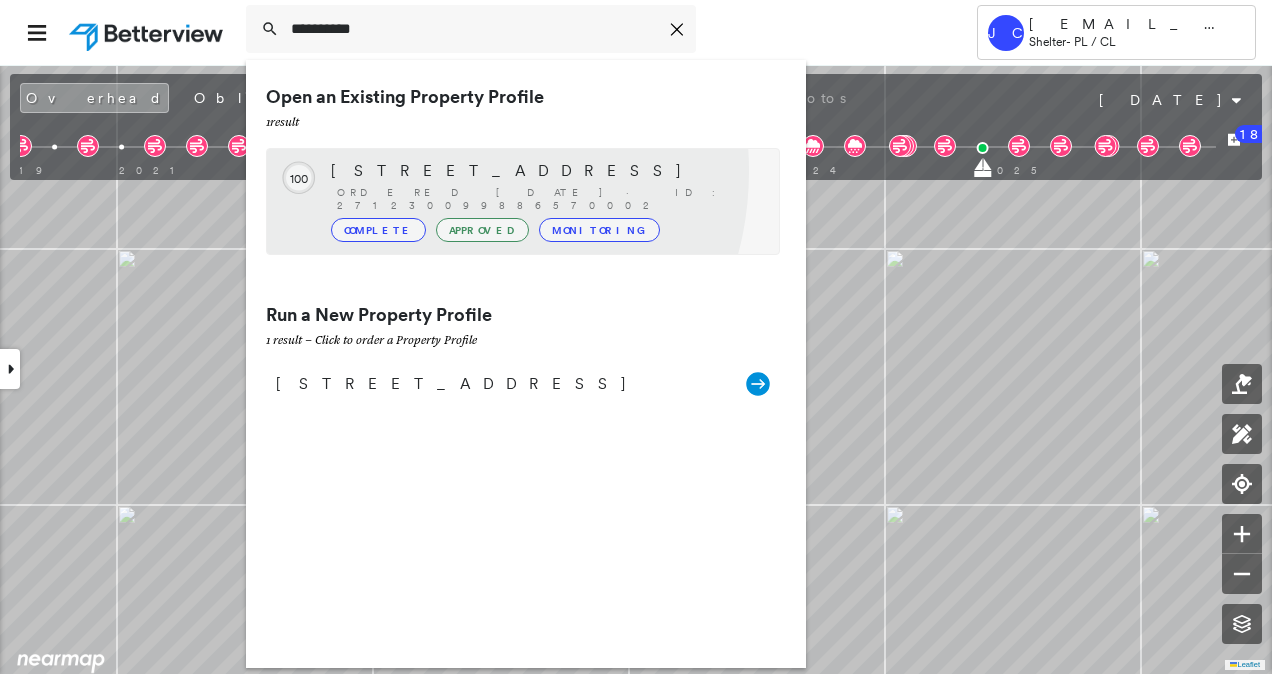 click on "714 PROMINENCE DR, FLOWOOD, MS 39232" at bounding box center [545, 171] 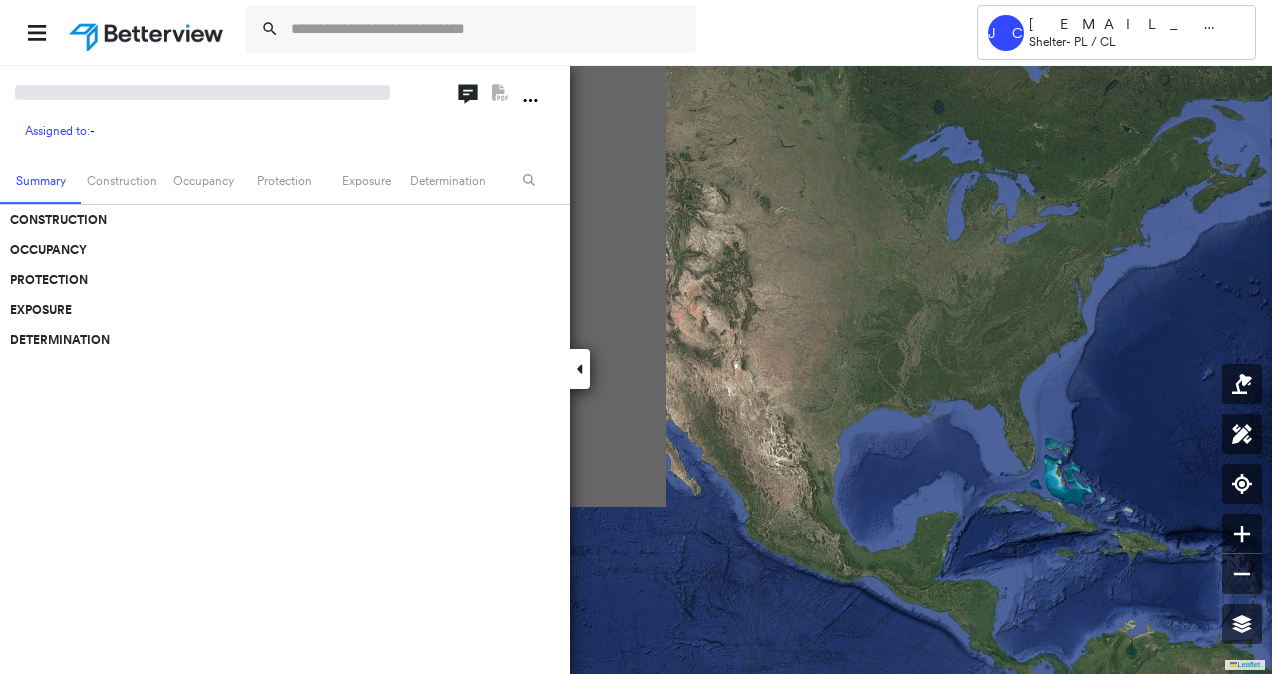 scroll, scrollTop: 0, scrollLeft: 0, axis: both 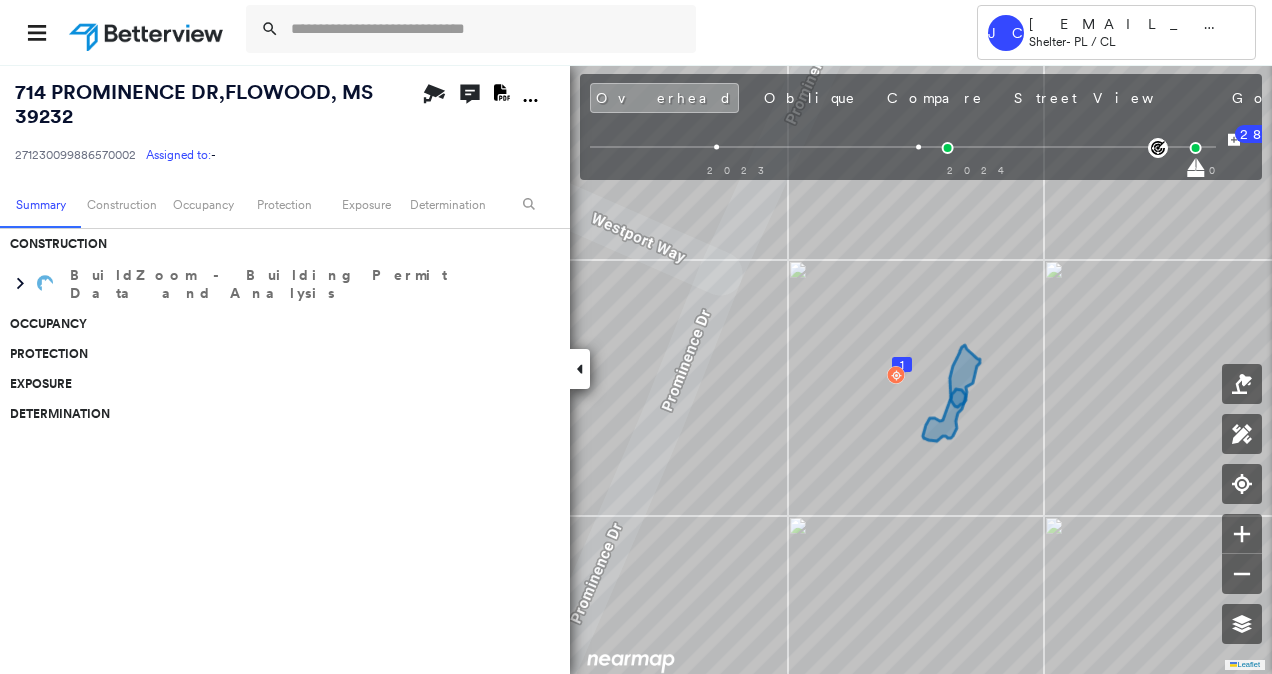 click 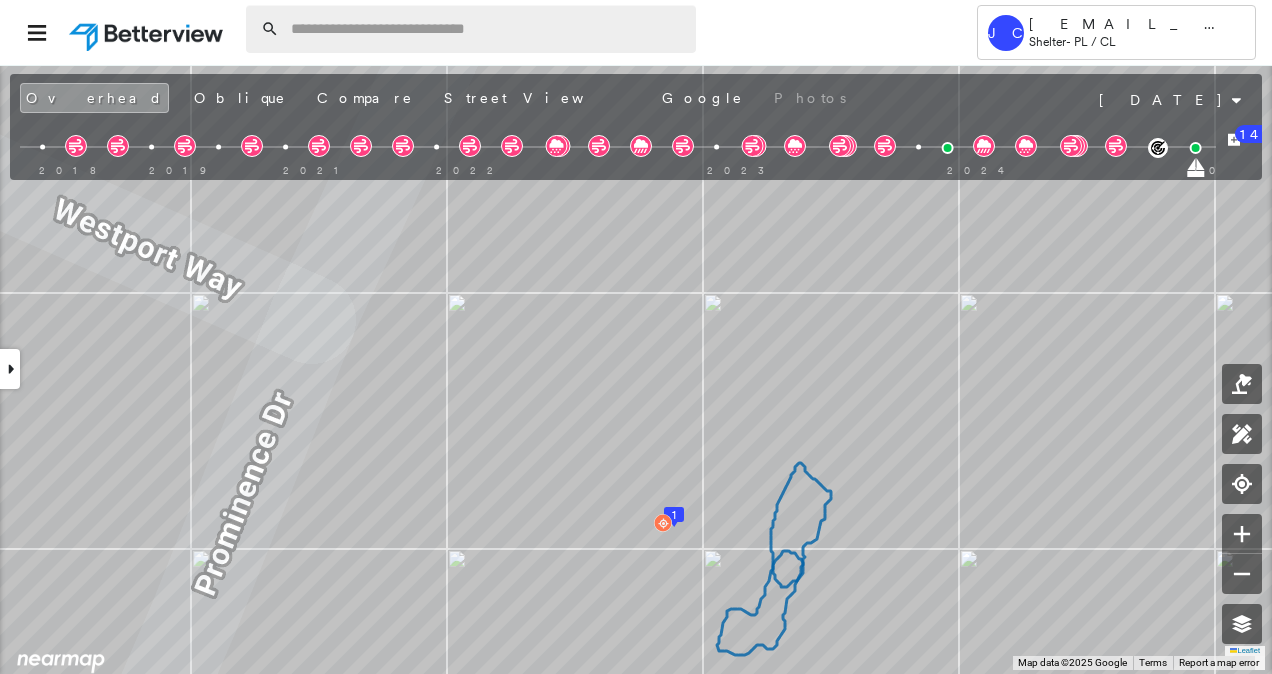 click at bounding box center [487, 29] 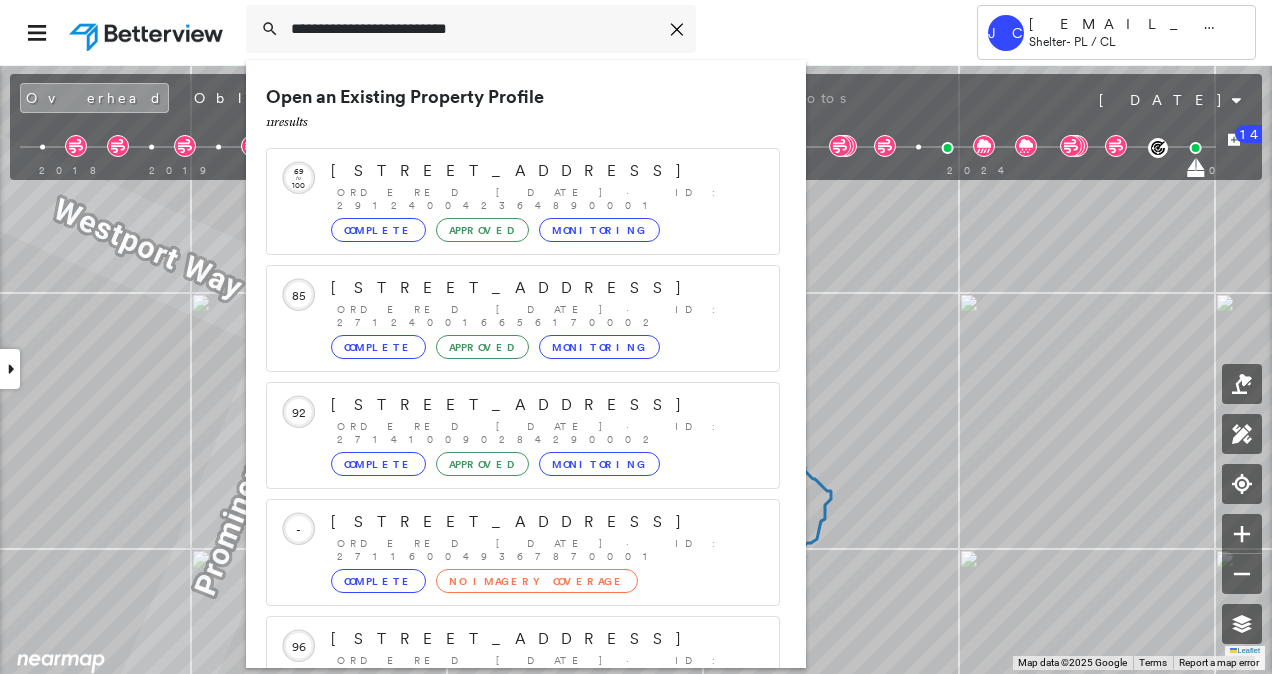 type on "**********" 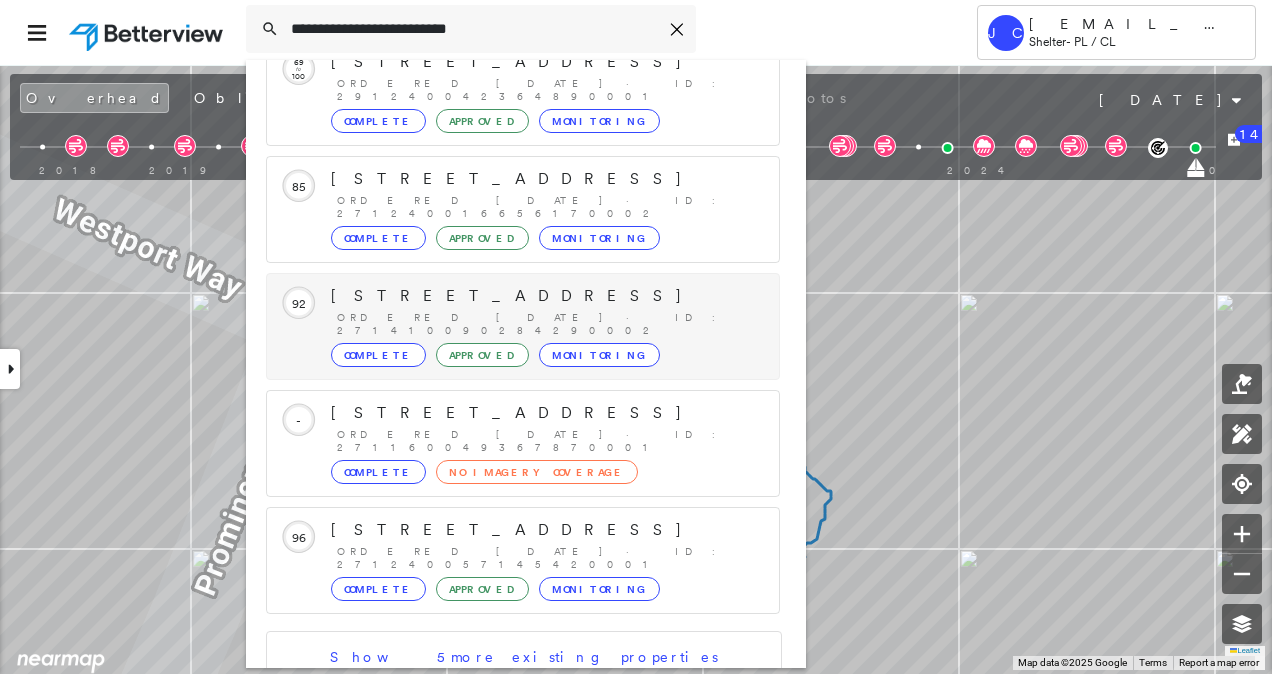 scroll, scrollTop: 206, scrollLeft: 0, axis: vertical 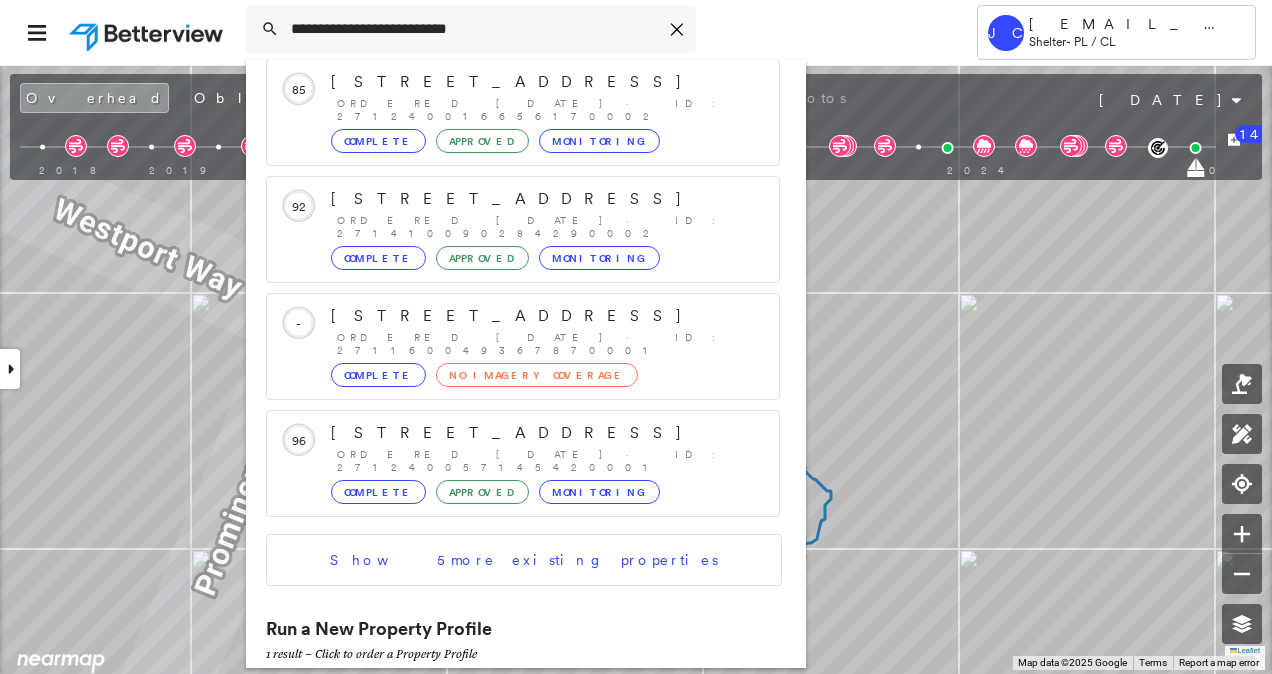 click on "35 Estates Dr, Flowood, MS 39232" at bounding box center [501, 698] 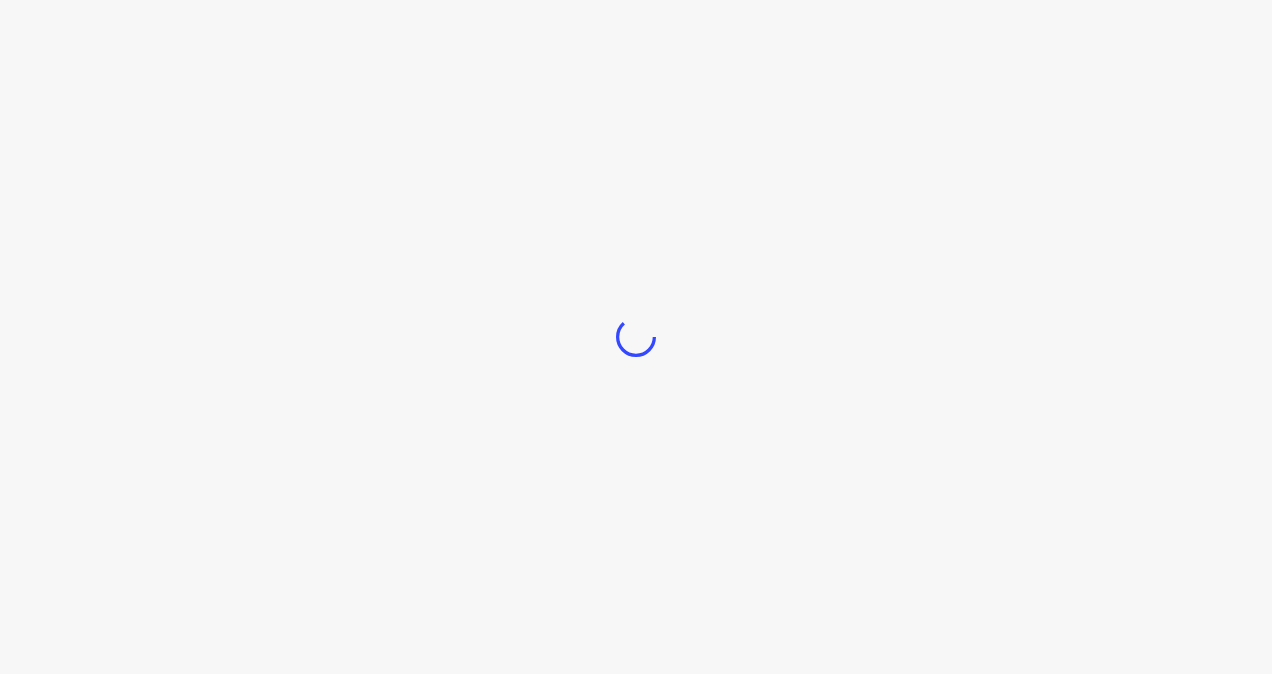scroll, scrollTop: 0, scrollLeft: 0, axis: both 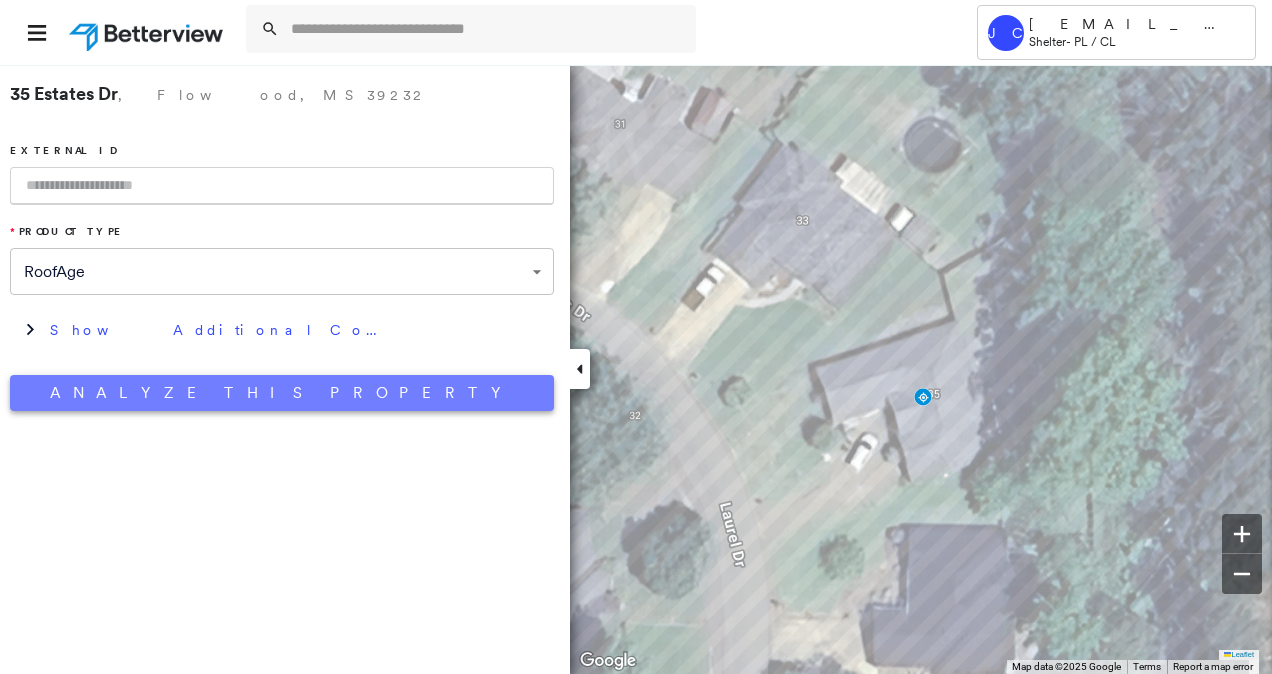 click on "Analyze This Property" at bounding box center [282, 393] 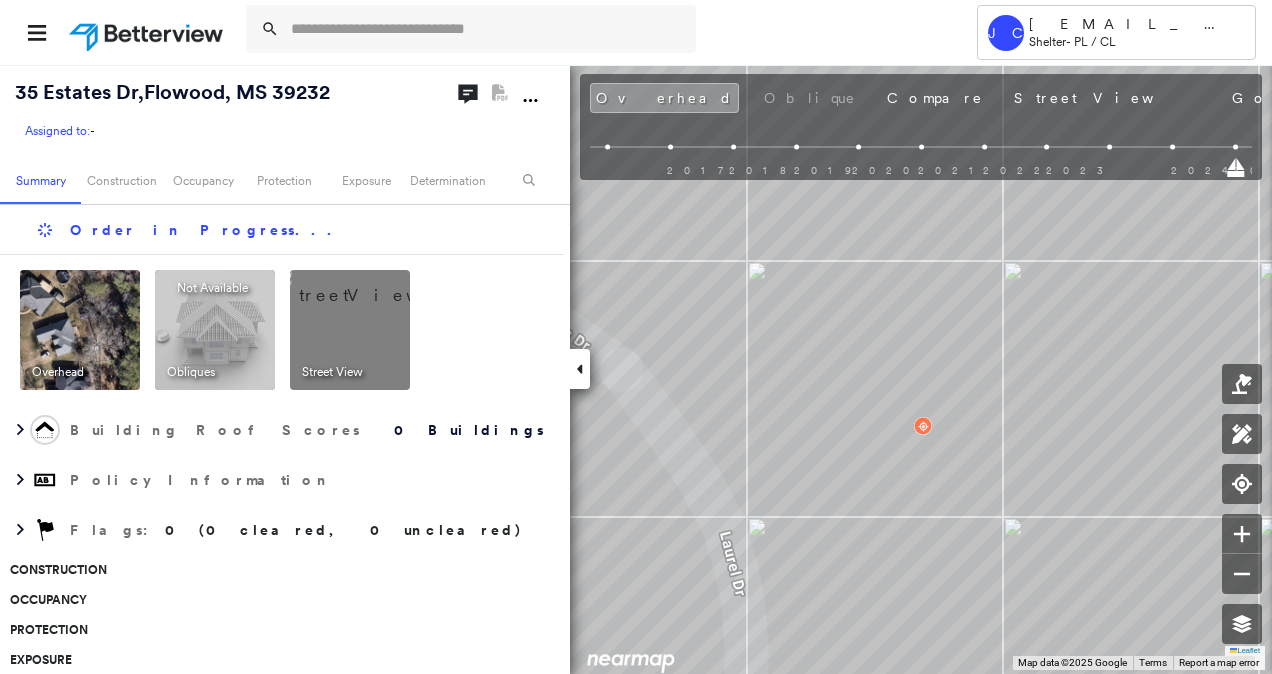 click 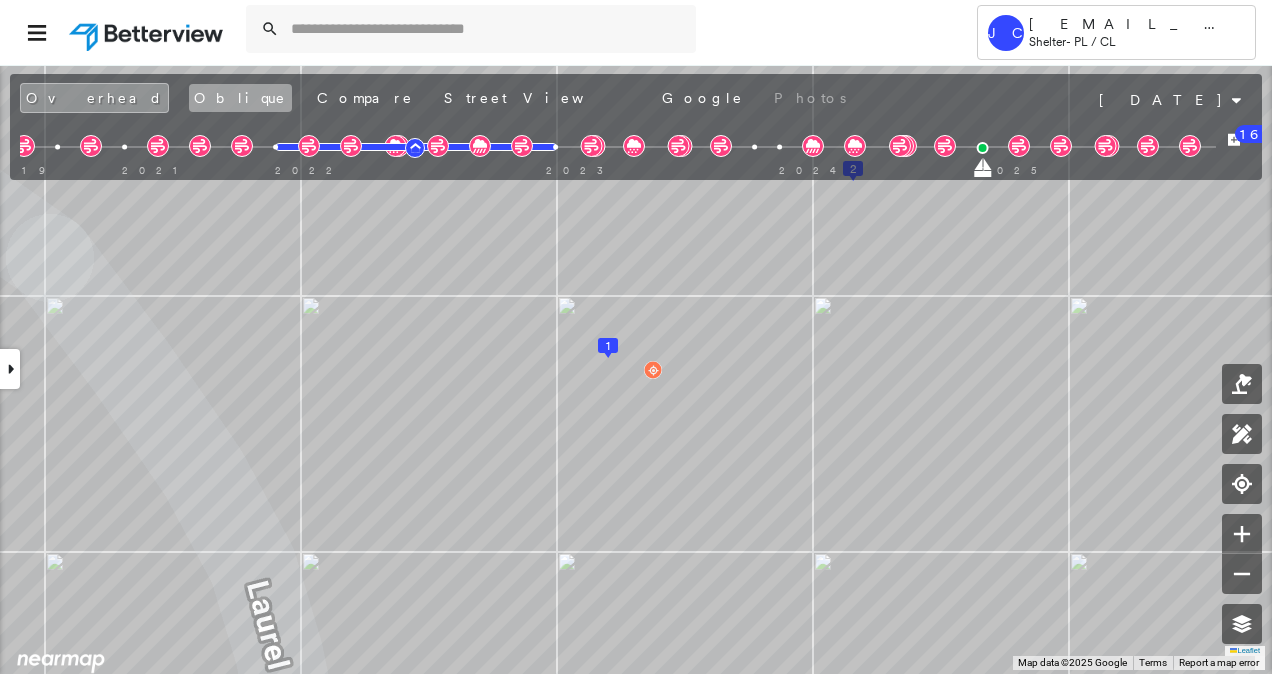 click on "Oblique" at bounding box center [240, 98] 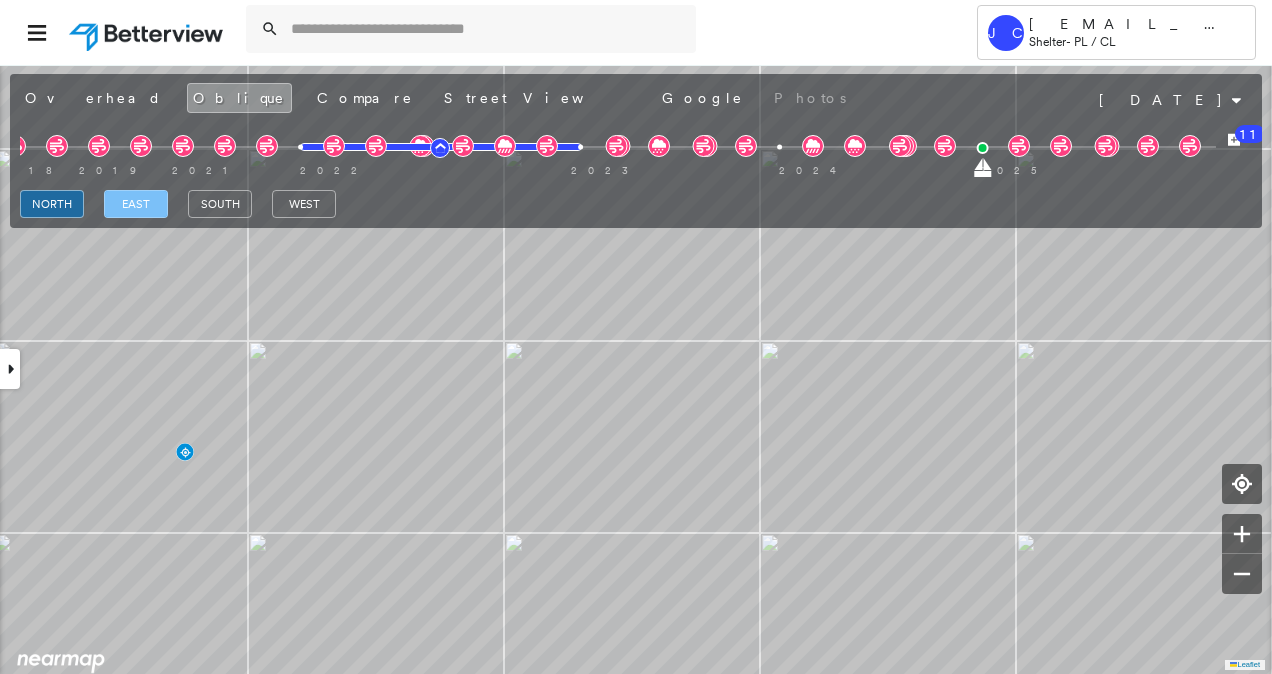 click on "east" at bounding box center (136, 204) 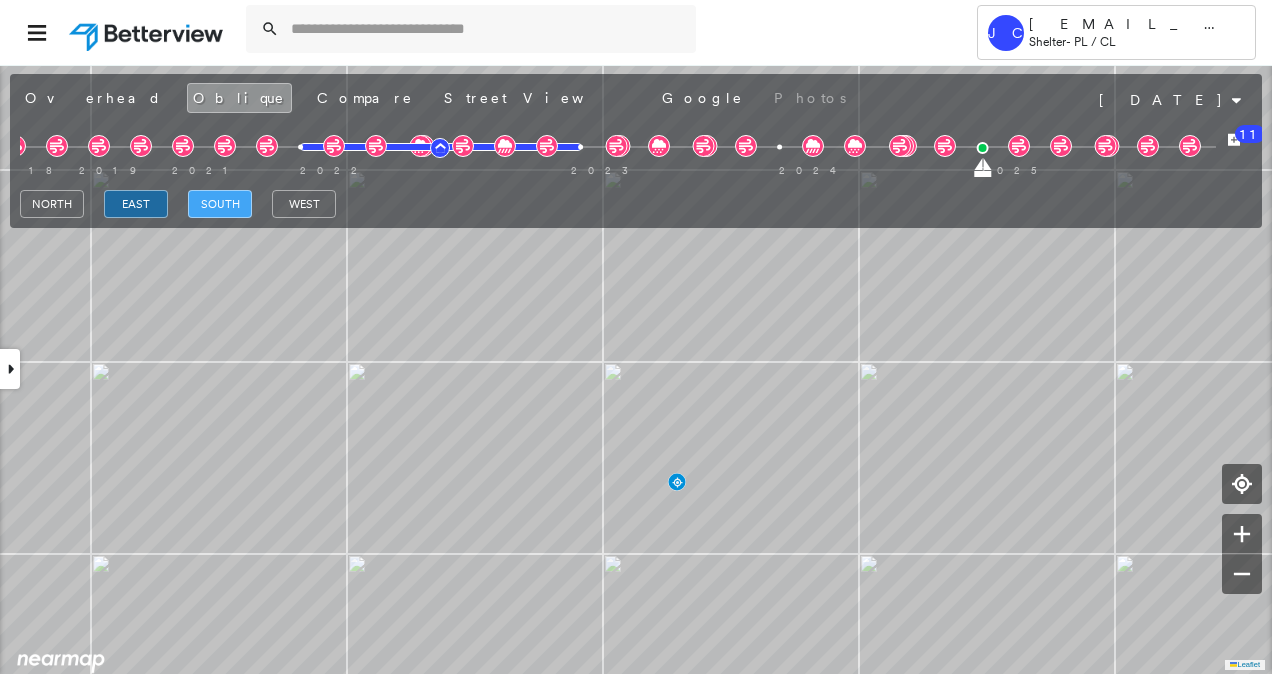 click on "south" at bounding box center [220, 204] 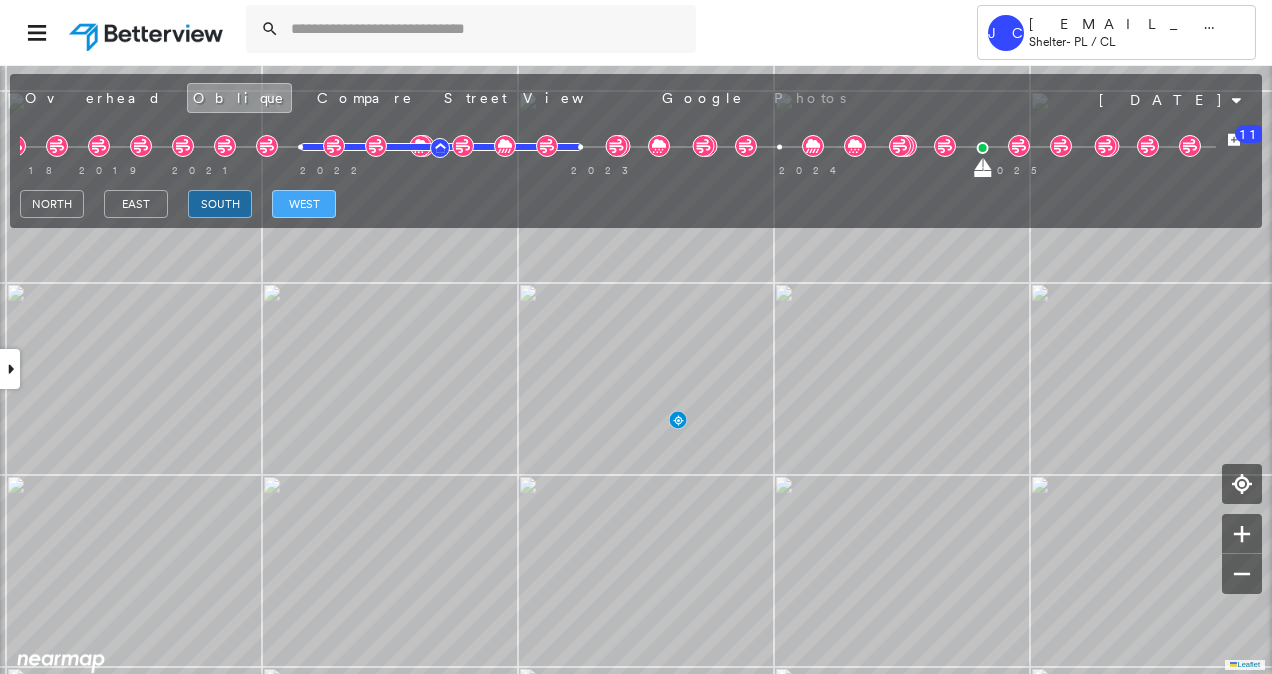 click on "west" at bounding box center (304, 204) 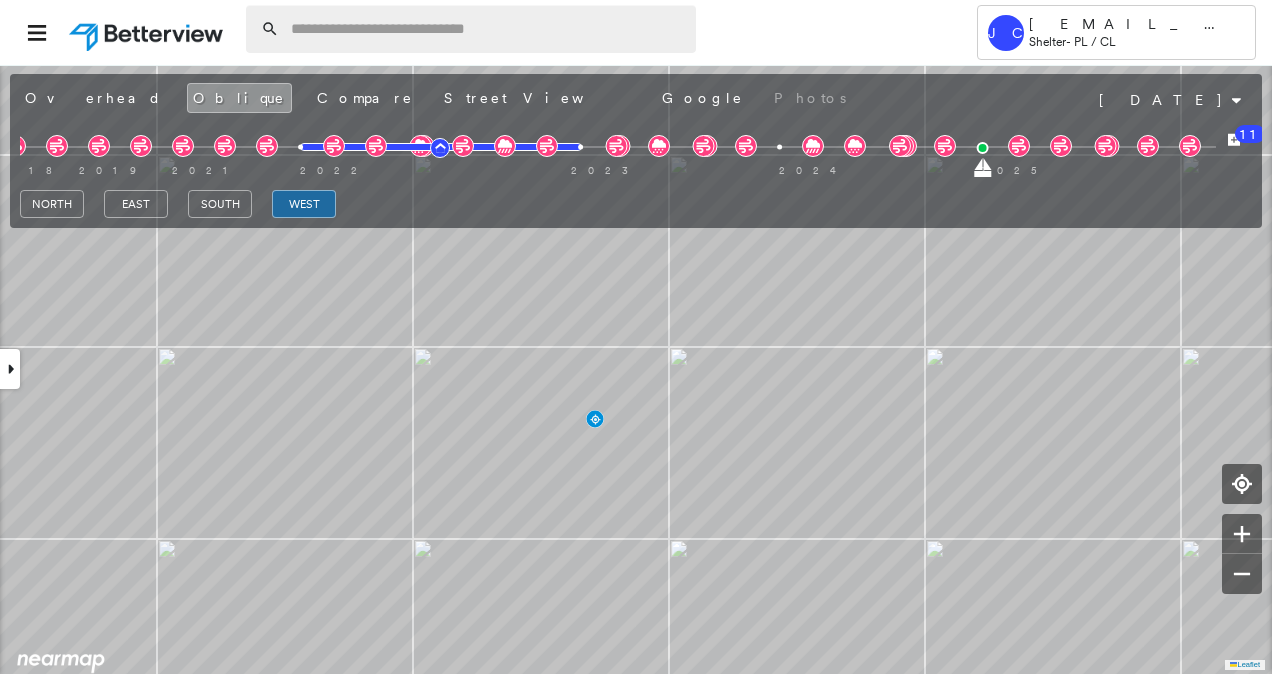 click at bounding box center (487, 29) 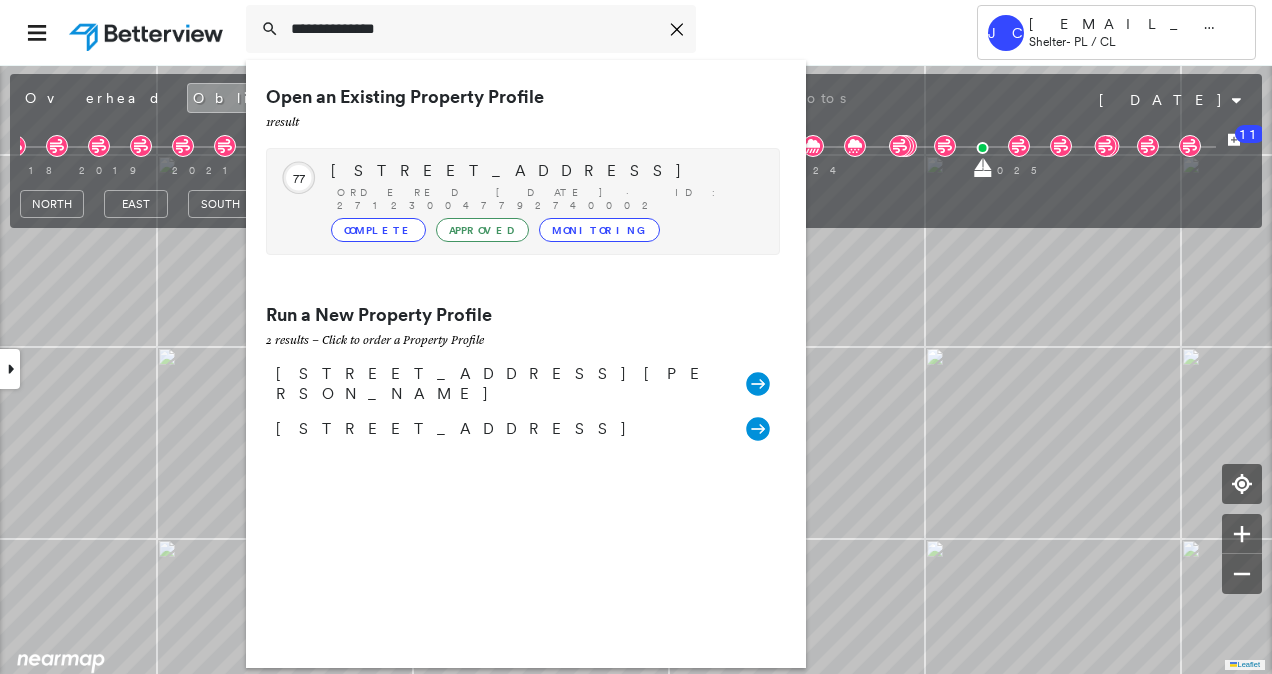 type on "**********" 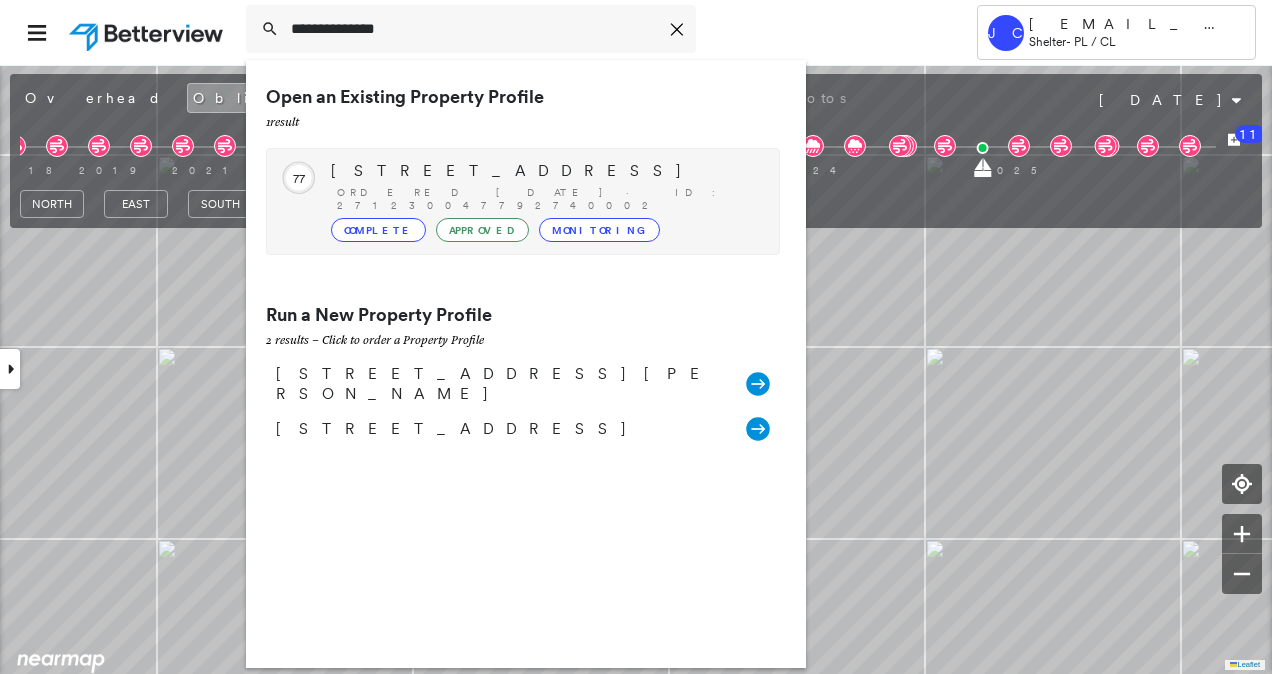 click on "2000 PINEHAVEN DR, FLOWOOD, MS 39232" at bounding box center [545, 171] 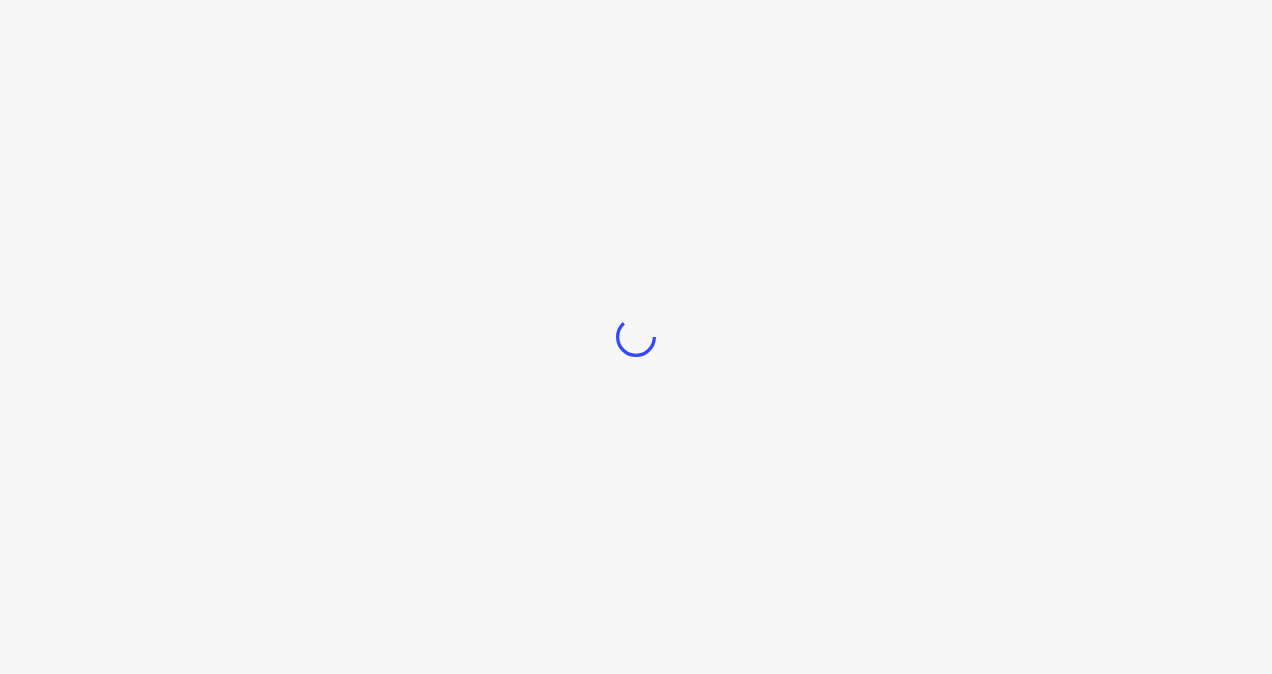 scroll, scrollTop: 0, scrollLeft: 0, axis: both 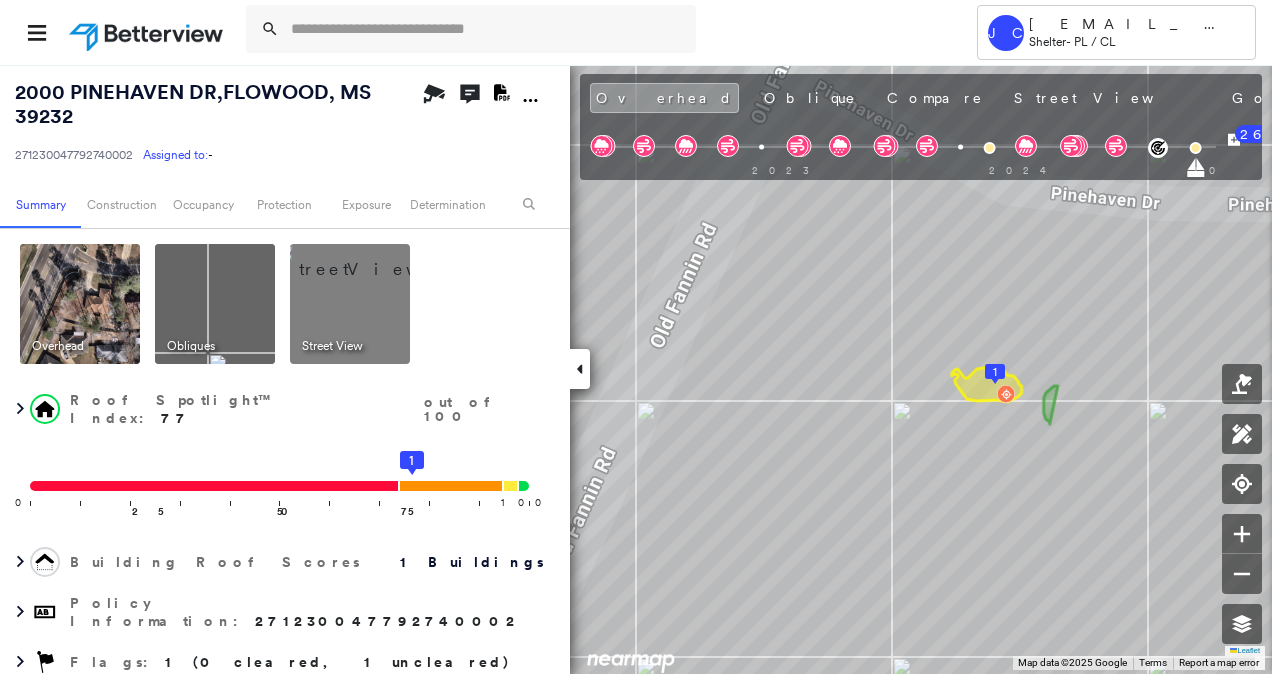 click 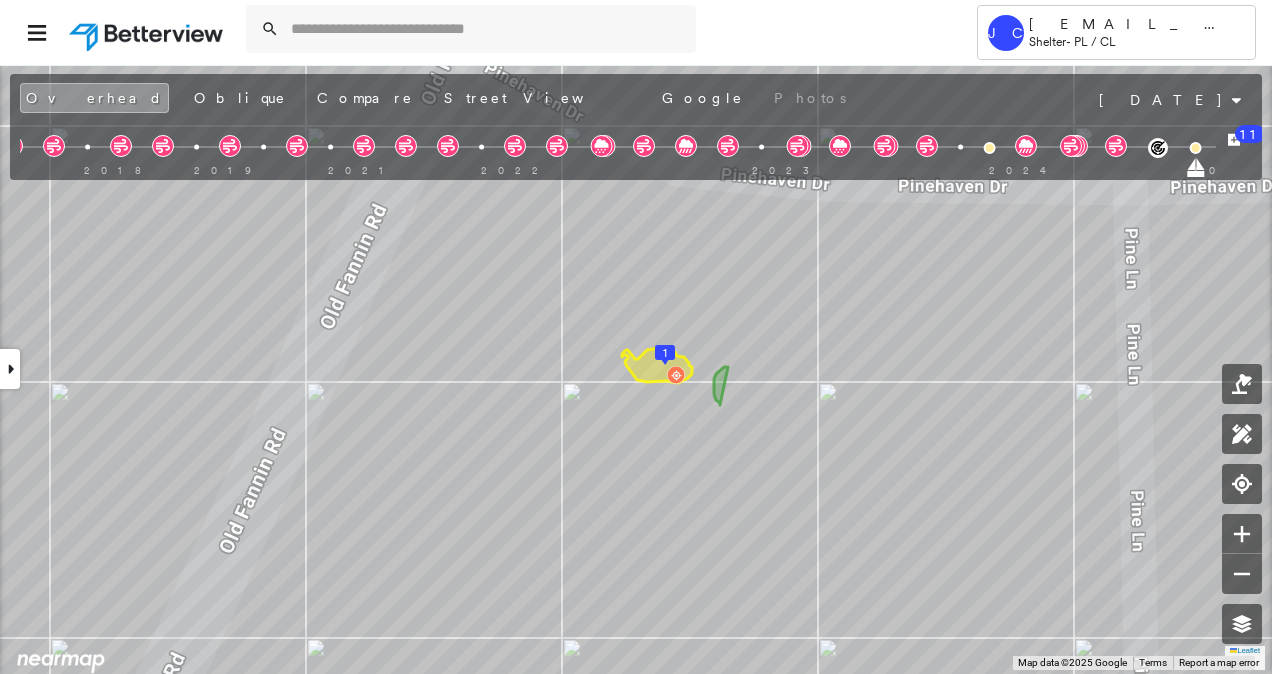 click at bounding box center (10, 369) 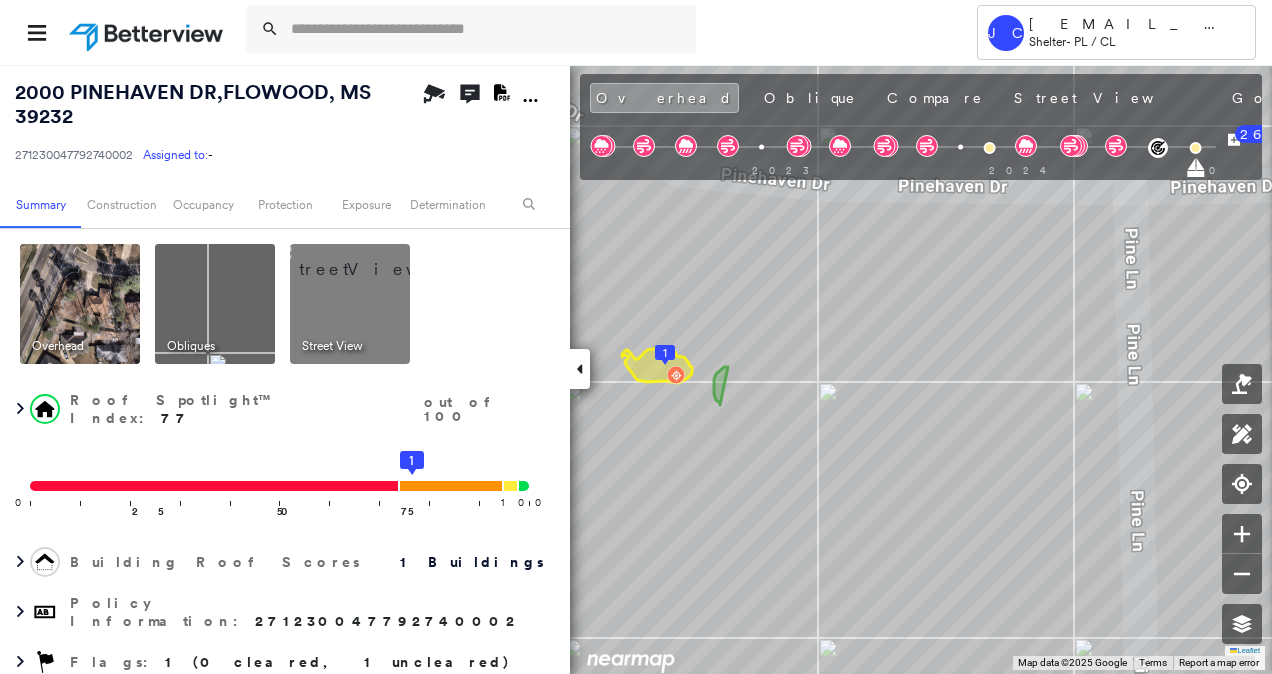 click 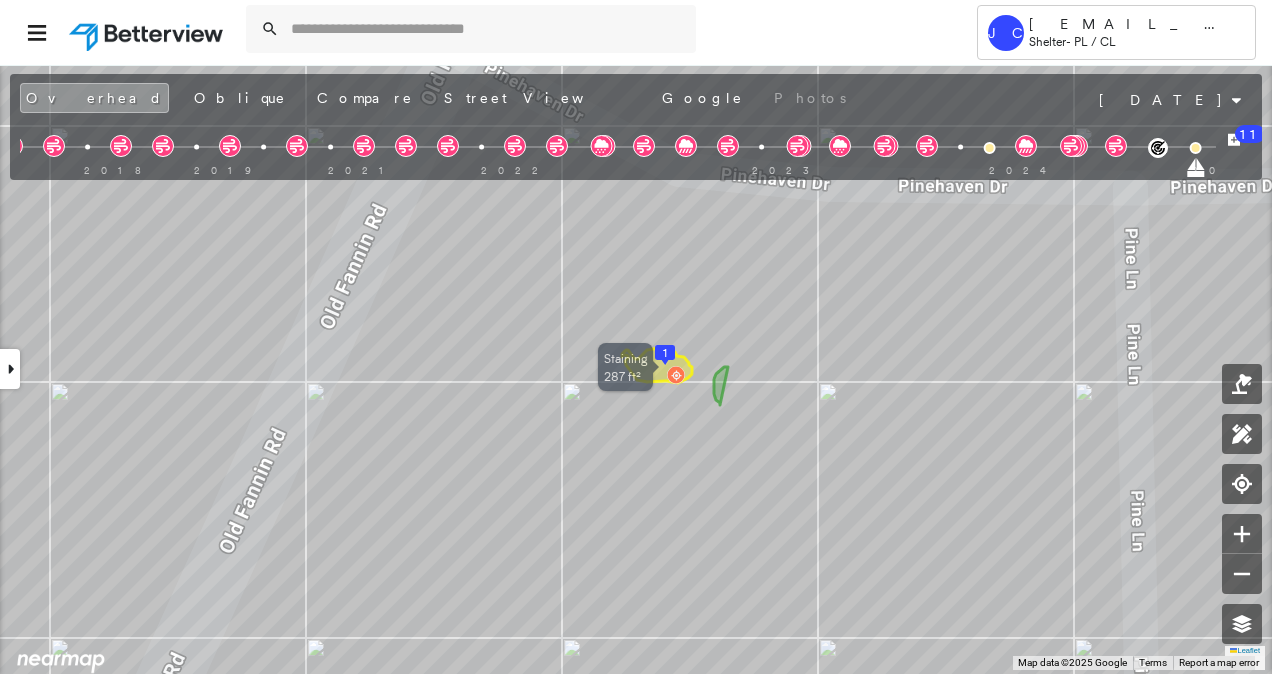 click 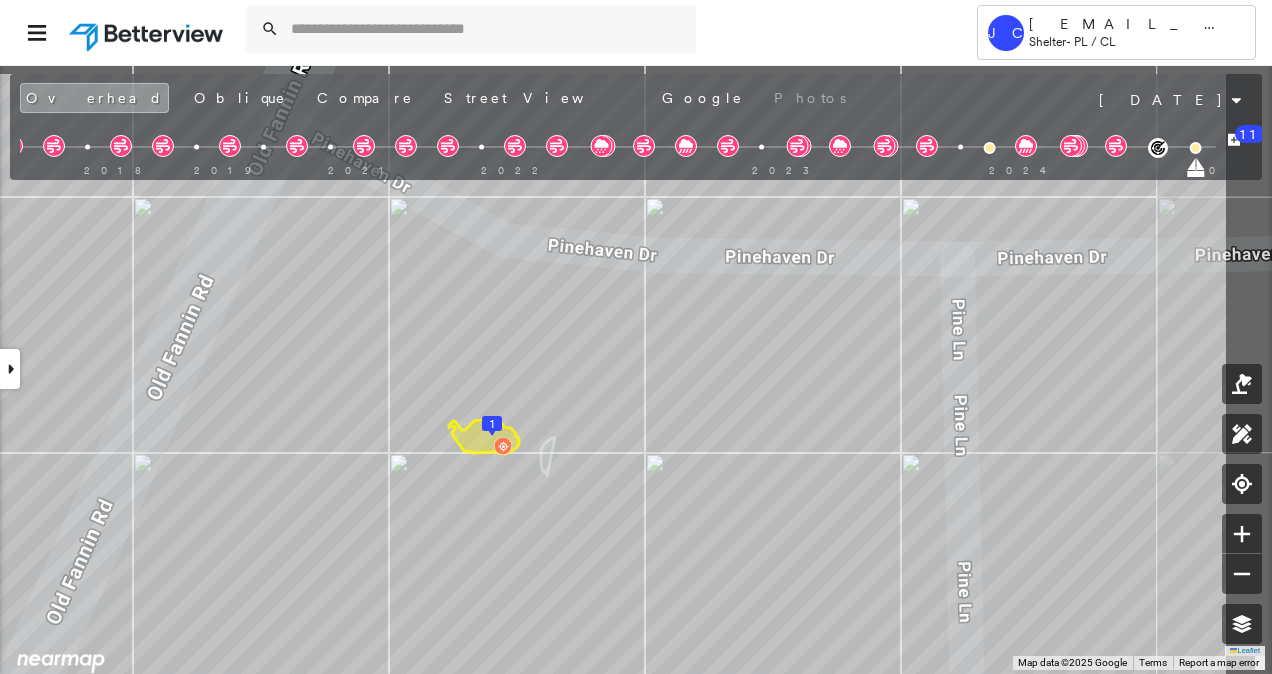 drag, startPoint x: 667, startPoint y: 354, endPoint x: 494, endPoint y: 425, distance: 187.00267 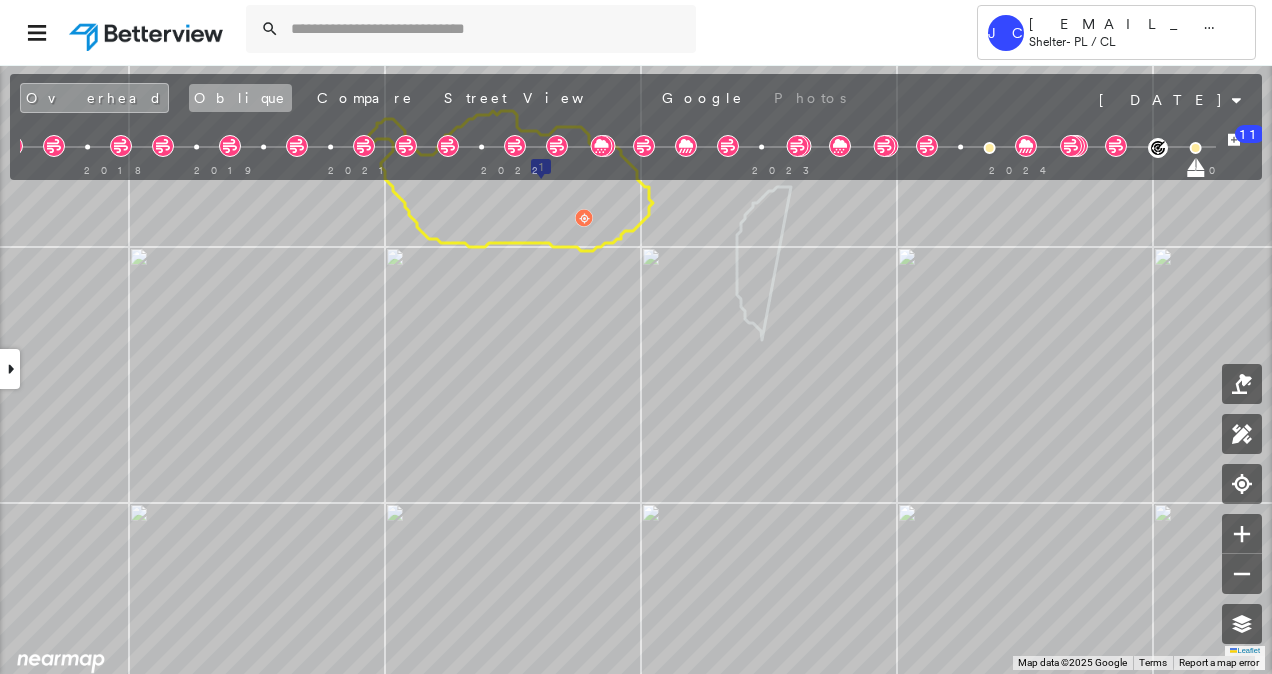click on "Oblique" at bounding box center [240, 98] 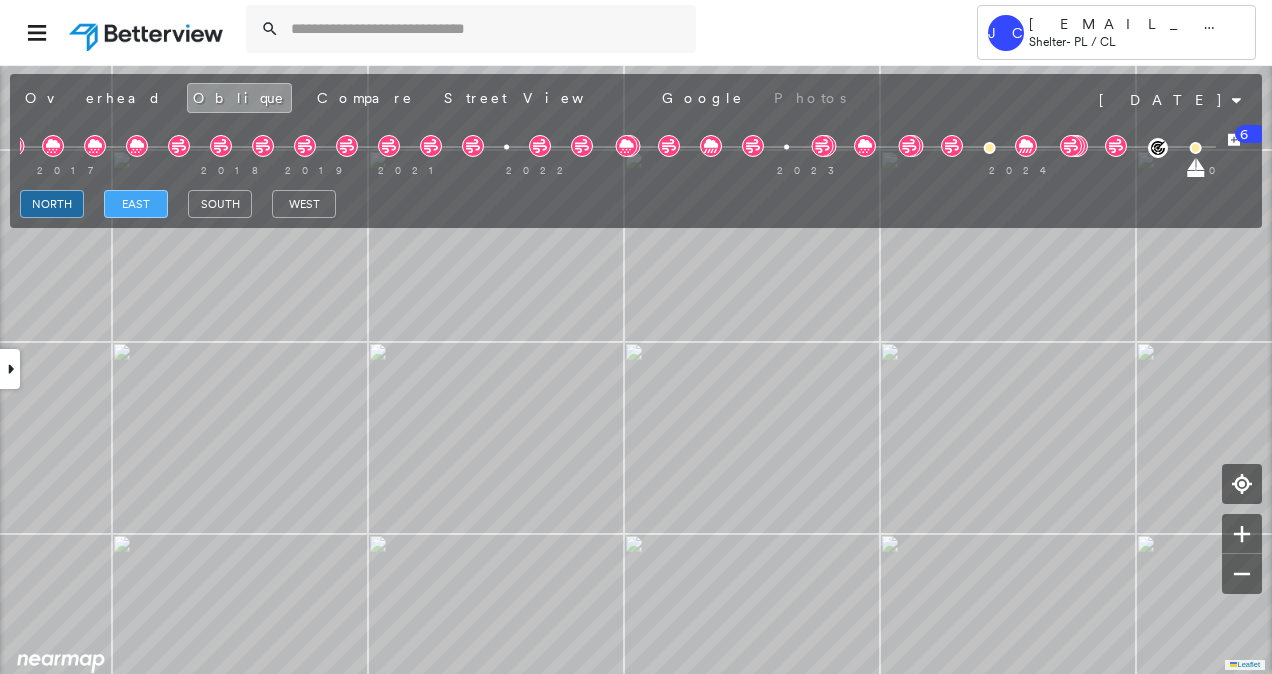 click on "east" at bounding box center (136, 204) 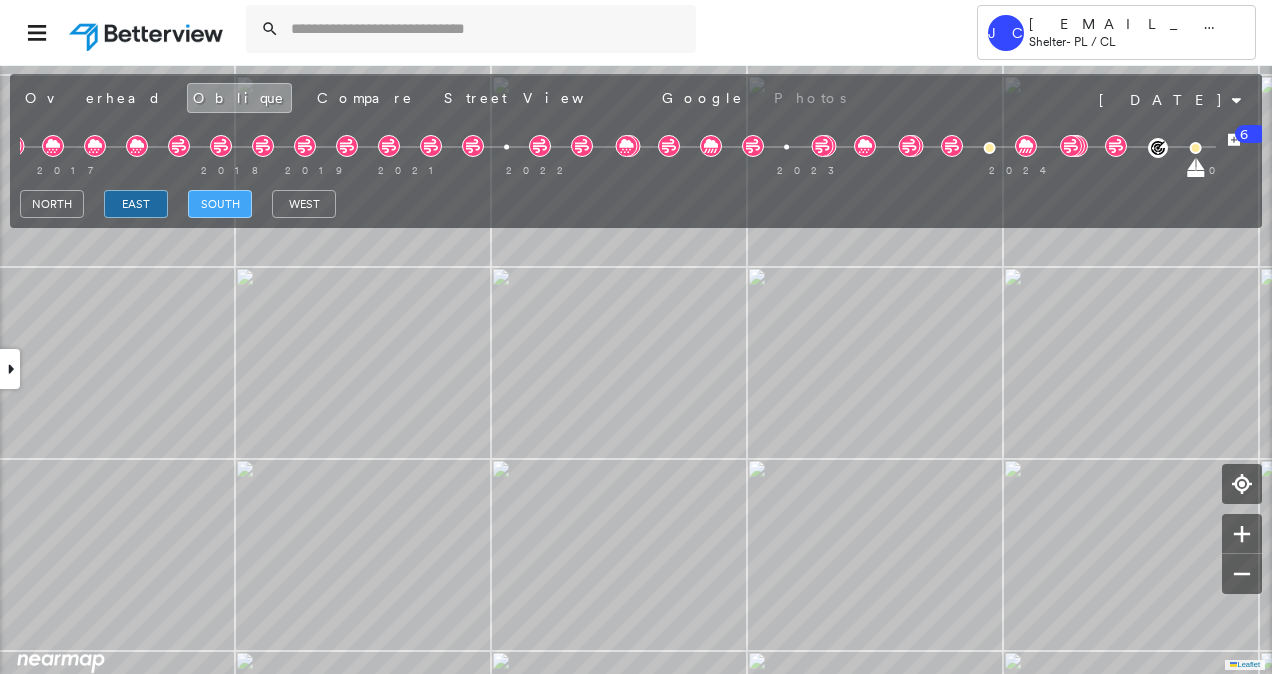 click on "south" at bounding box center (220, 204) 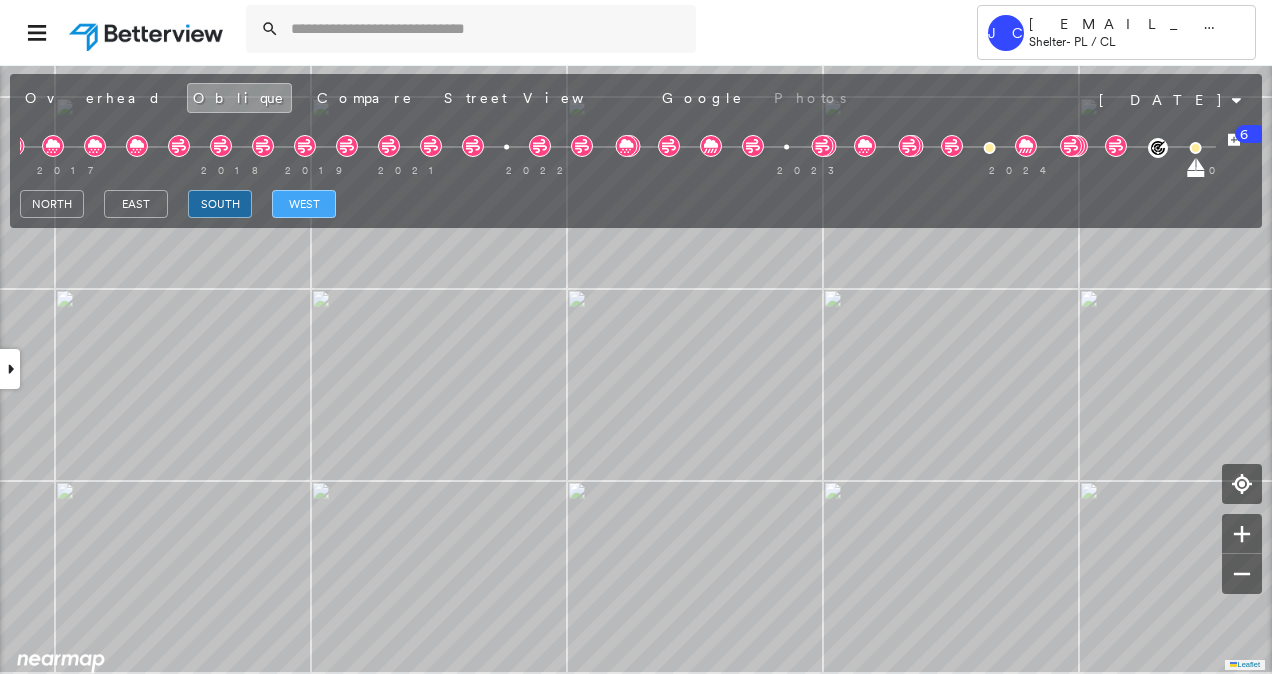 click on "west" at bounding box center (304, 204) 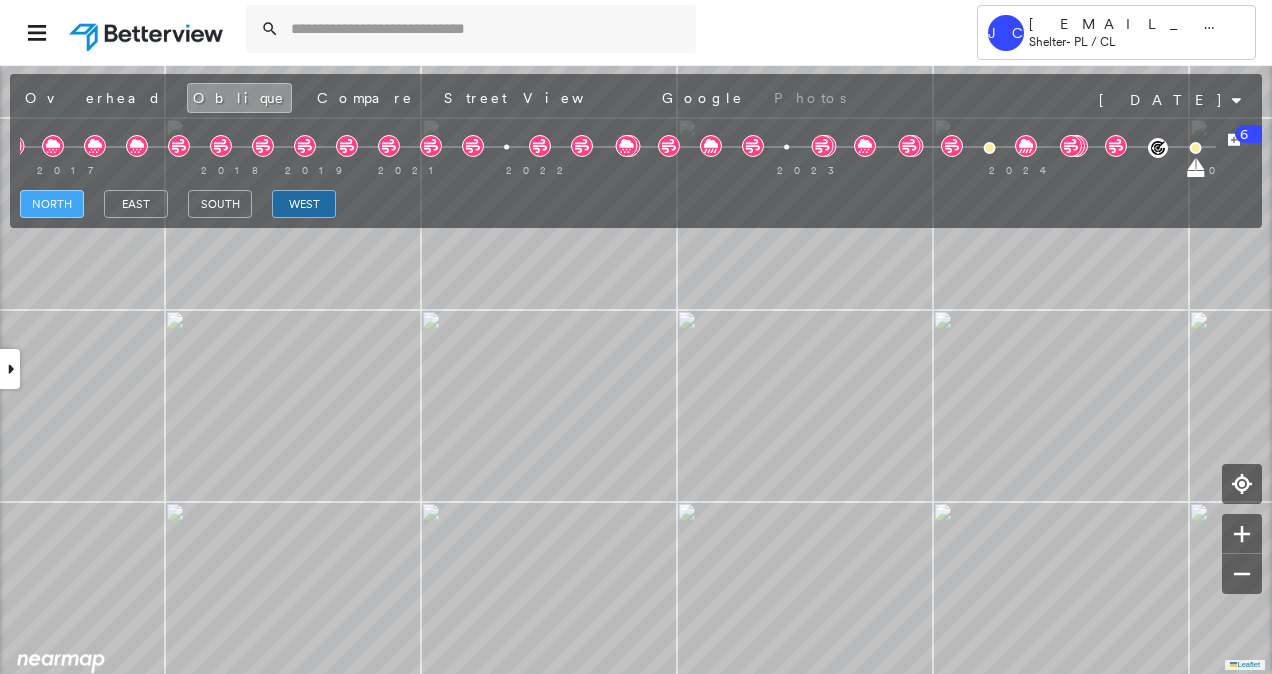 click on "north" at bounding box center (52, 204) 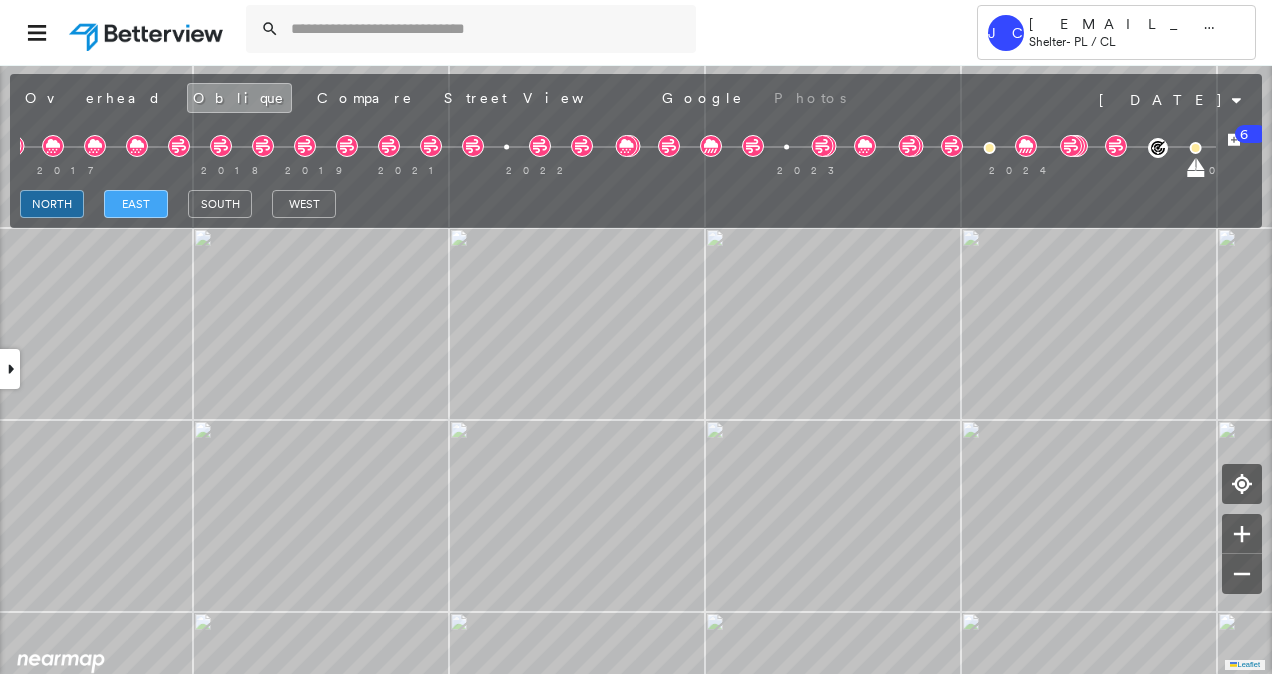 click on "east" at bounding box center (136, 204) 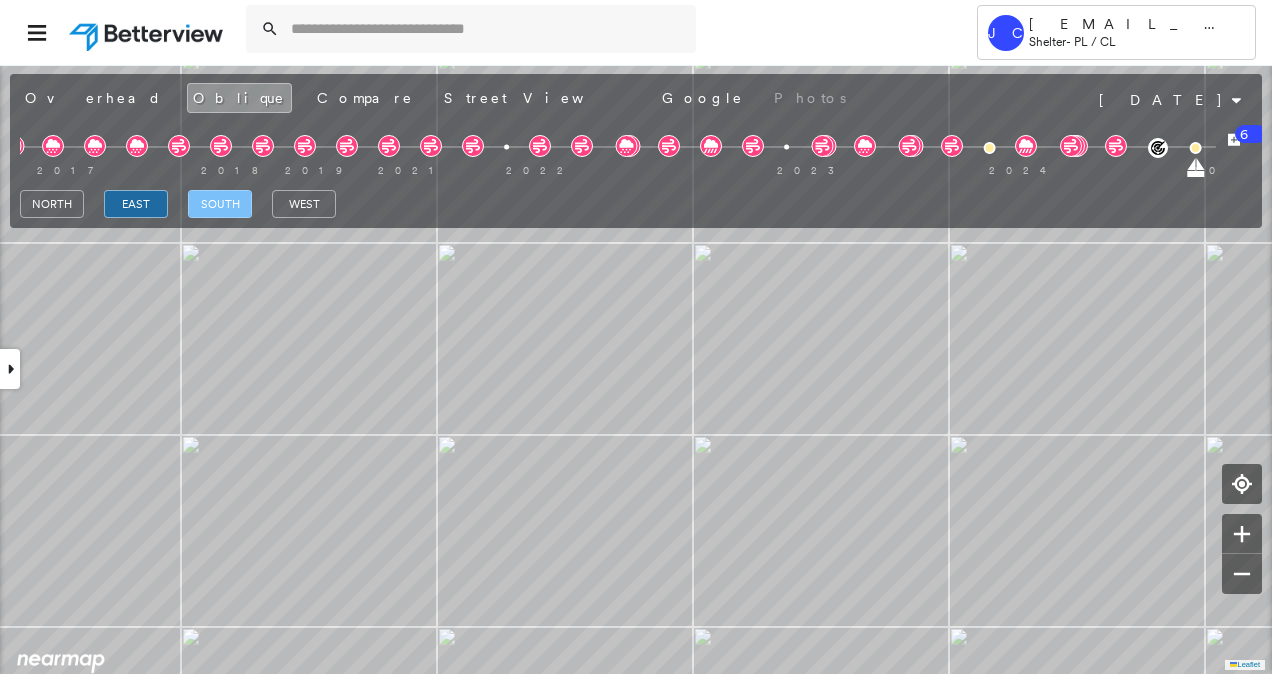 click on "south" at bounding box center [220, 204] 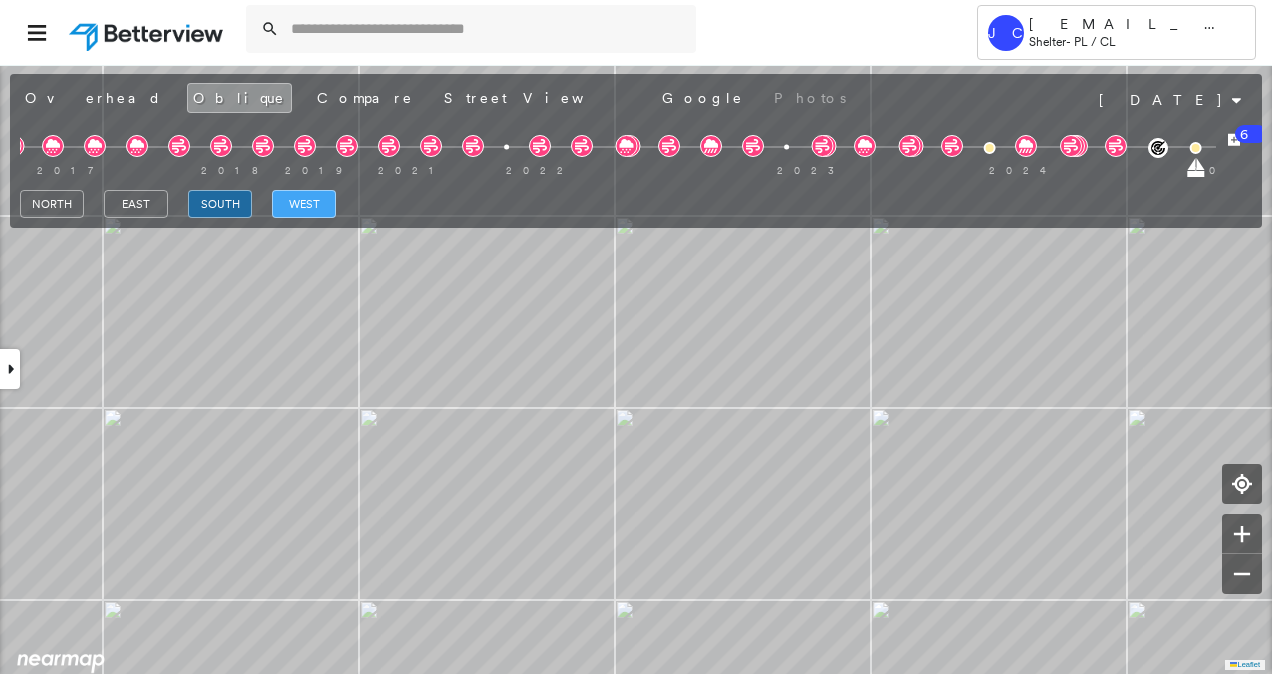 click on "west" at bounding box center (304, 204) 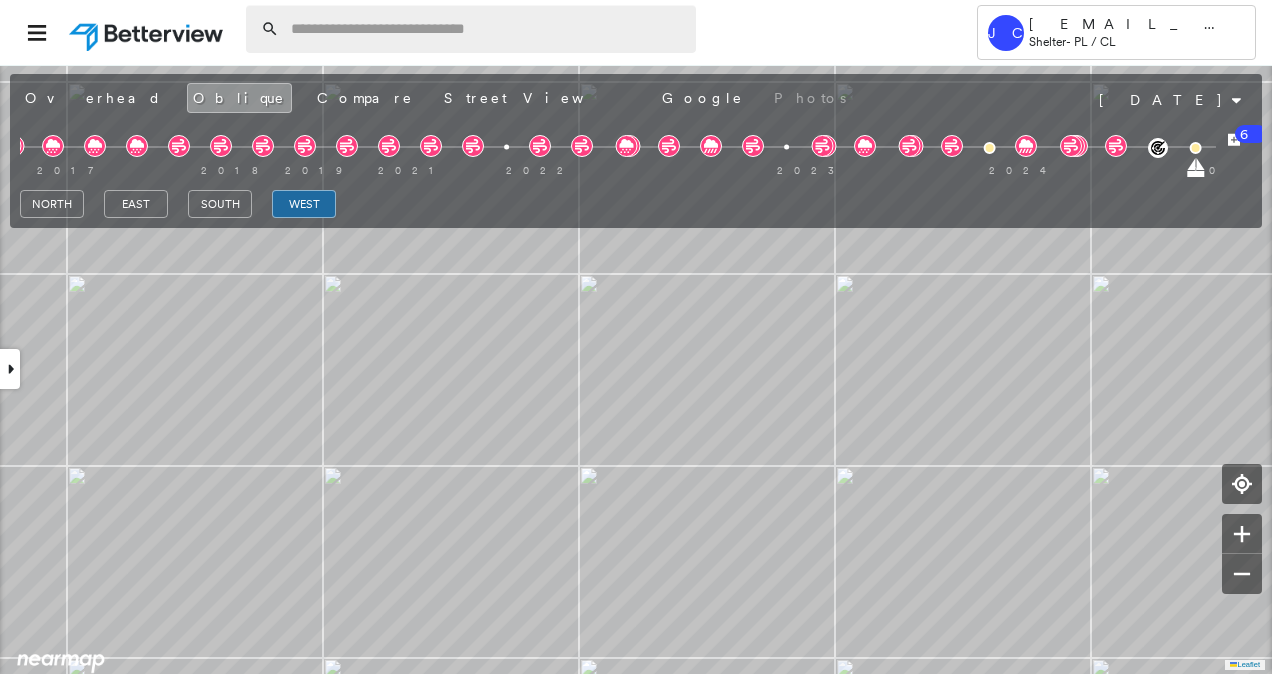 click at bounding box center [487, 29] 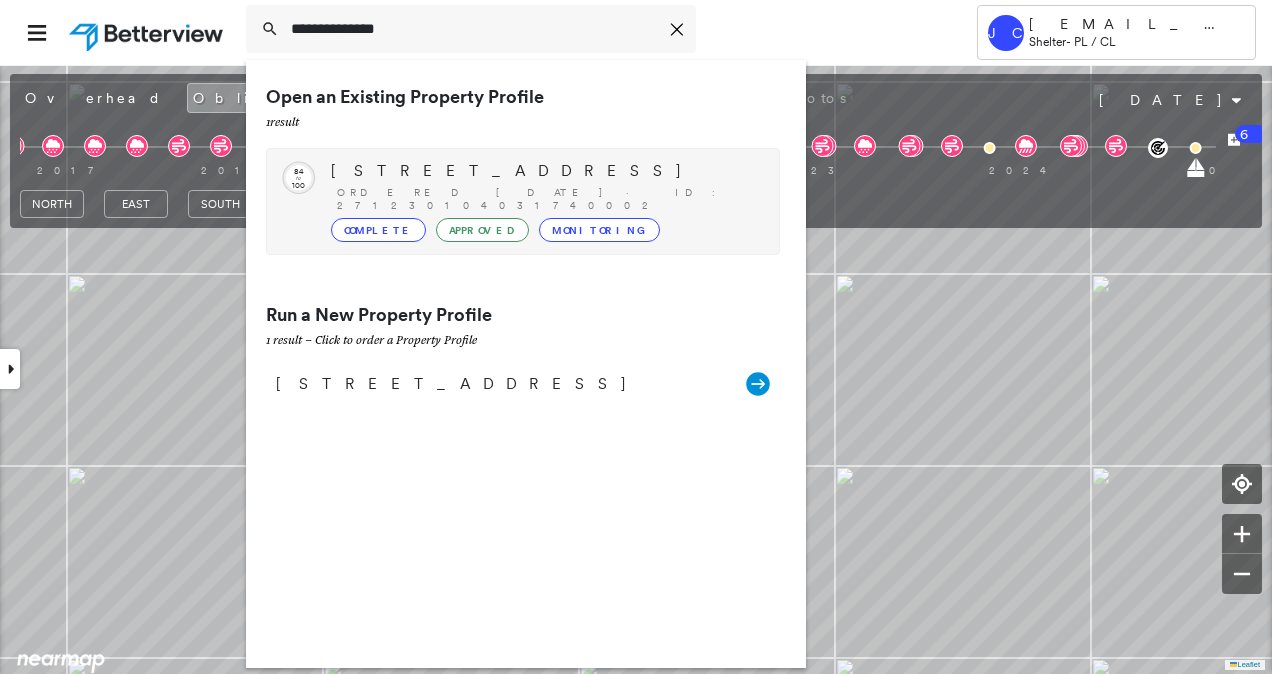 type on "**********" 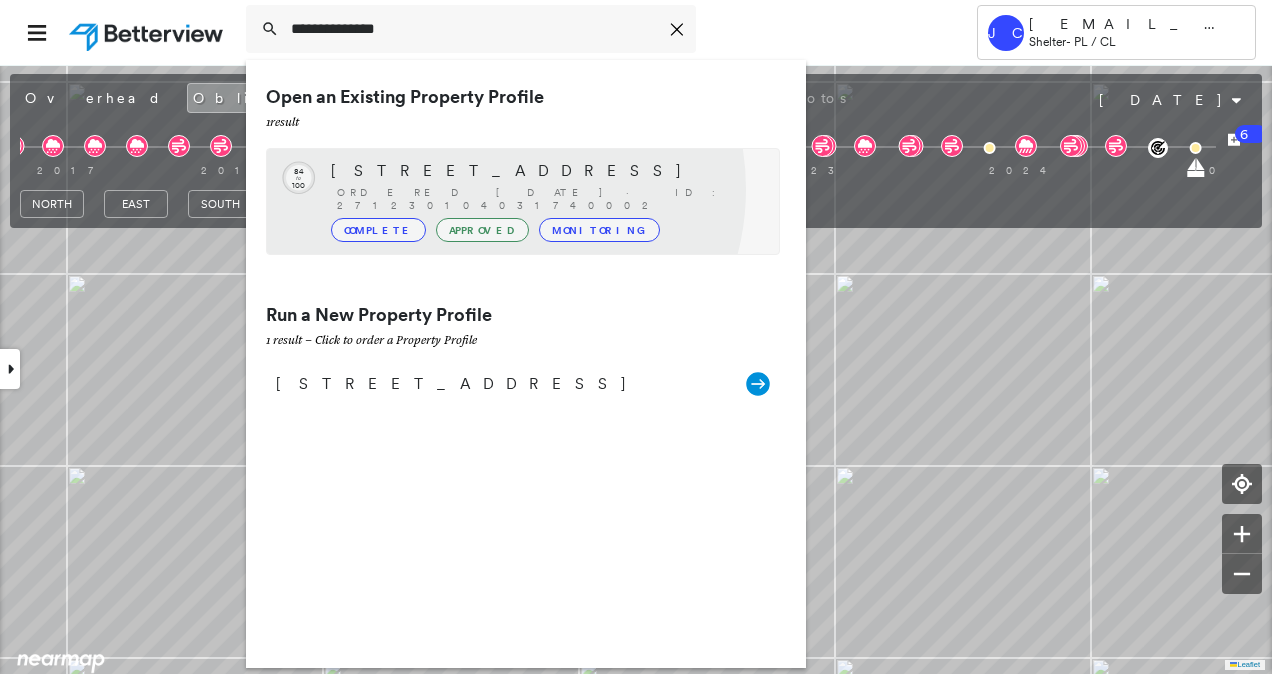 click on "Ordered [DATE] · ID: 271230104031740002" at bounding box center [548, 199] 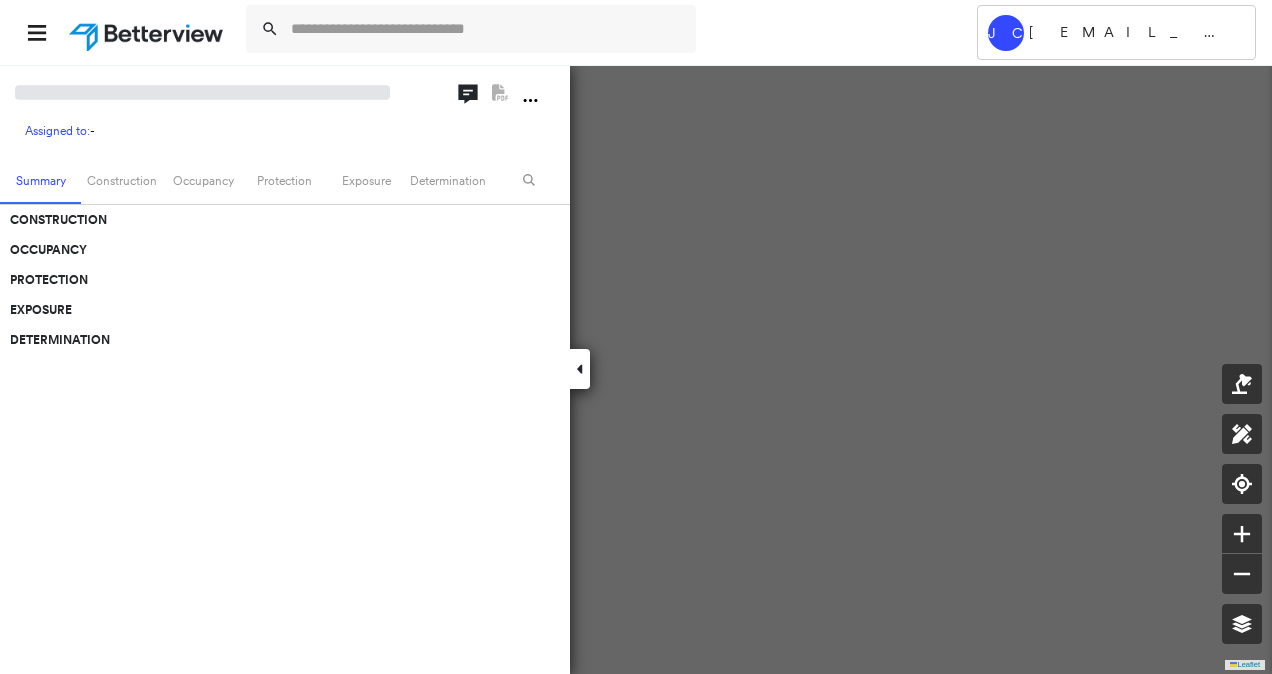 scroll, scrollTop: 0, scrollLeft: 0, axis: both 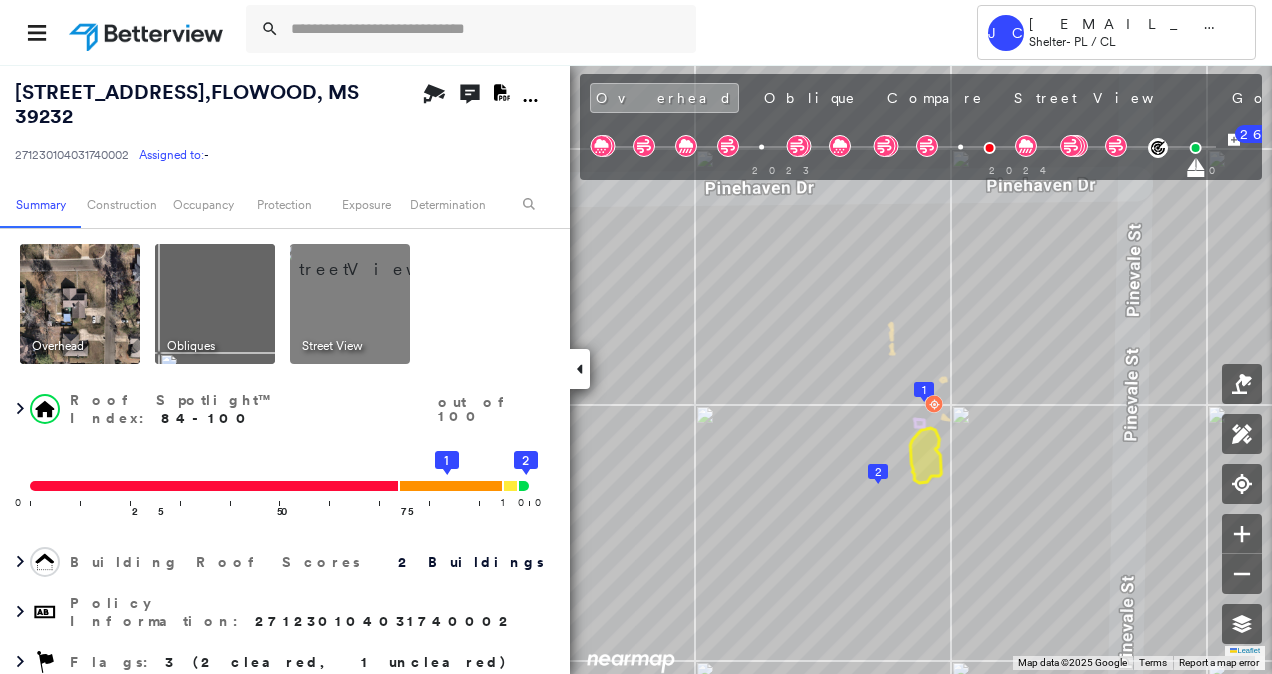 click 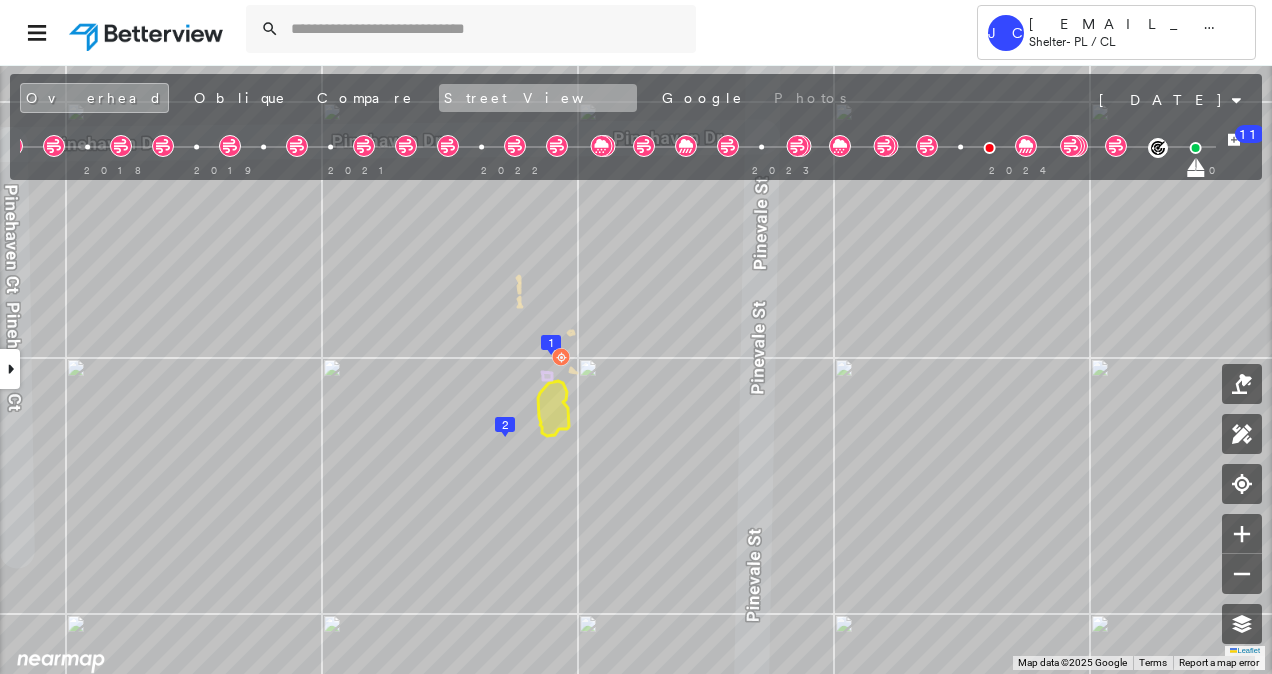 click on "Street View" at bounding box center [538, 98] 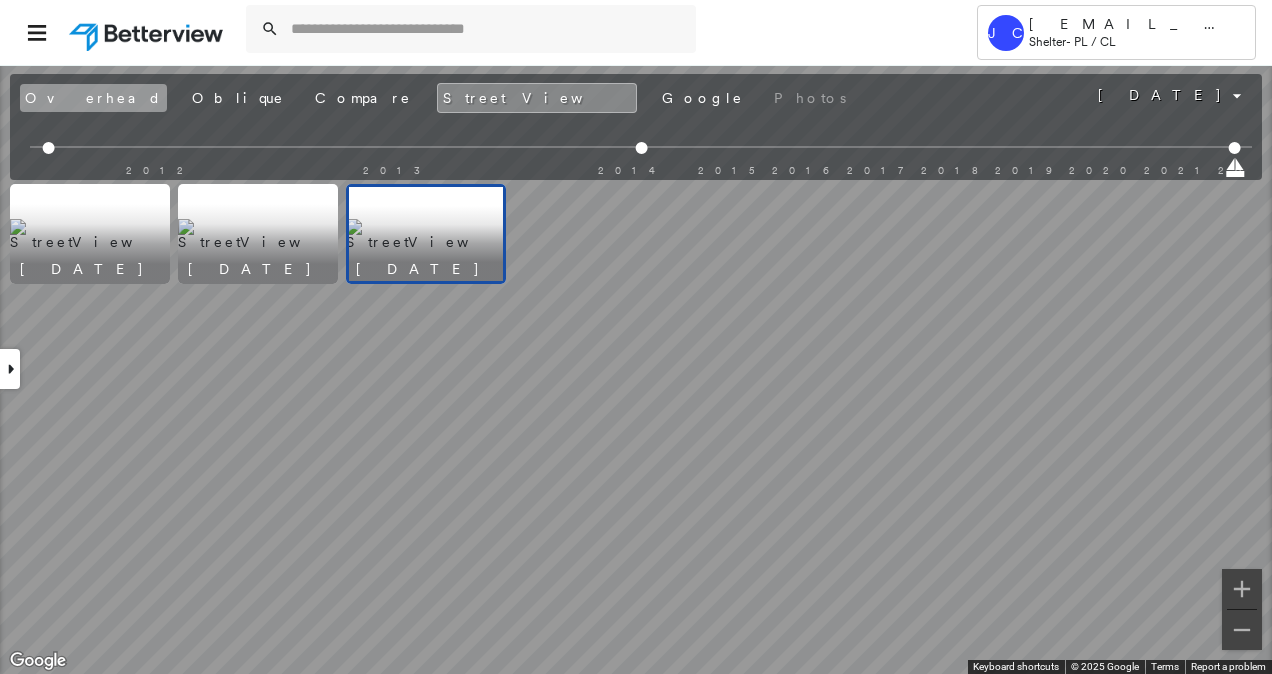 click on "Overhead" at bounding box center [93, 98] 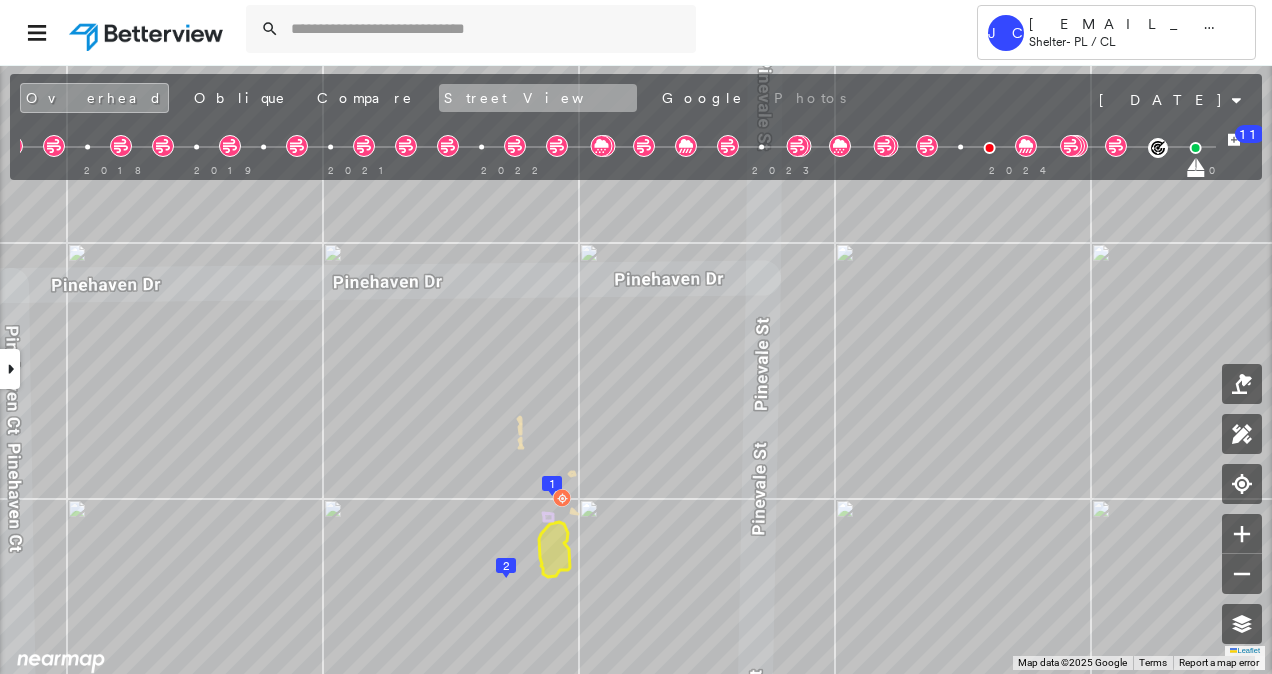 click on "Street View" at bounding box center [538, 98] 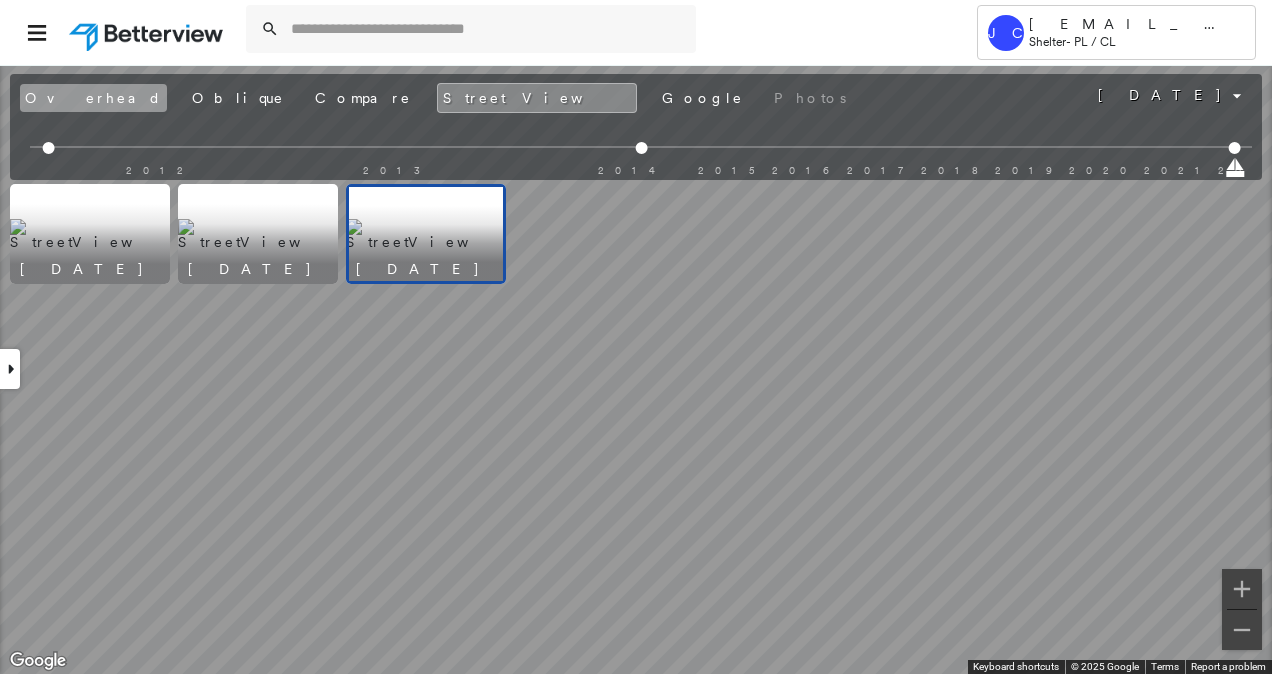 click on "Overhead" at bounding box center [93, 98] 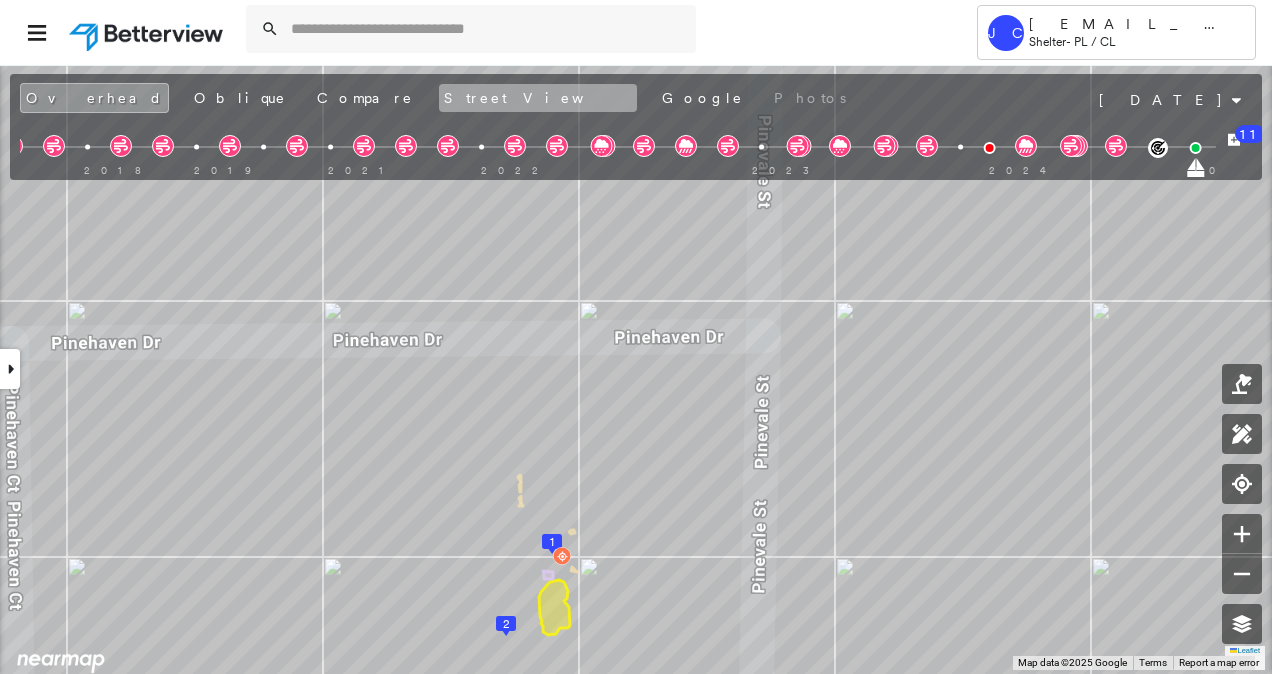 click on "Street View" at bounding box center (538, 98) 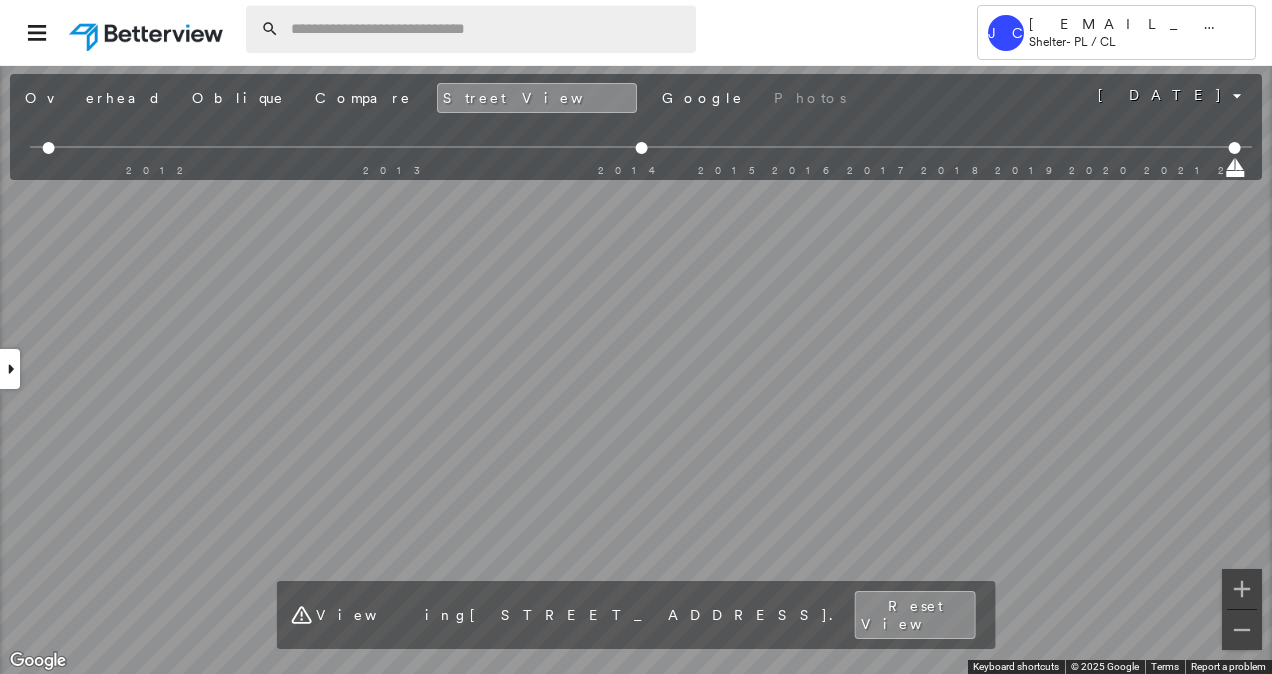 click at bounding box center [487, 29] 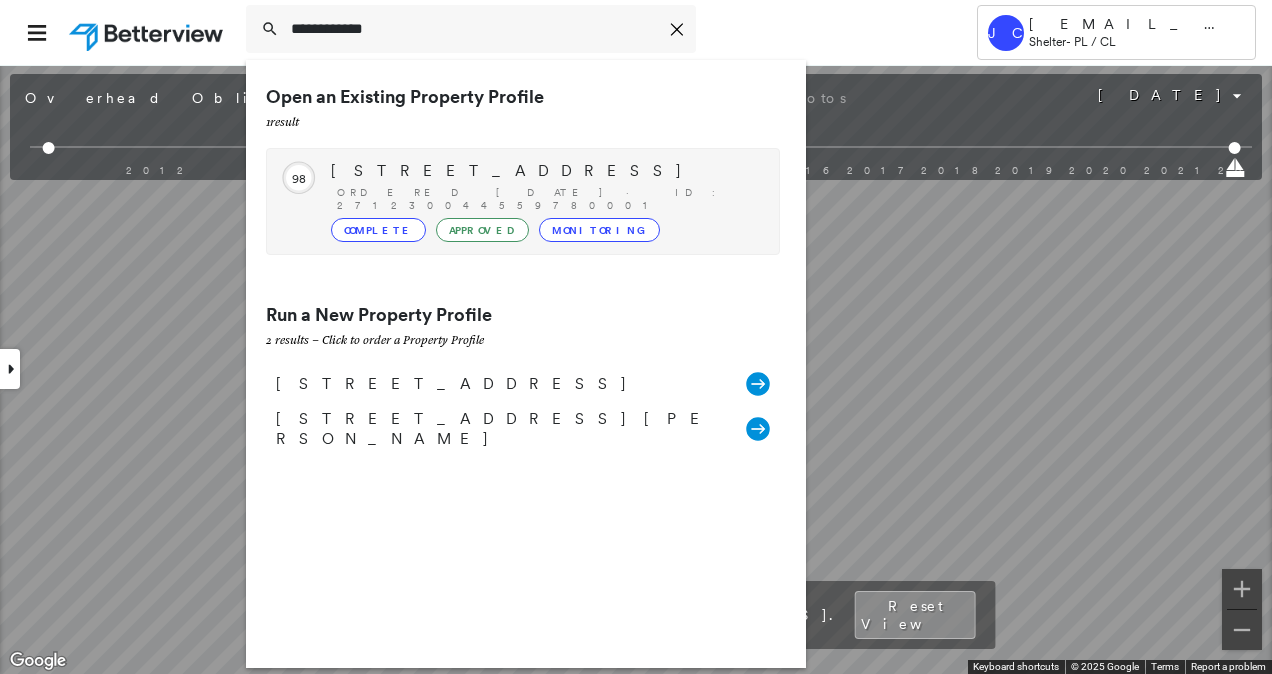 type on "**********" 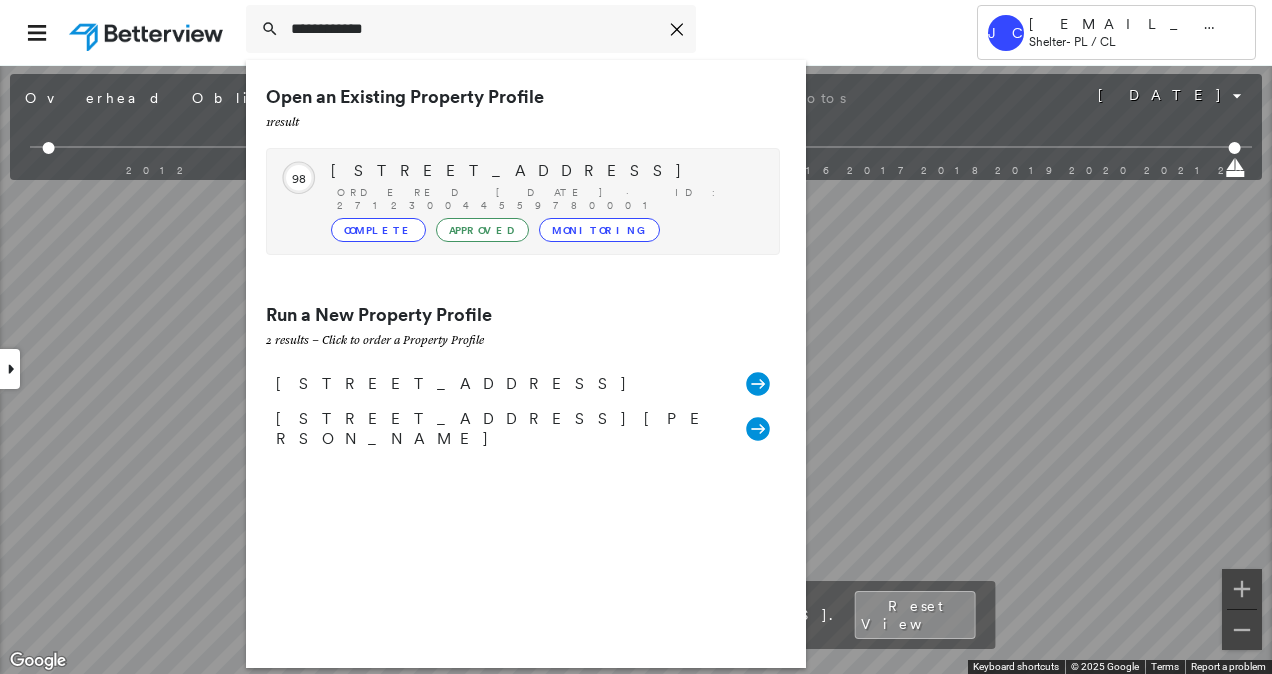 click on "805 WOODFERN CV, FLOWOOD, MS 39232" at bounding box center [545, 171] 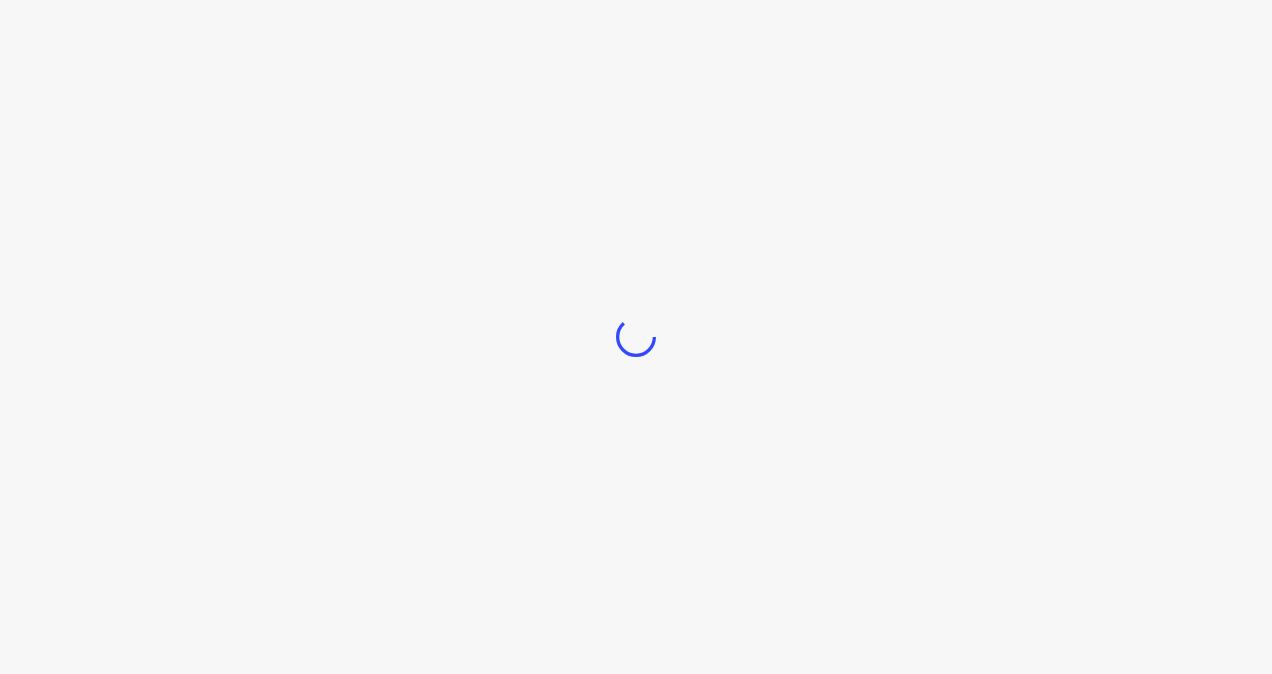 scroll, scrollTop: 0, scrollLeft: 0, axis: both 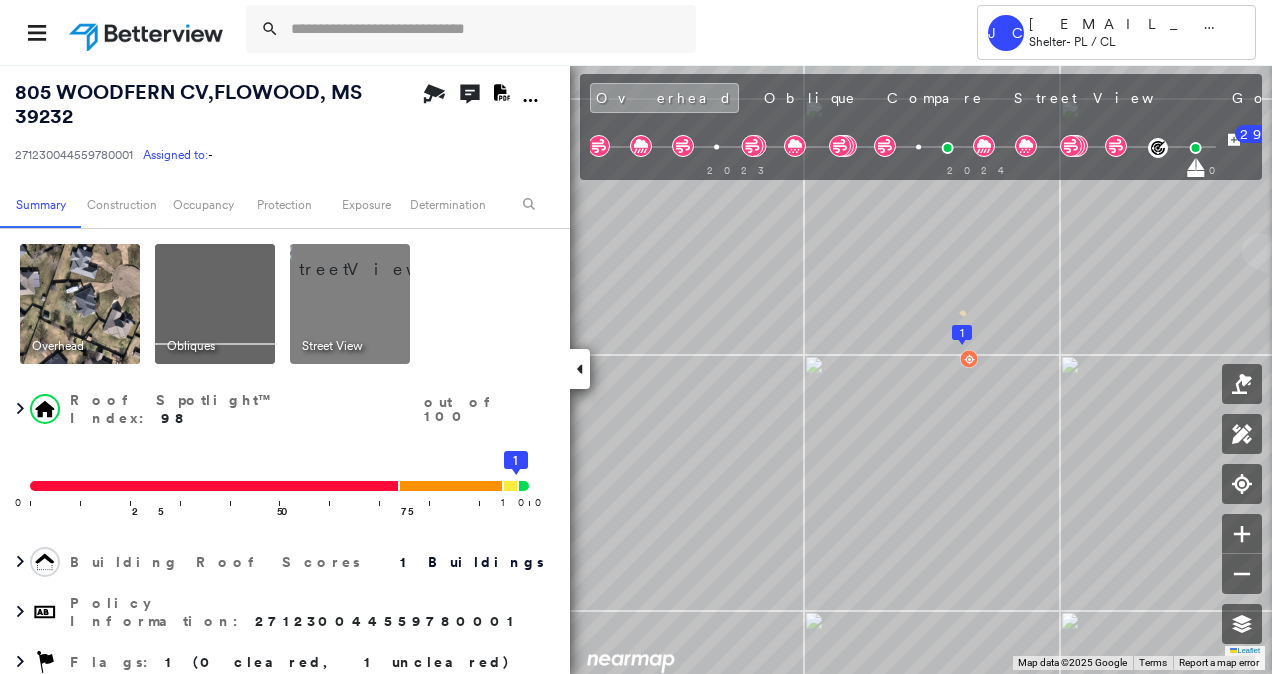click 